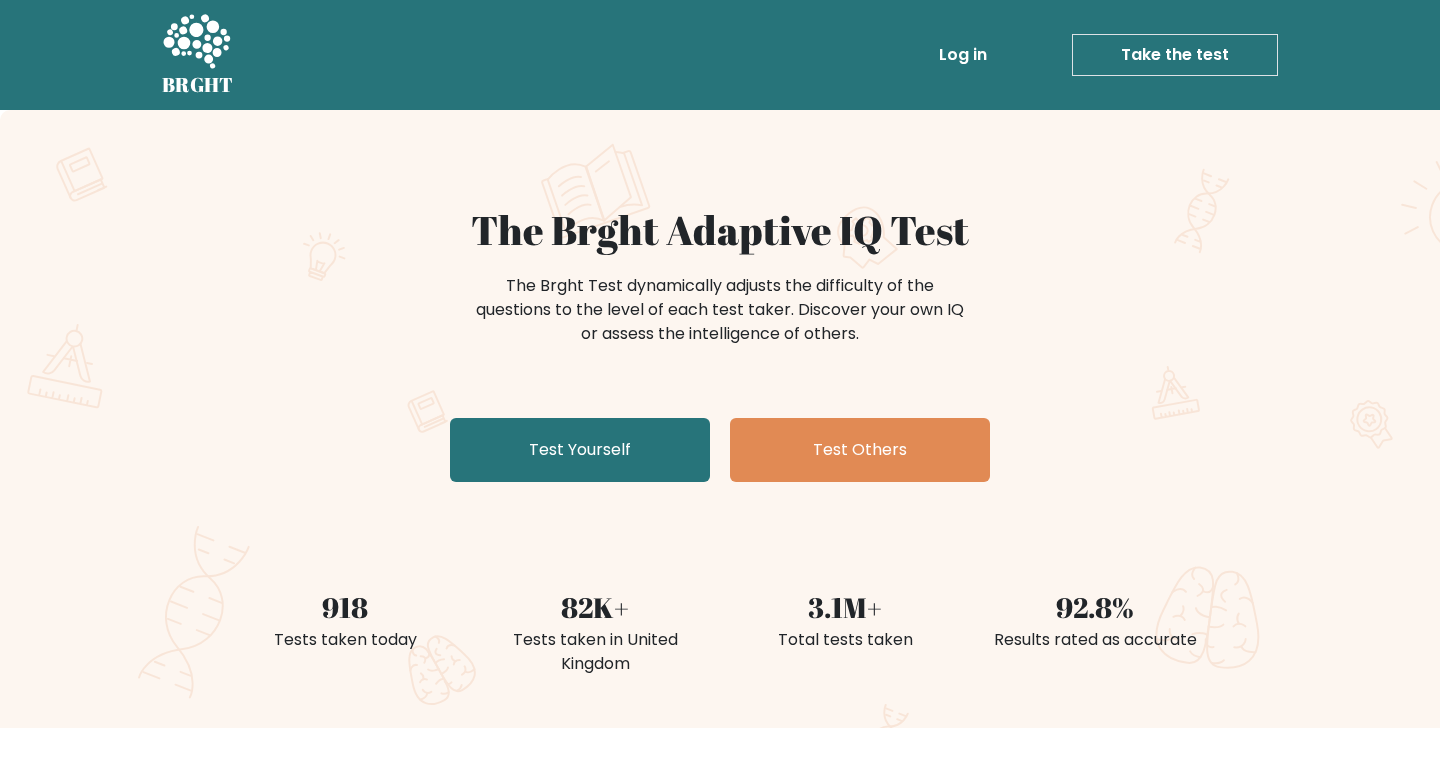 scroll, scrollTop: 0, scrollLeft: 0, axis: both 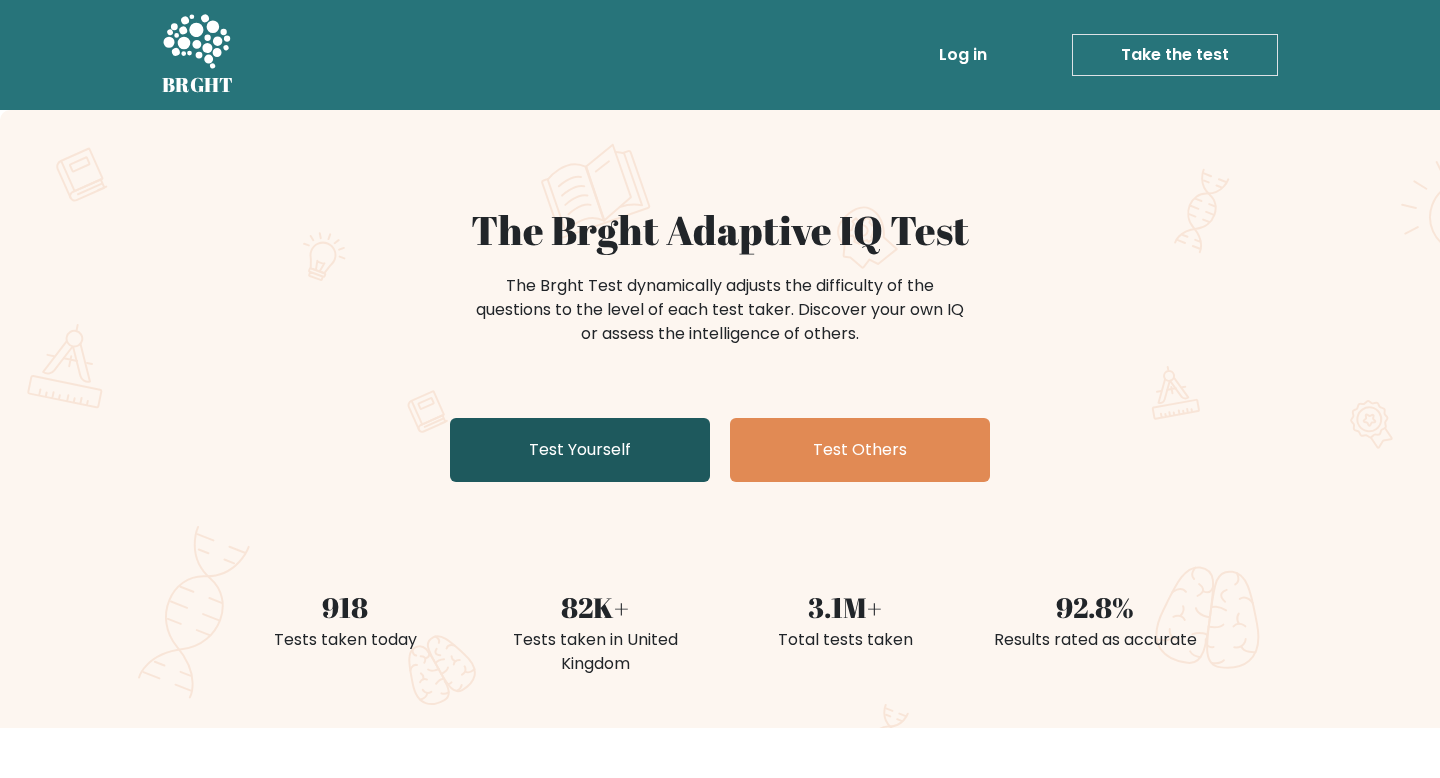 click on "Test Yourself" at bounding box center (580, 450) 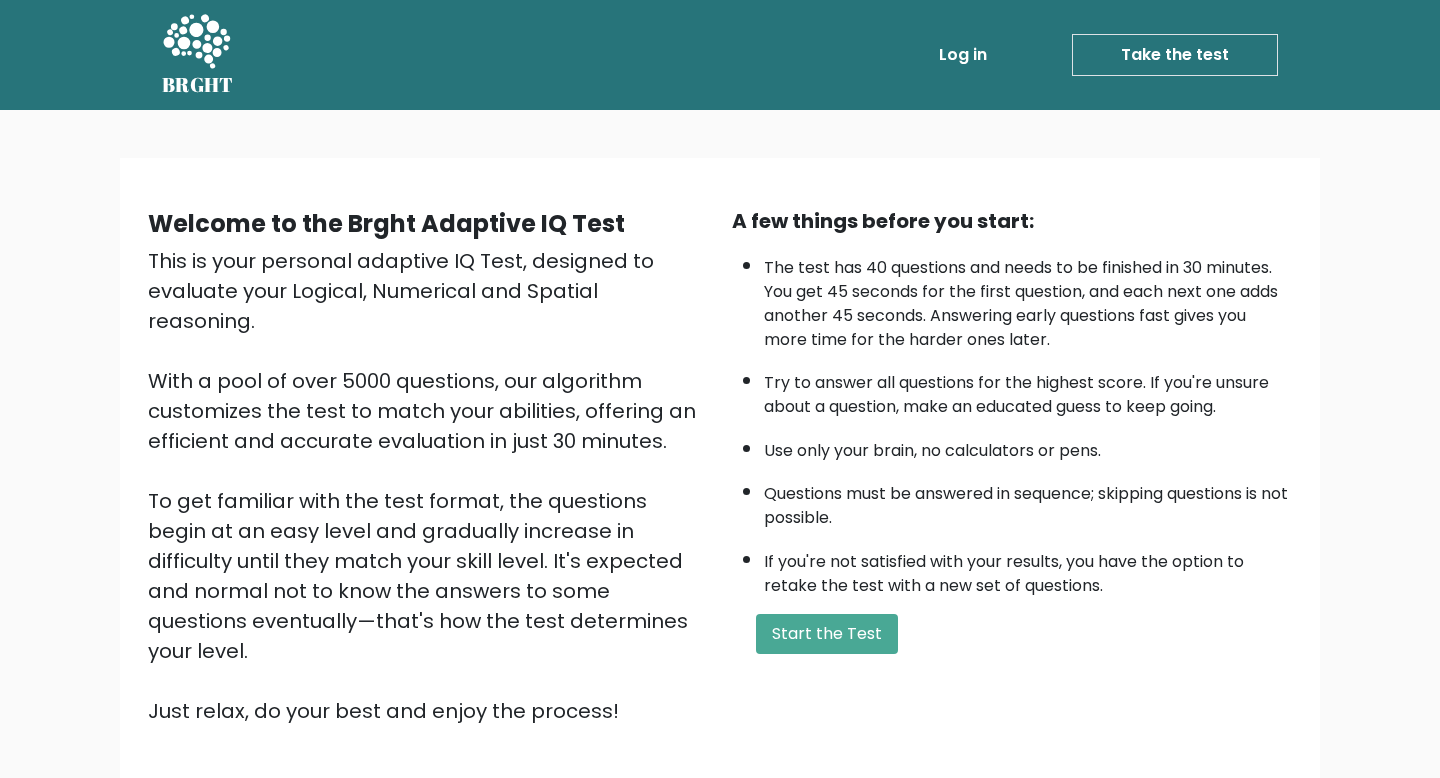 scroll, scrollTop: 0, scrollLeft: 0, axis: both 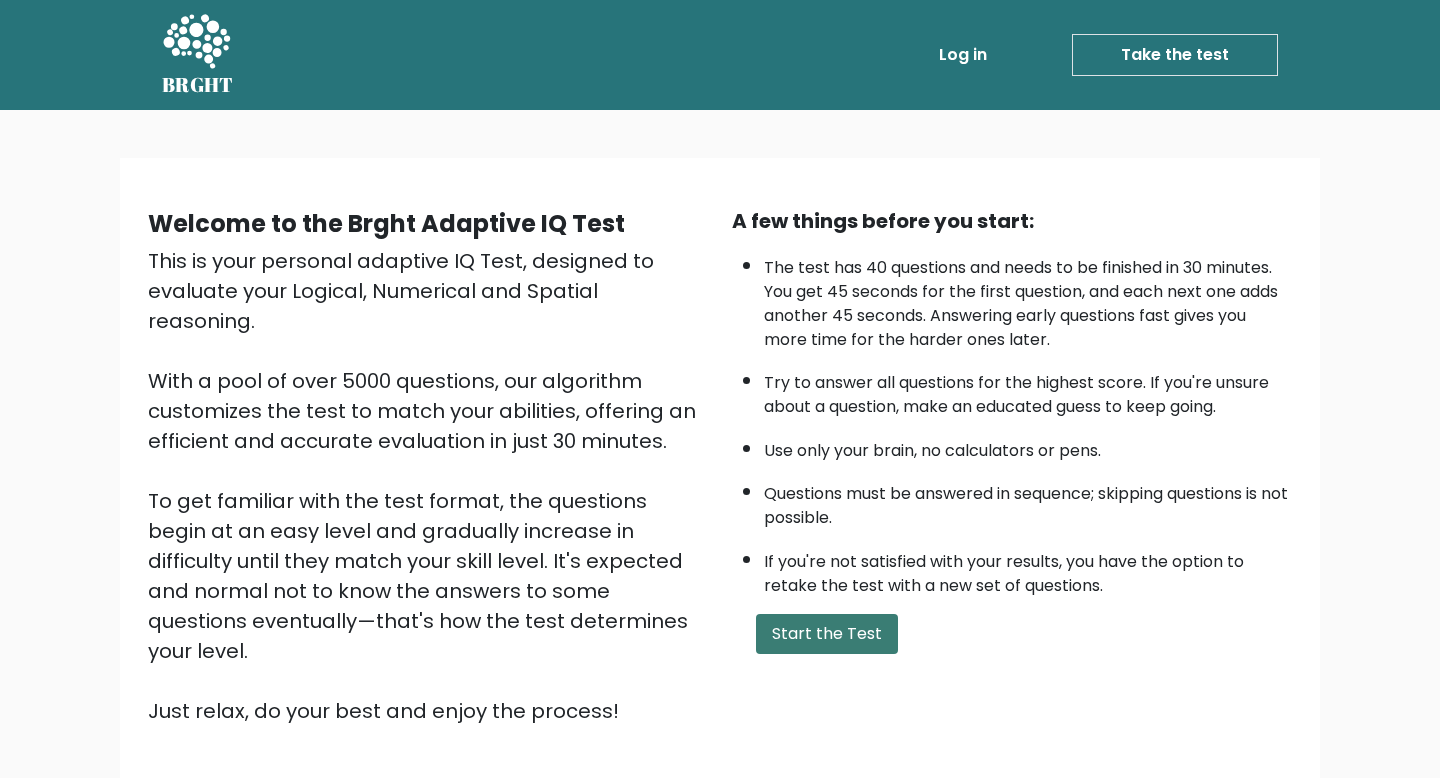 click on "Start the Test" at bounding box center [827, 634] 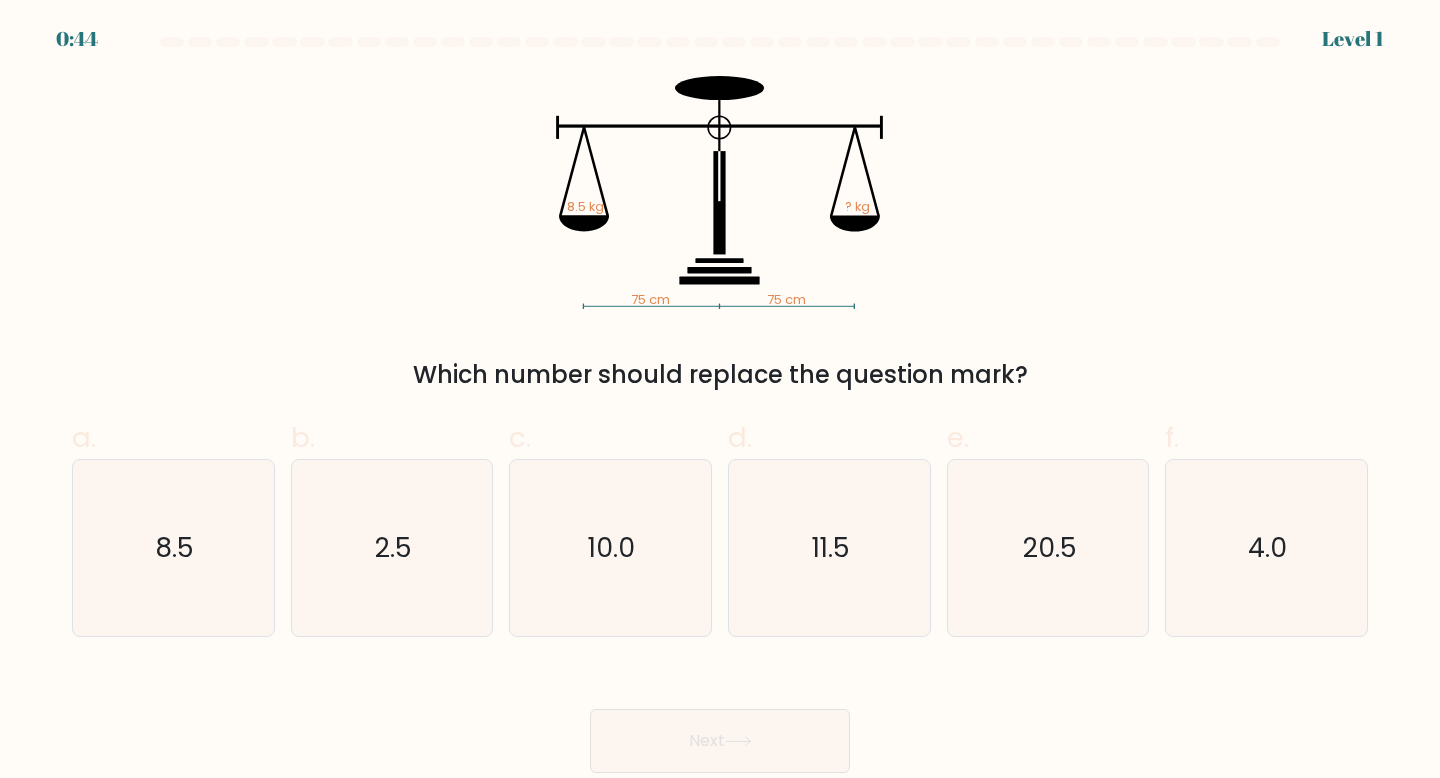 scroll, scrollTop: 0, scrollLeft: 0, axis: both 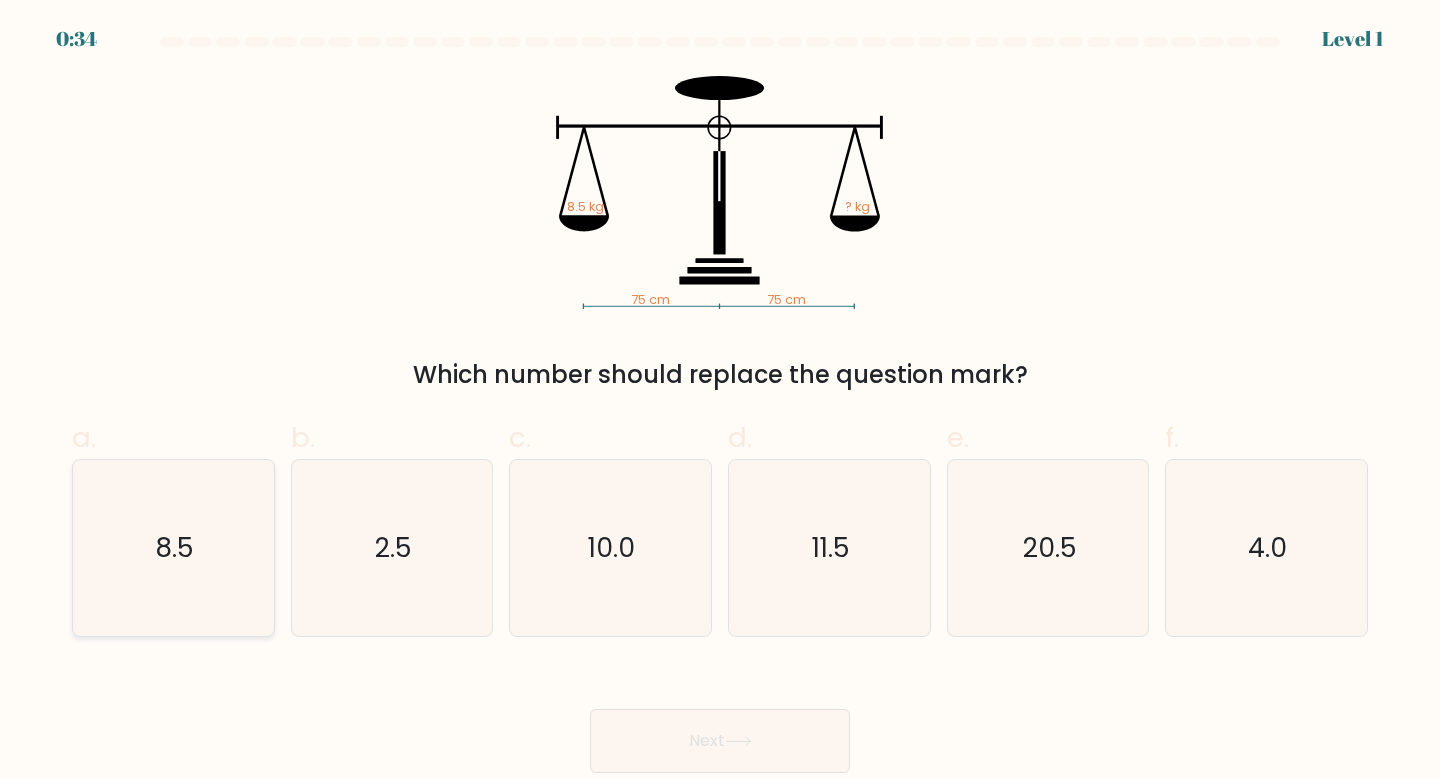 click on "8.5" 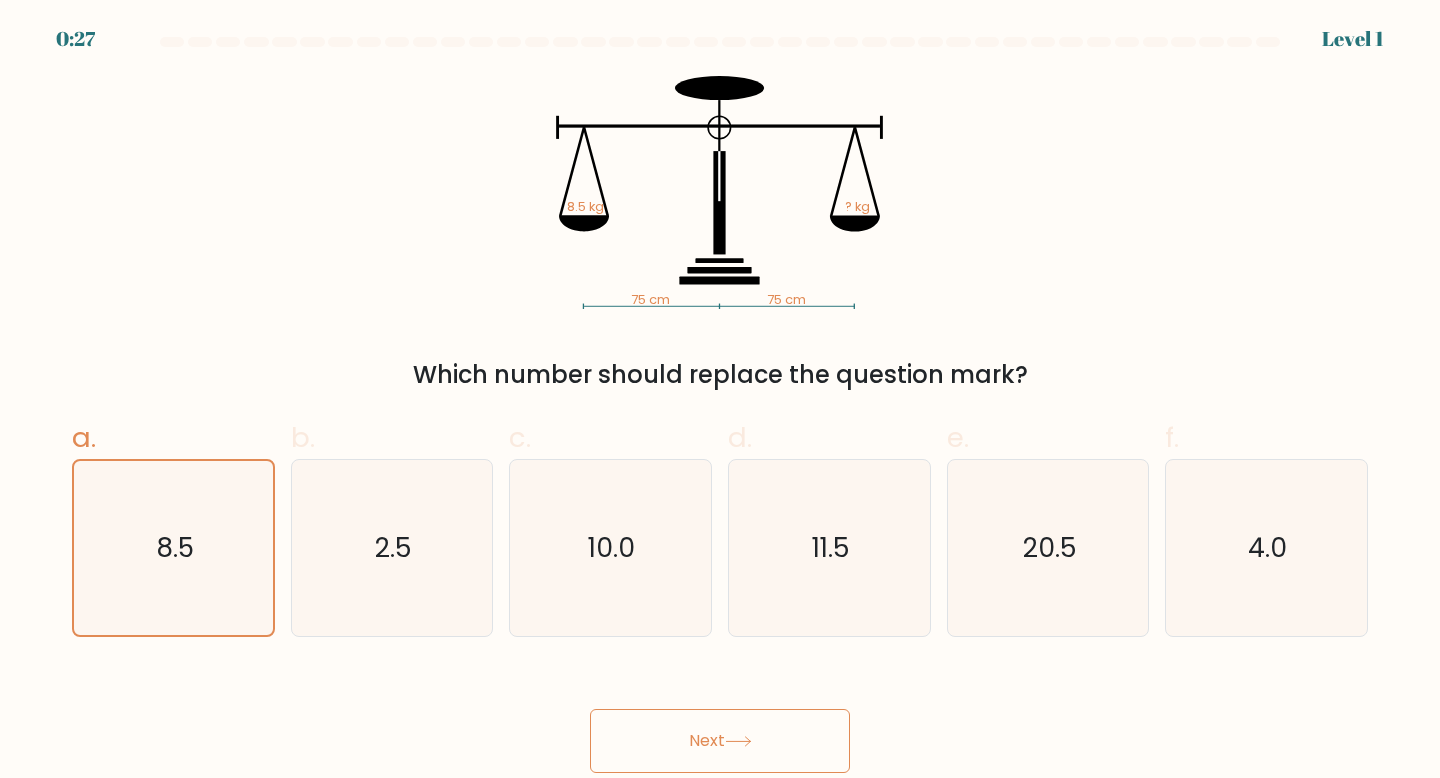 click on "Next" at bounding box center (720, 741) 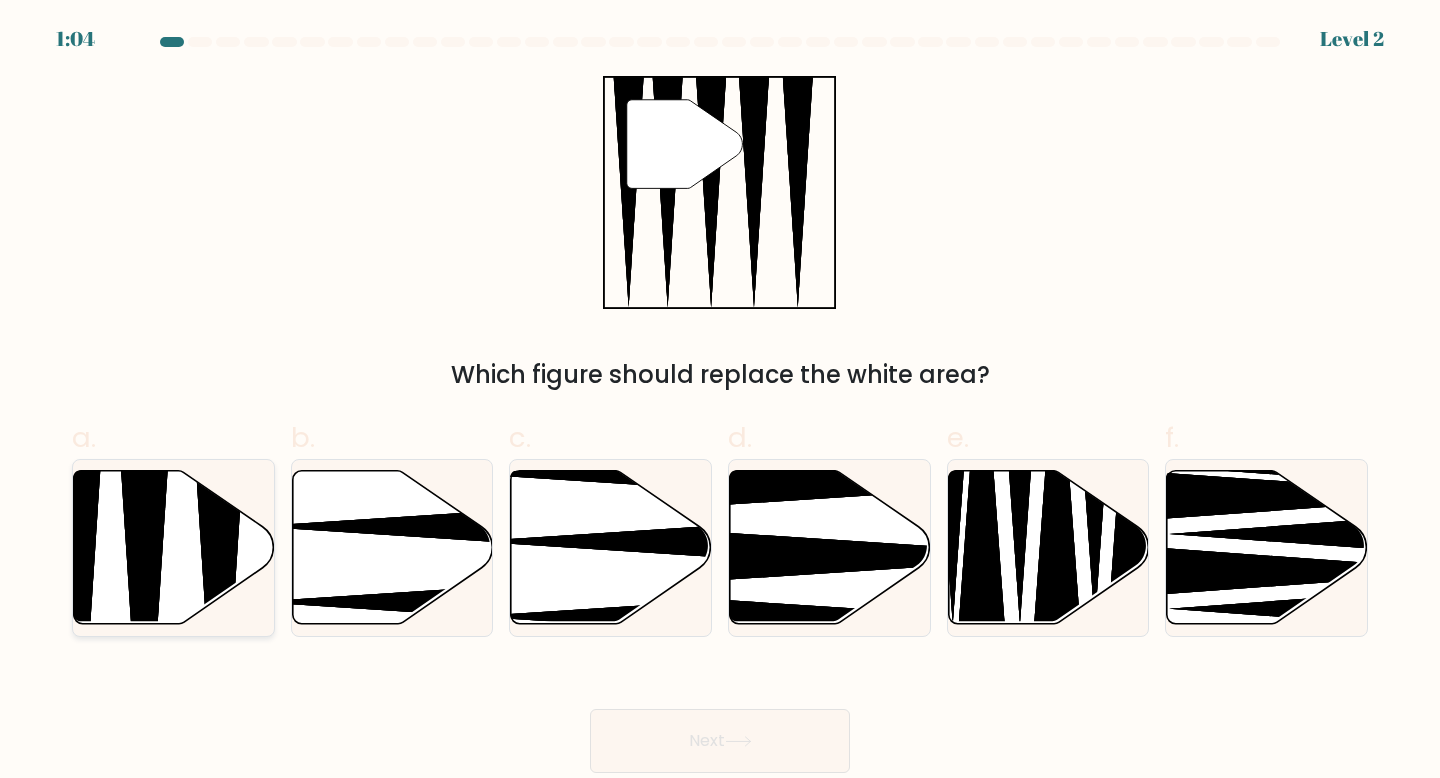 click 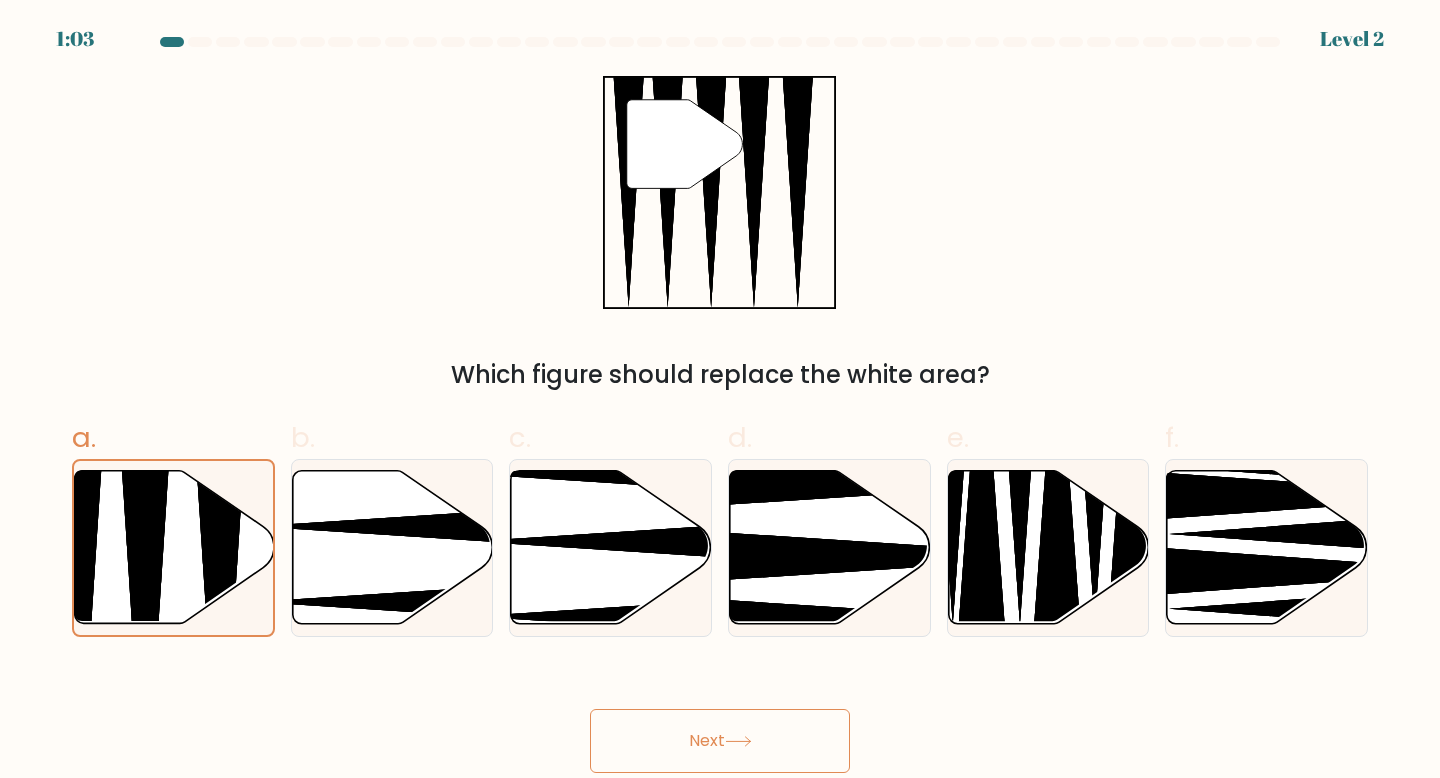 click on "Next" at bounding box center (720, 741) 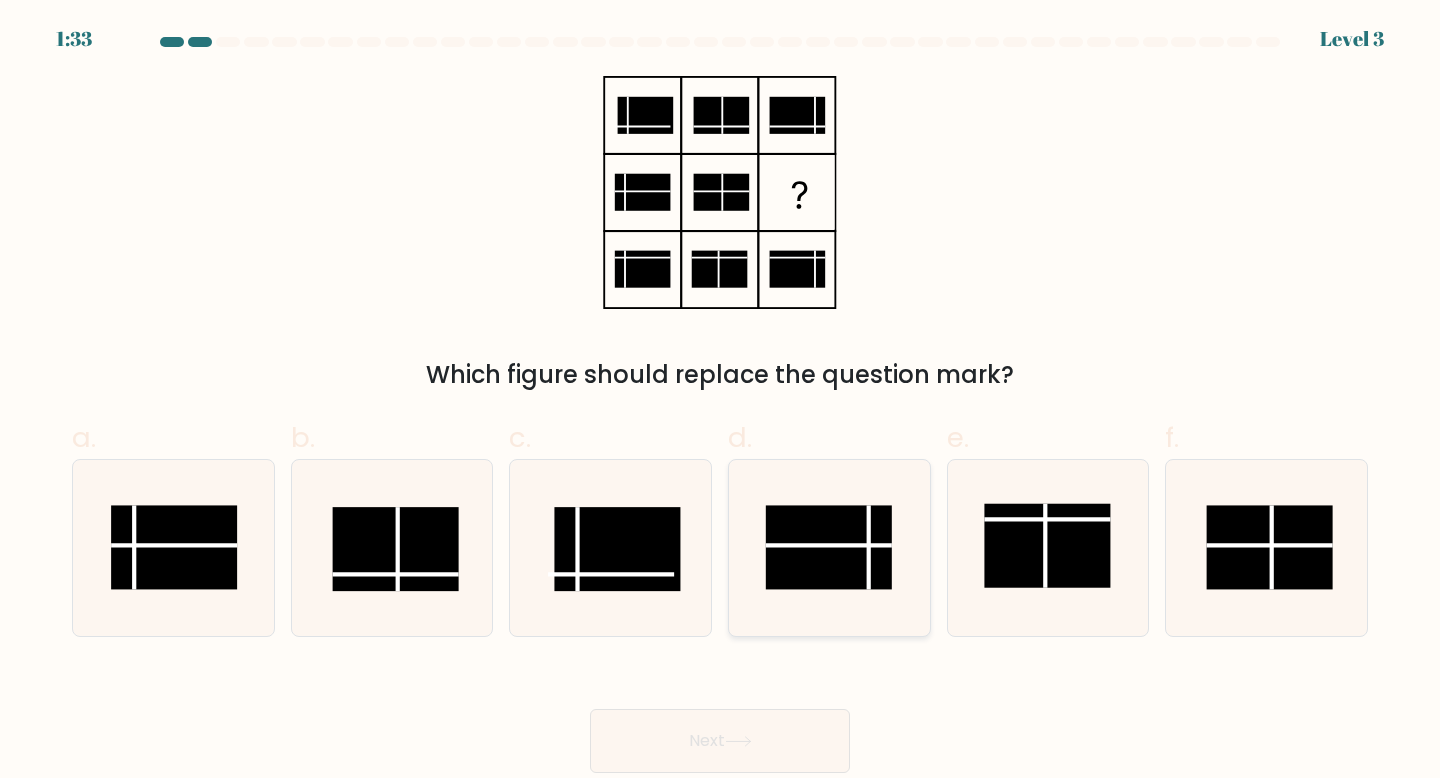 click 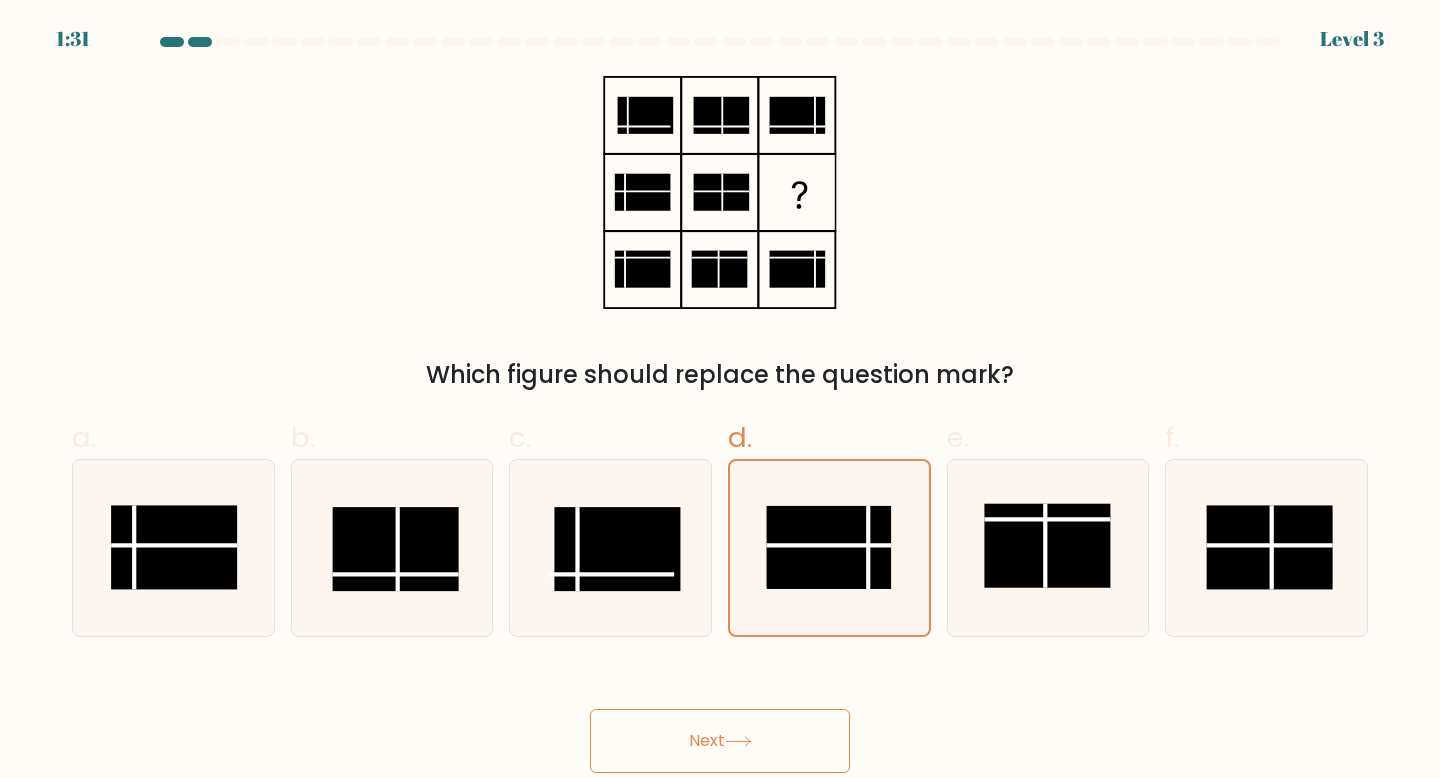 click 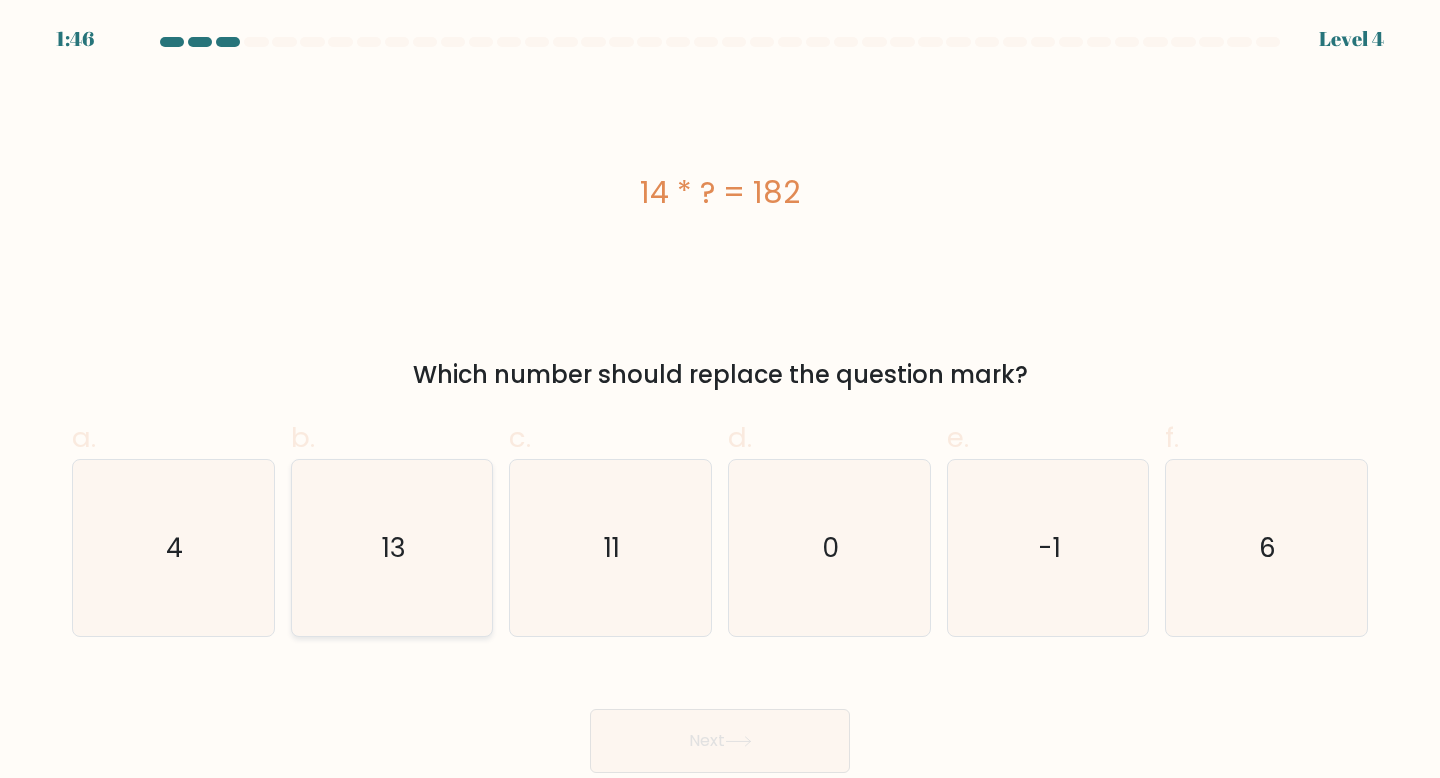 click on "13" 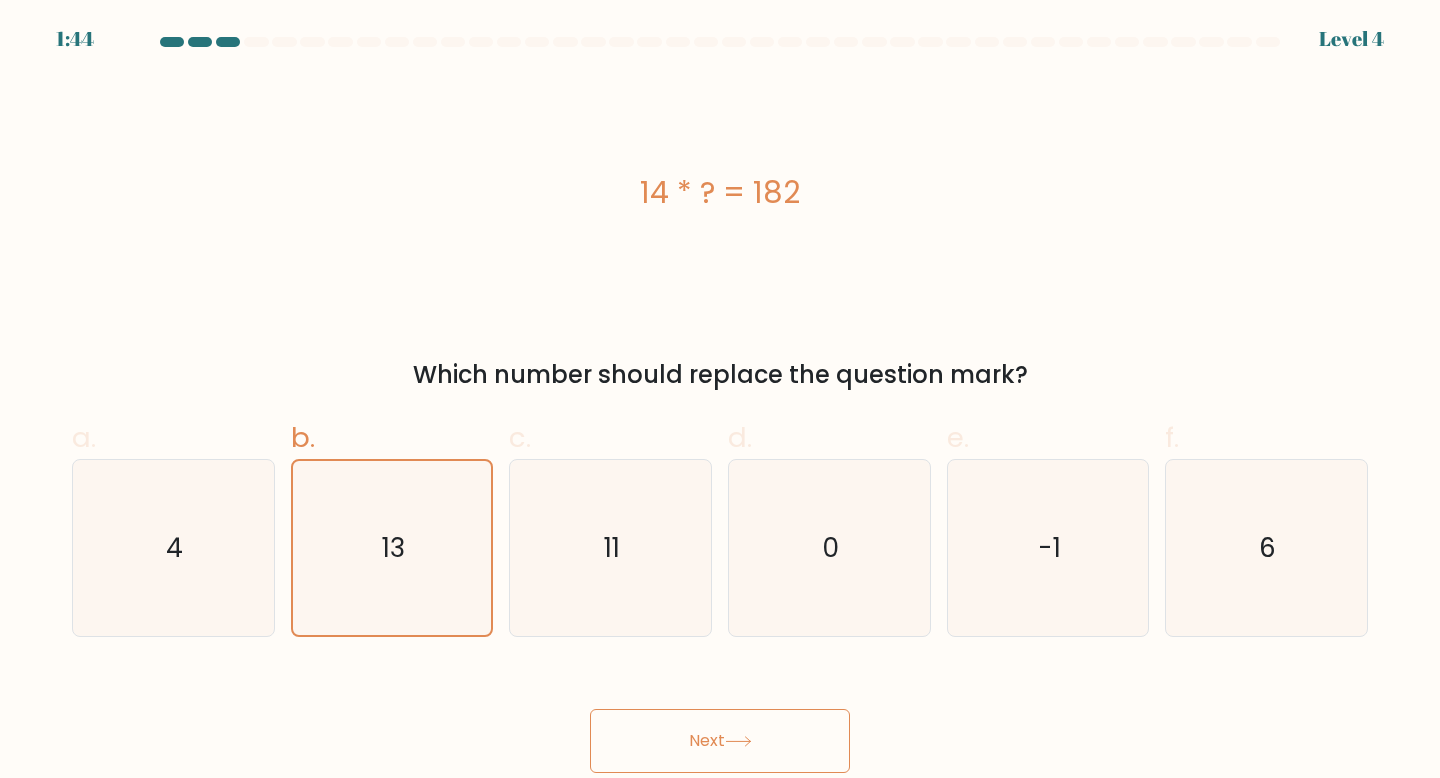 click on "Next" at bounding box center (720, 741) 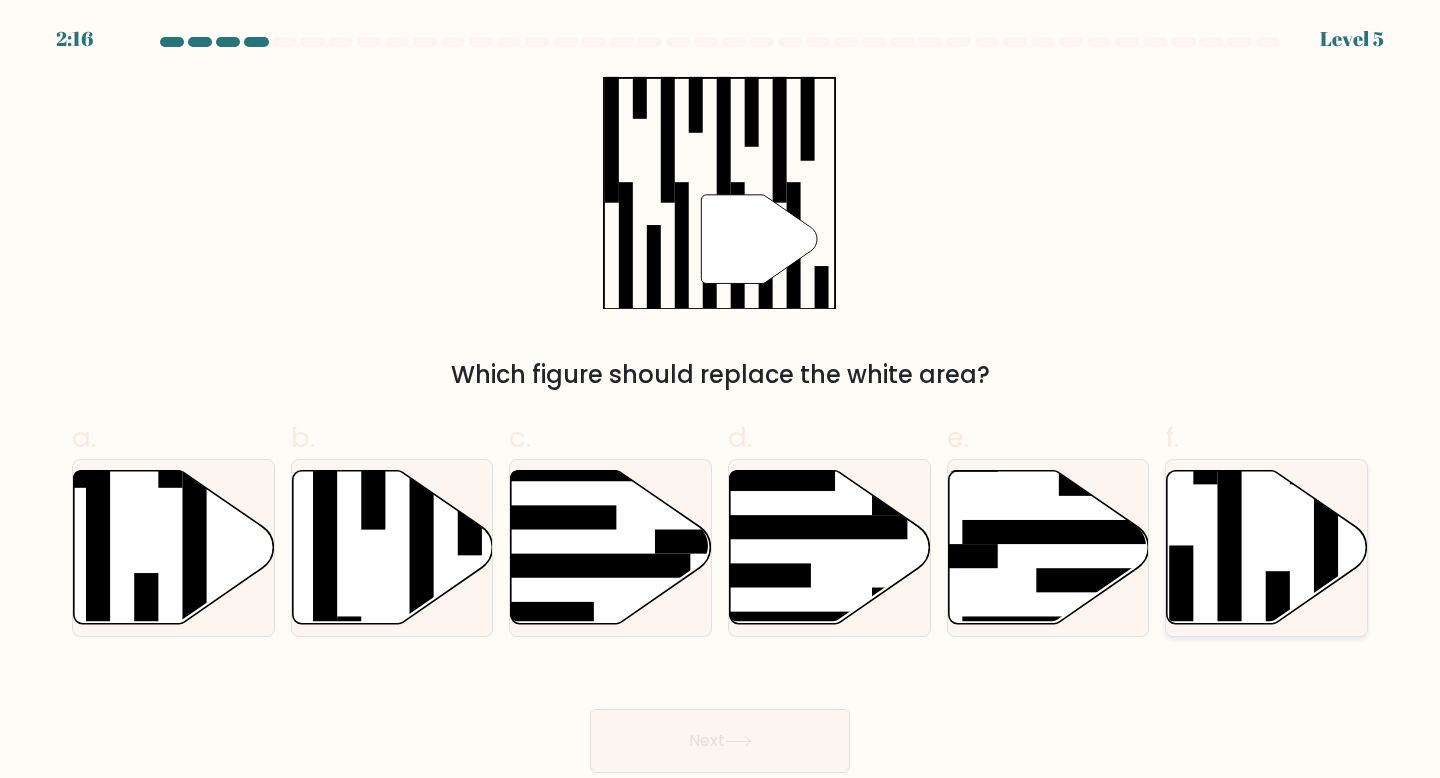 click 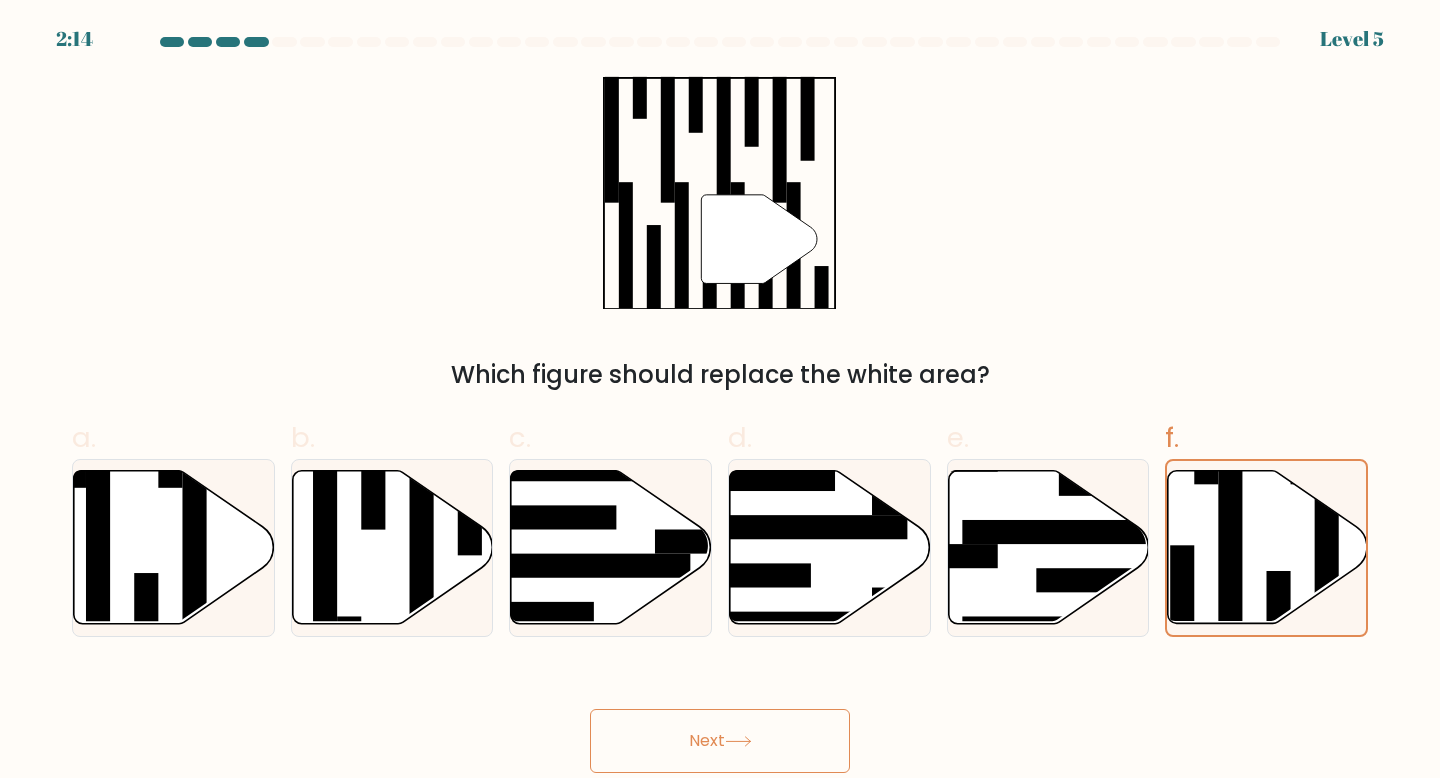 click on "Next" at bounding box center (720, 741) 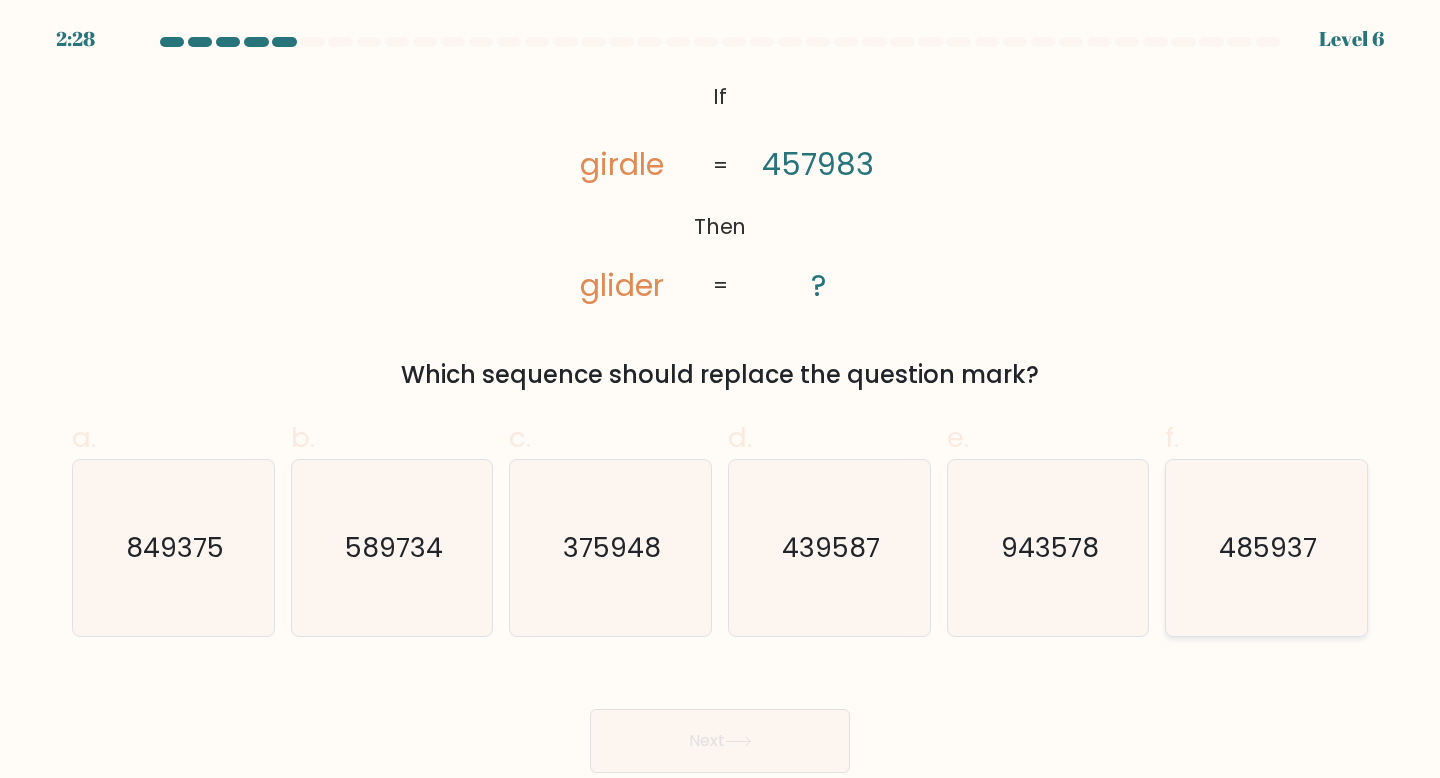 click on "485937" 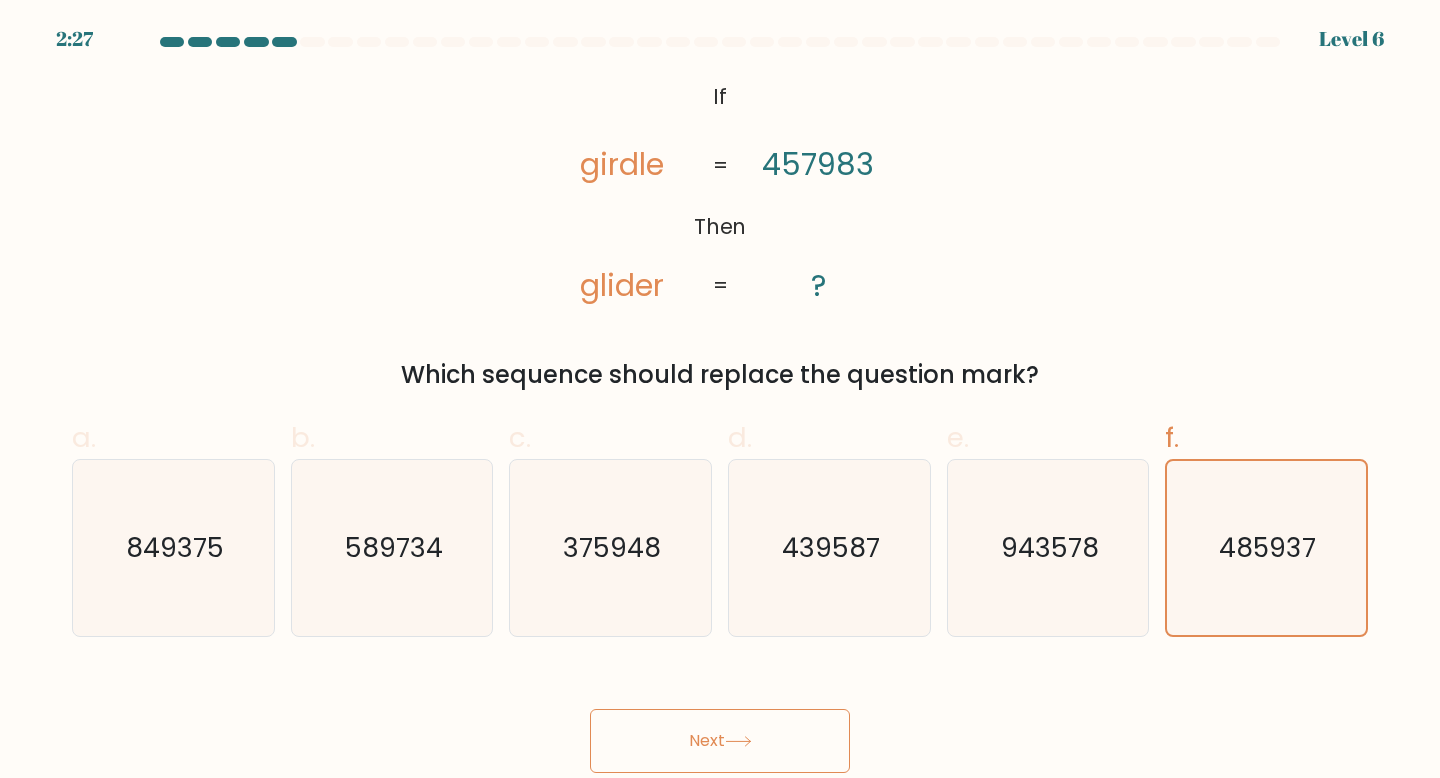 click on "Next" at bounding box center [720, 741] 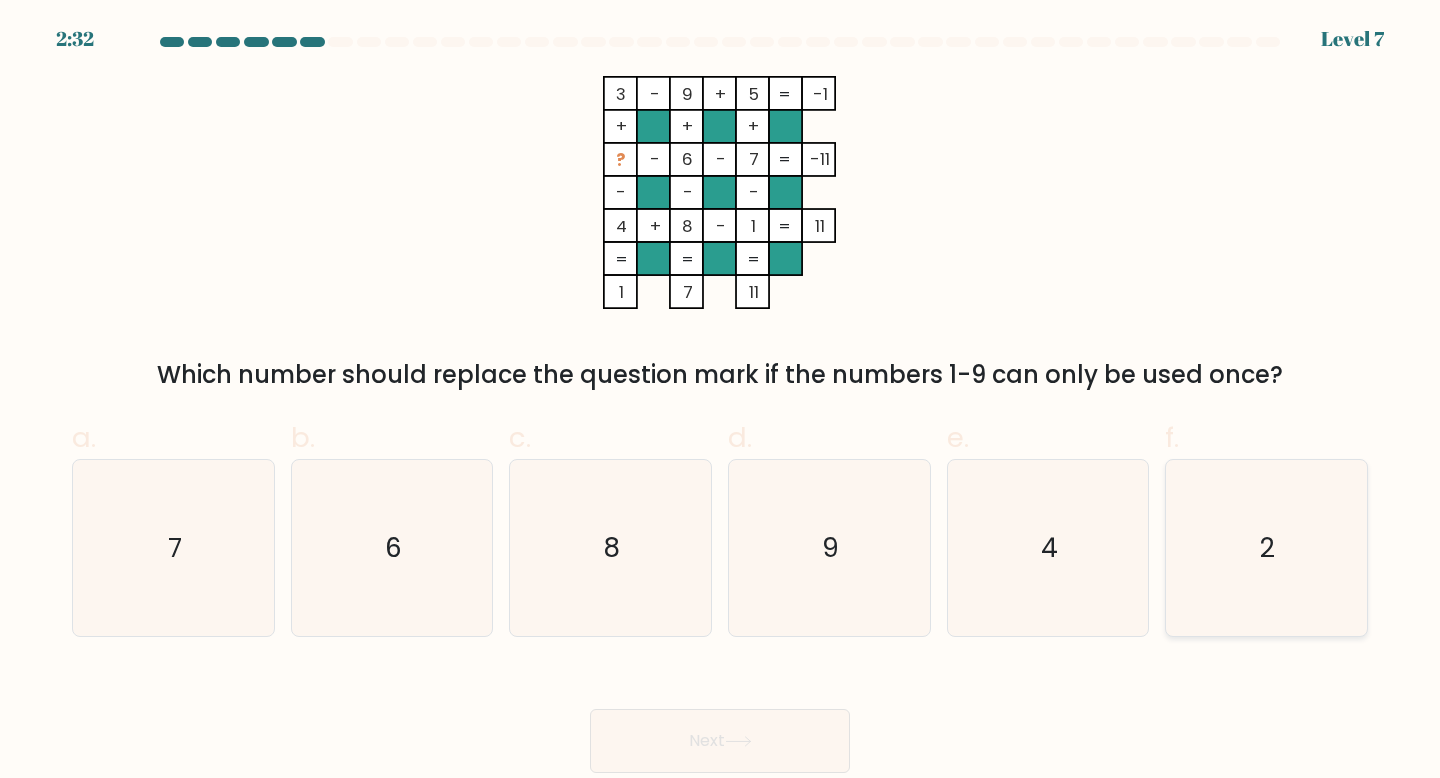 click on "2" 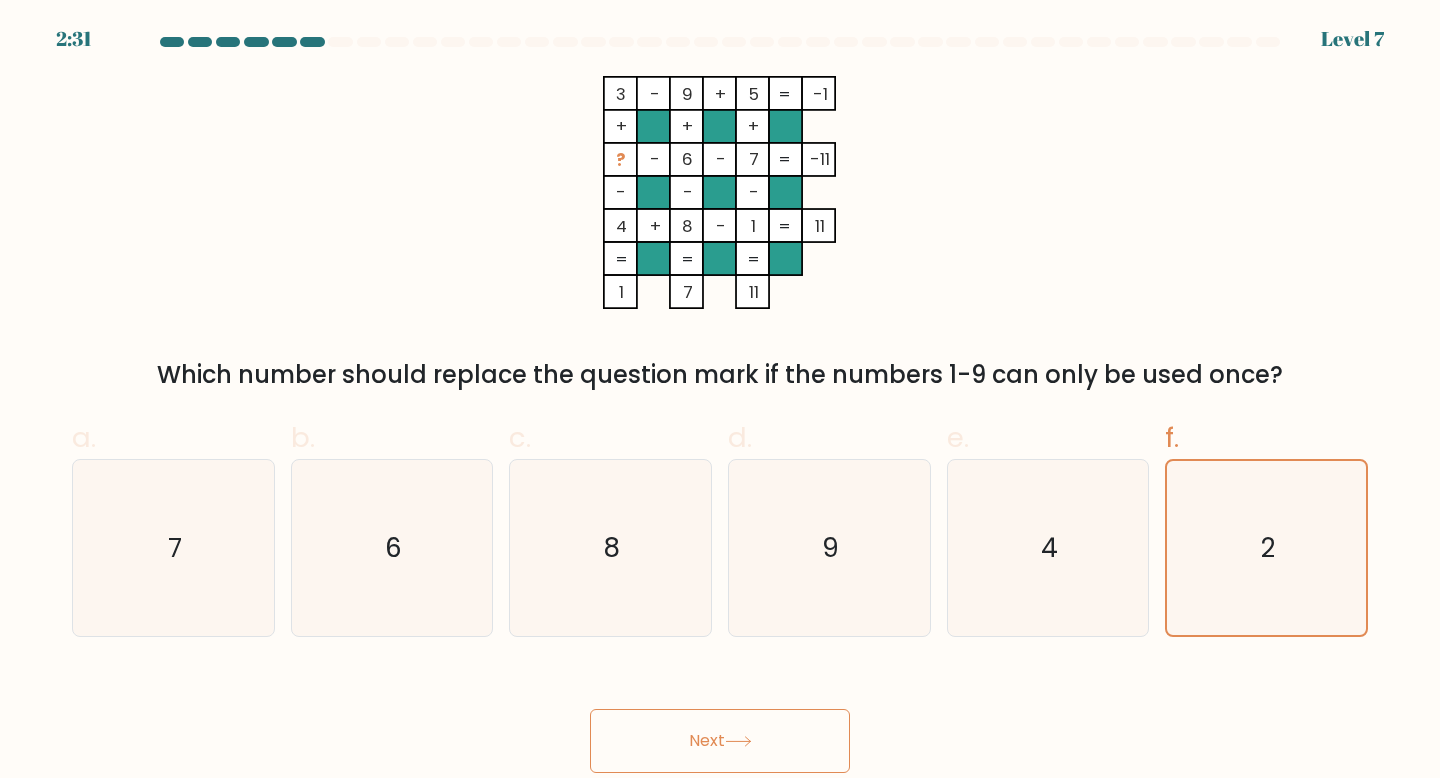 click on "Next" at bounding box center (720, 741) 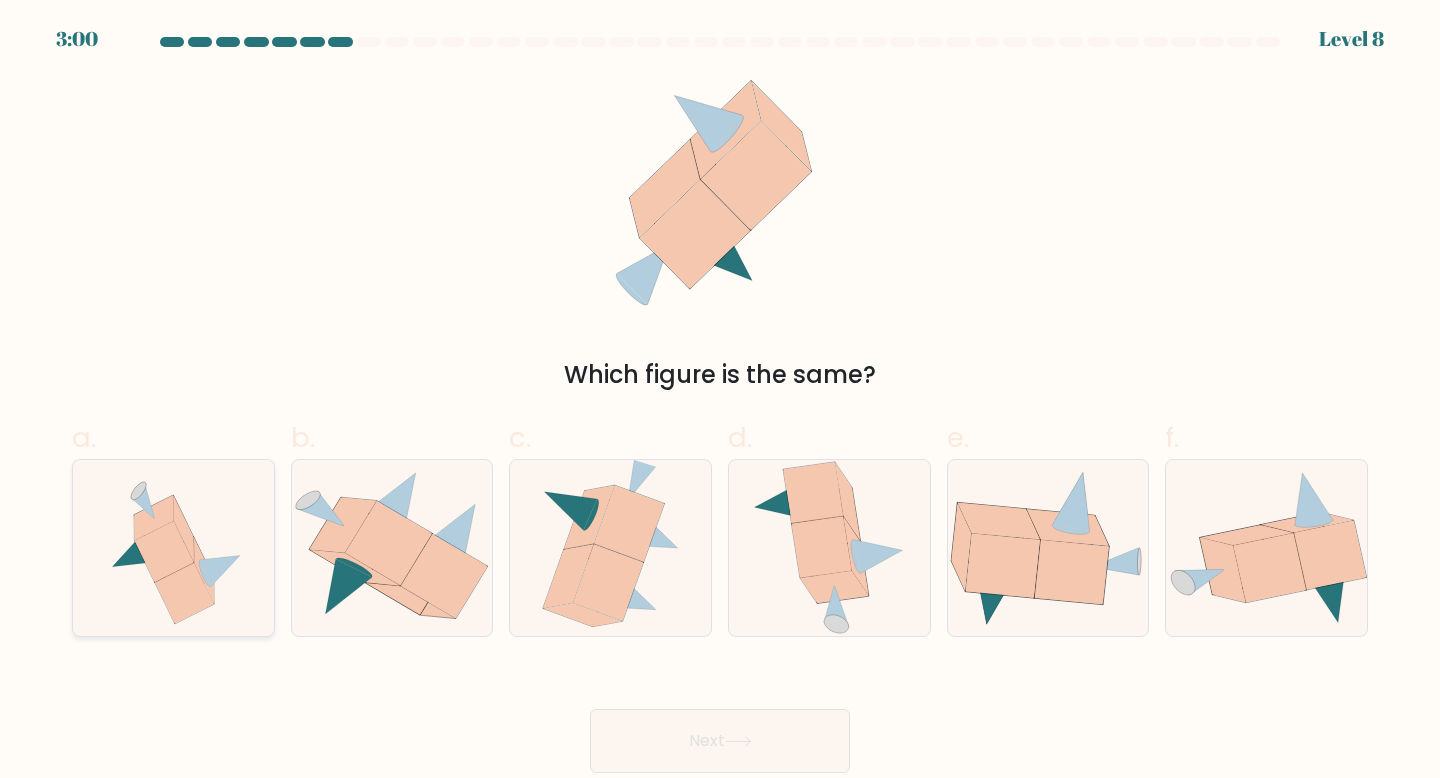click 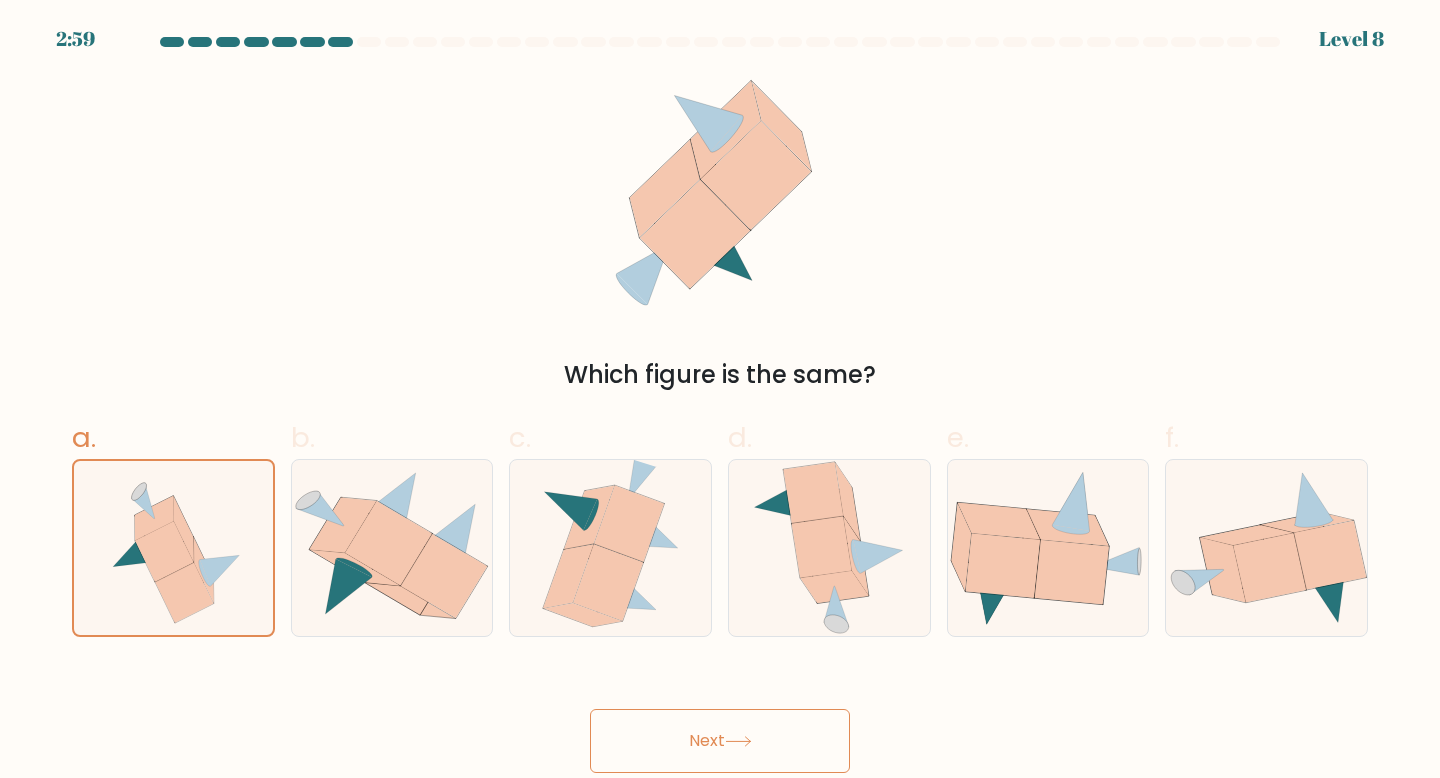click on "Next" at bounding box center (720, 741) 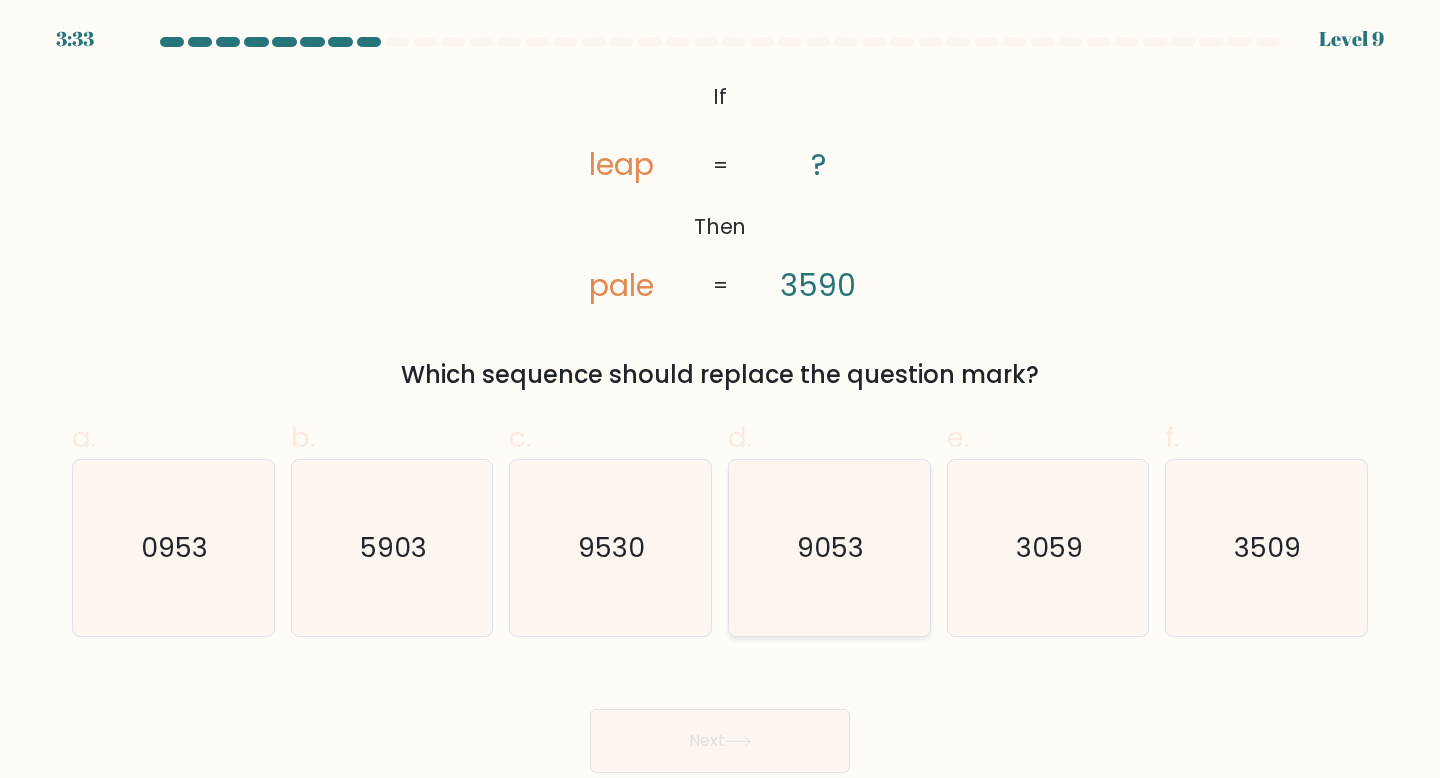 click on "9053" 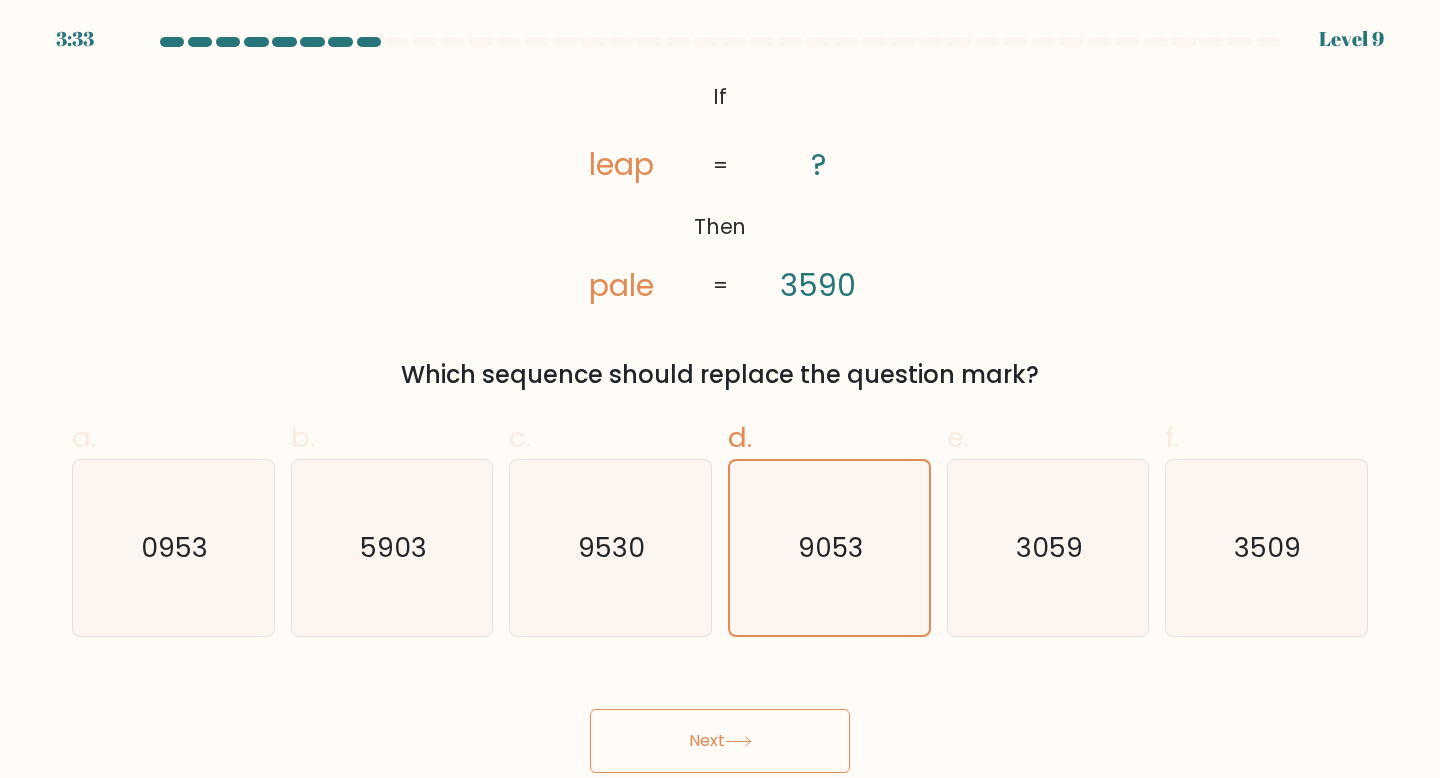 click 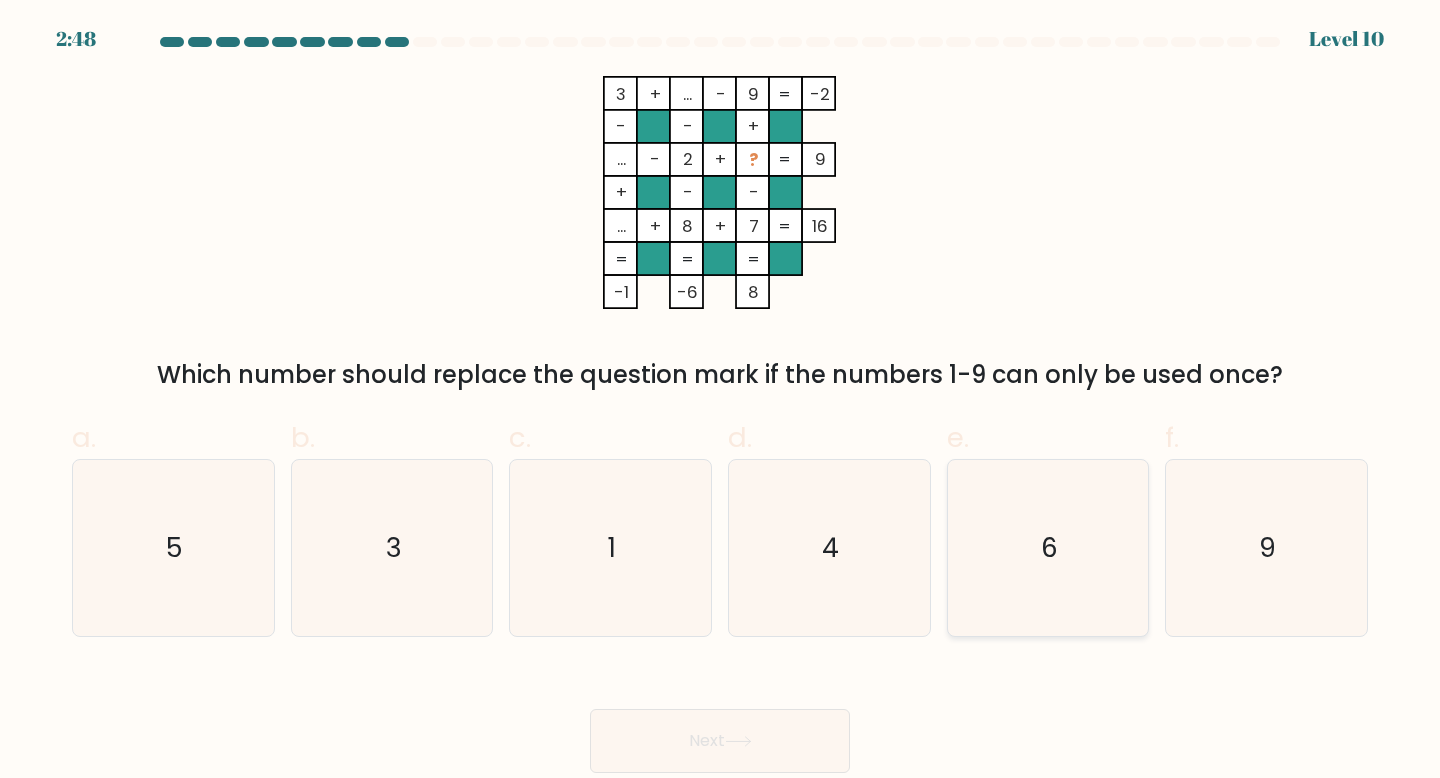 click on "6" 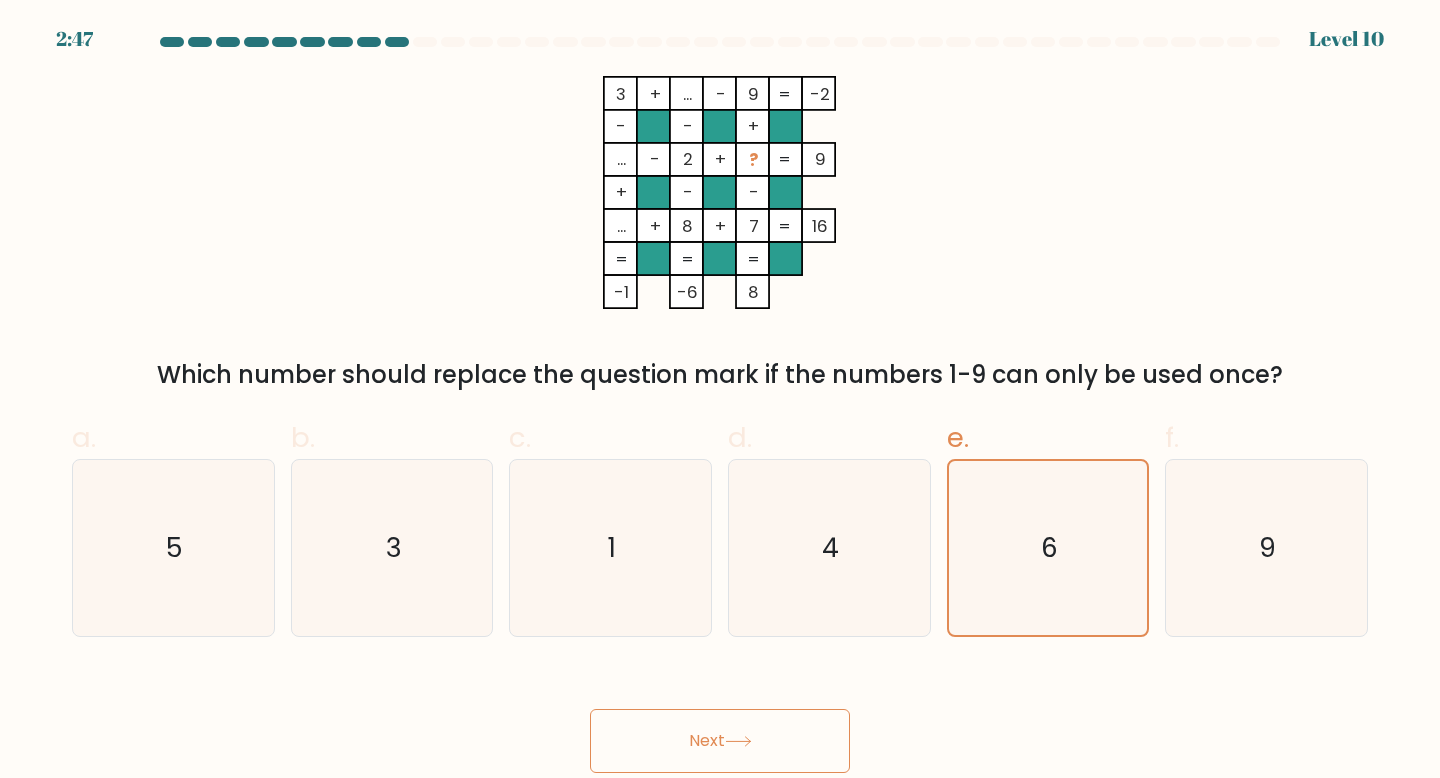 click on "Next" at bounding box center [720, 741] 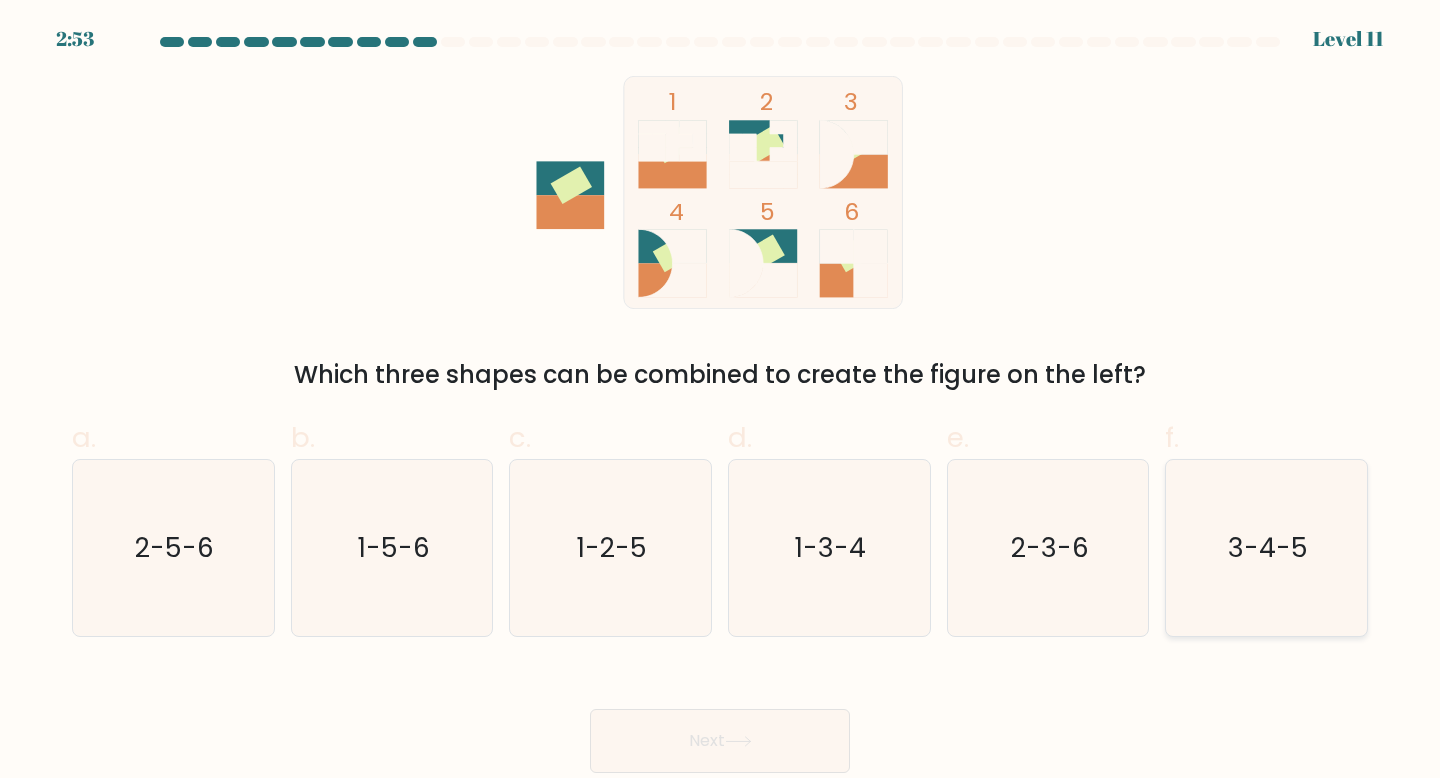 click on "3-4-5" 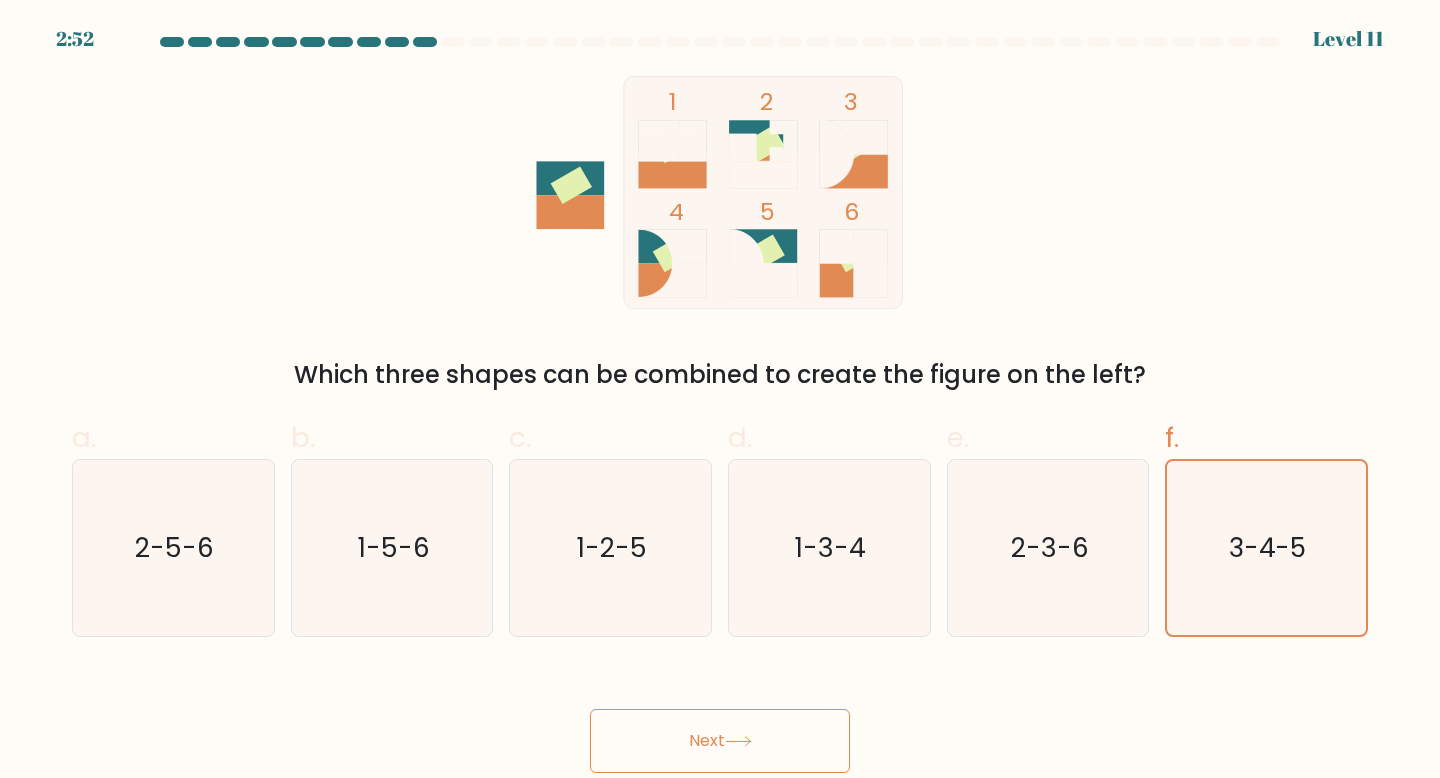 click 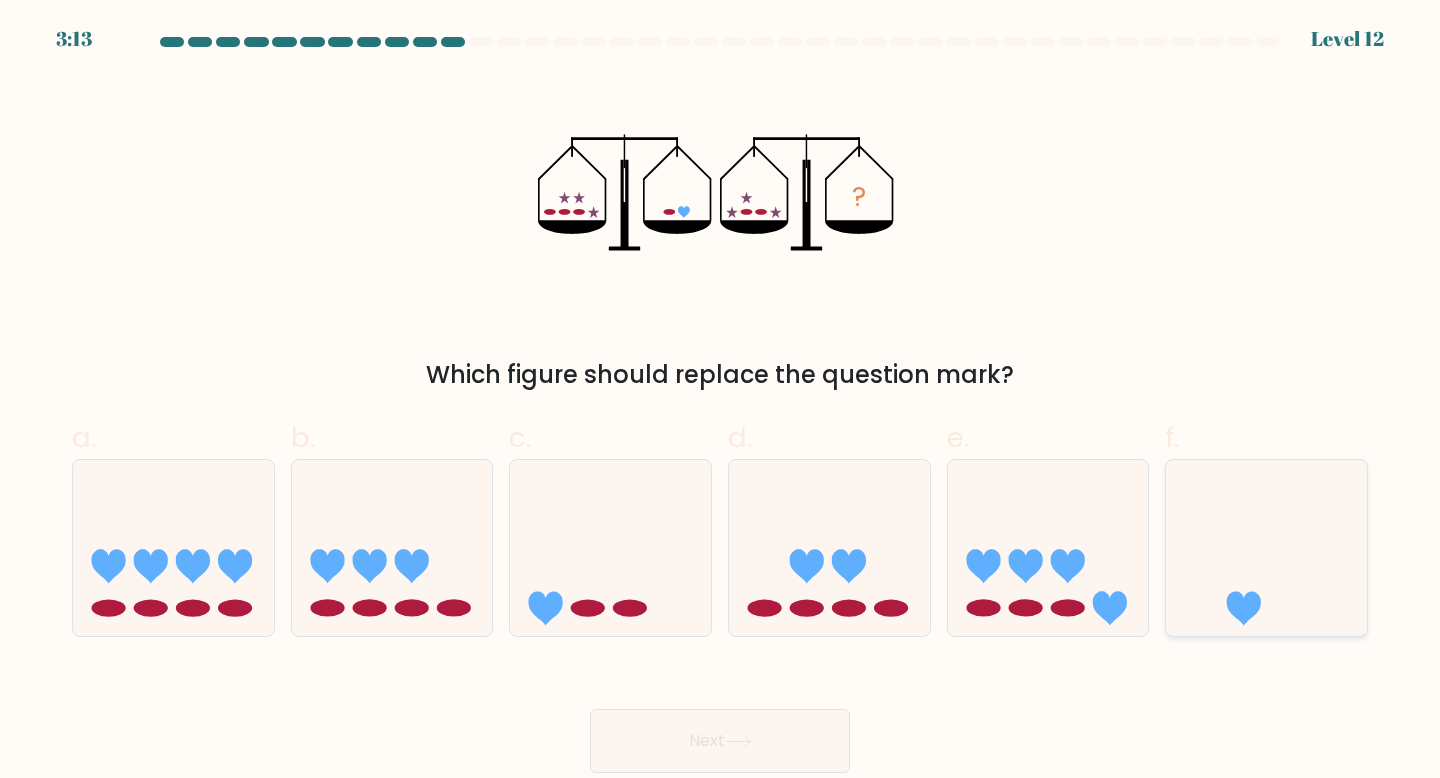 click 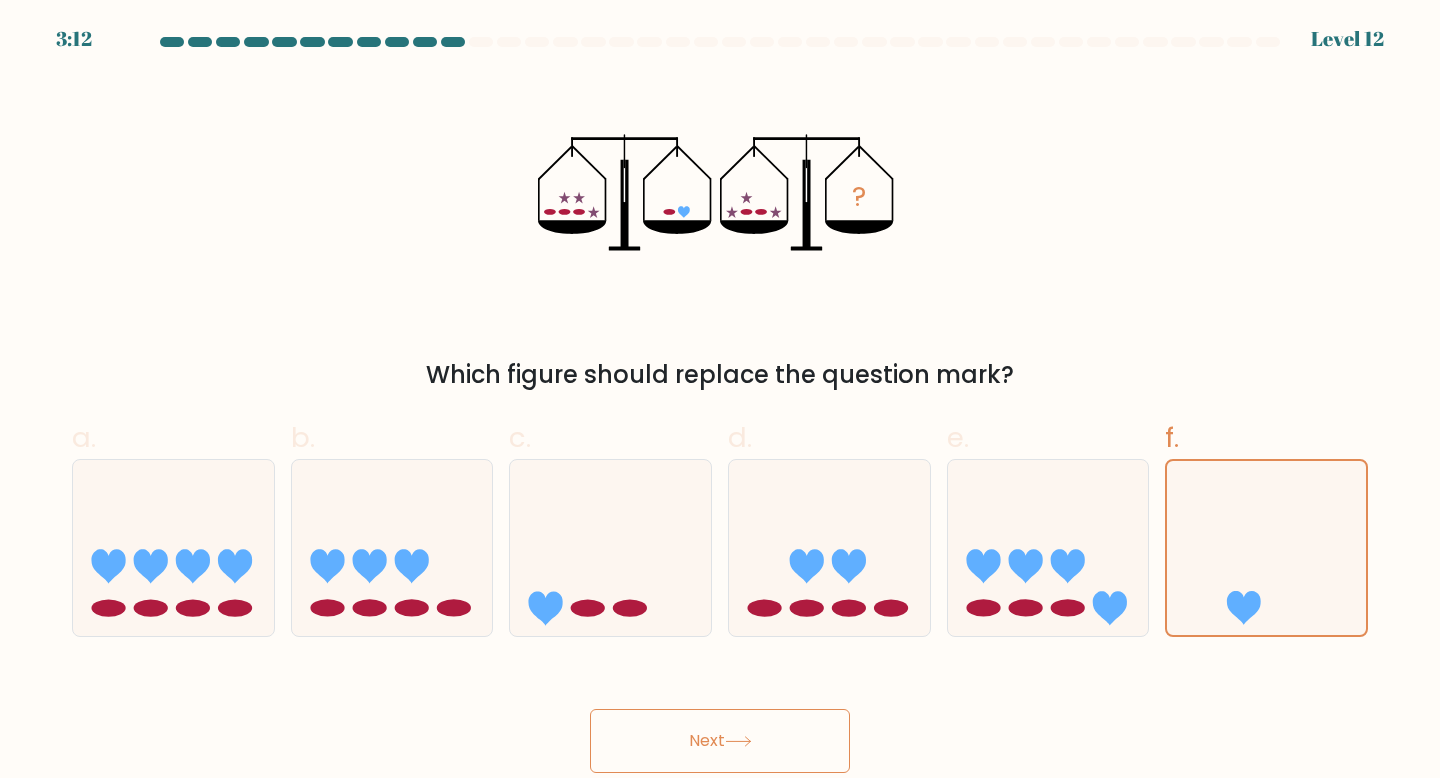 click on "Next" at bounding box center [720, 741] 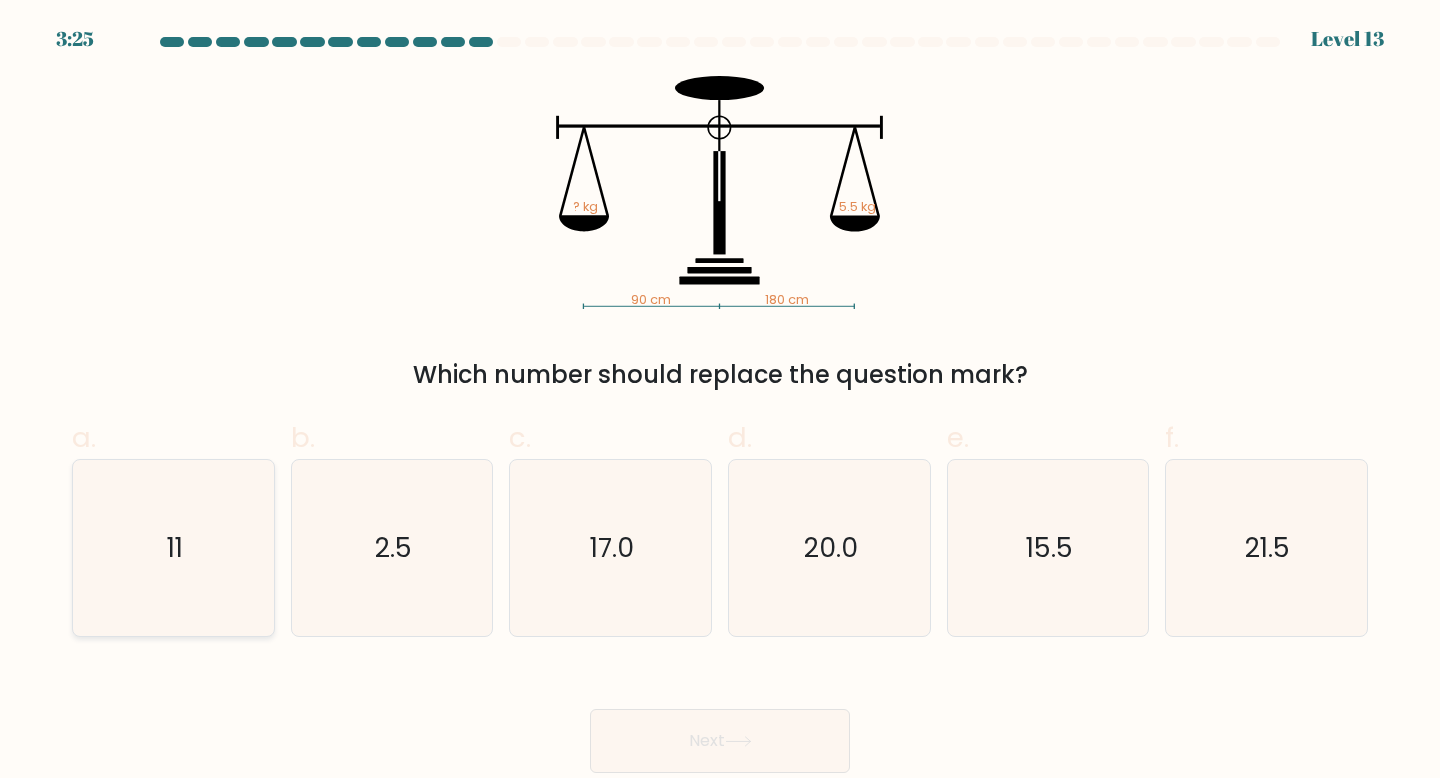 click on "11" 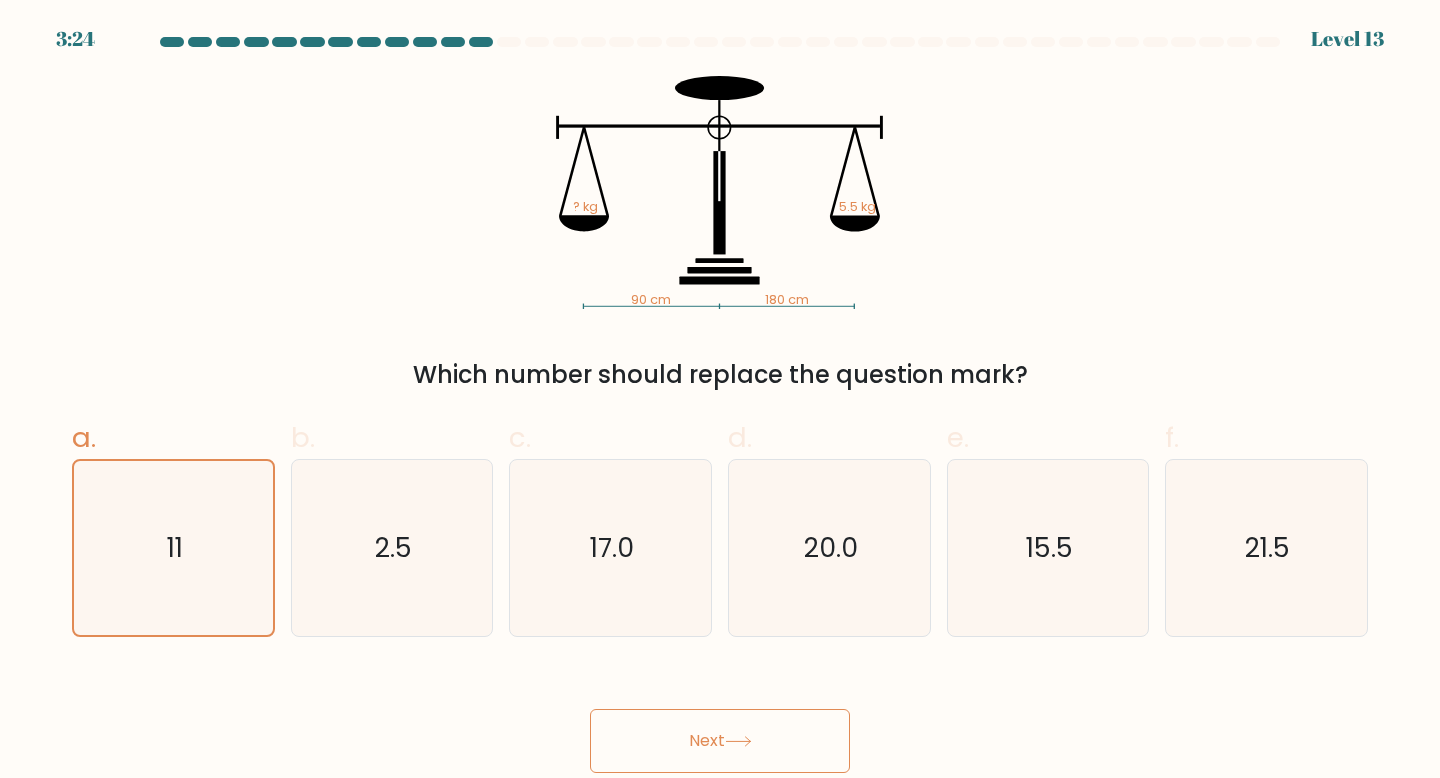 click on "Next" at bounding box center [720, 741] 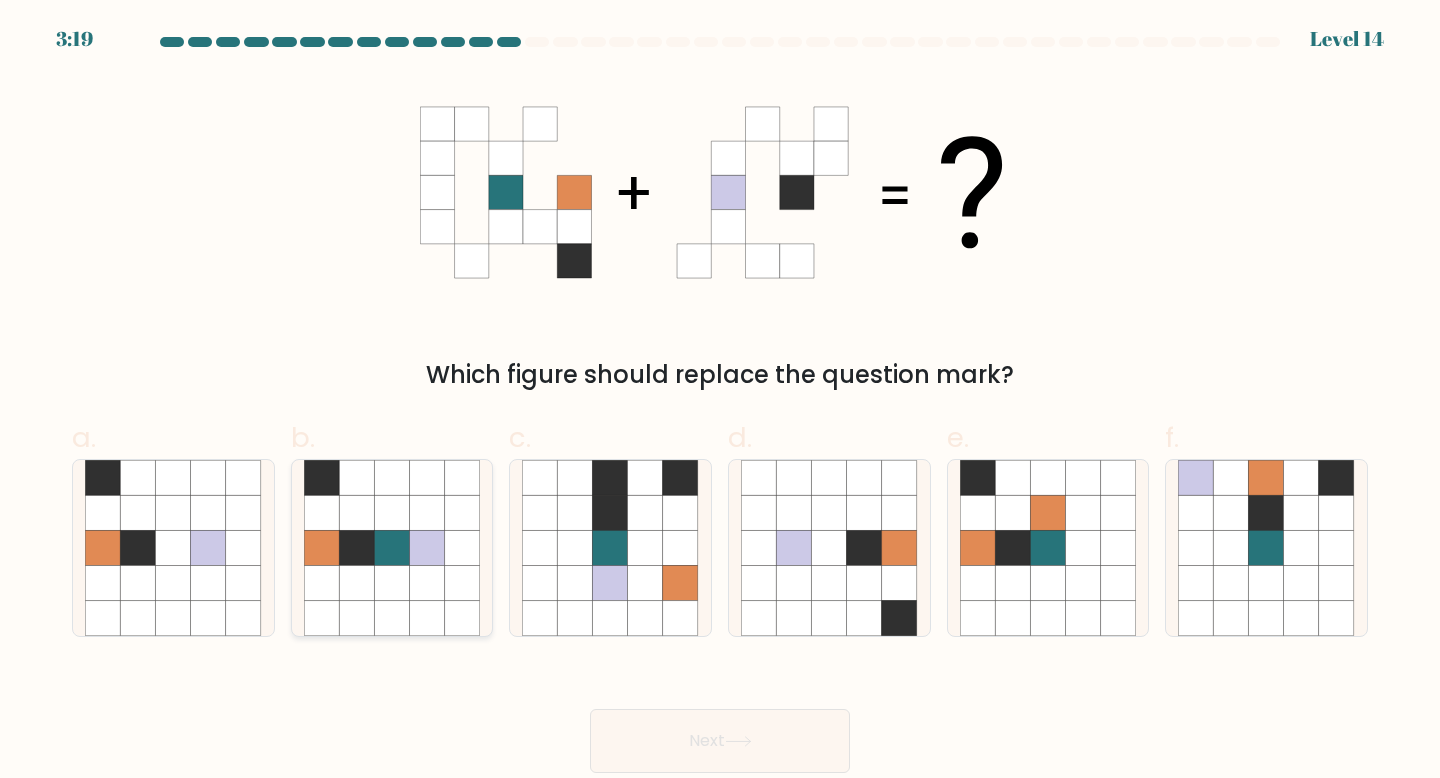 click 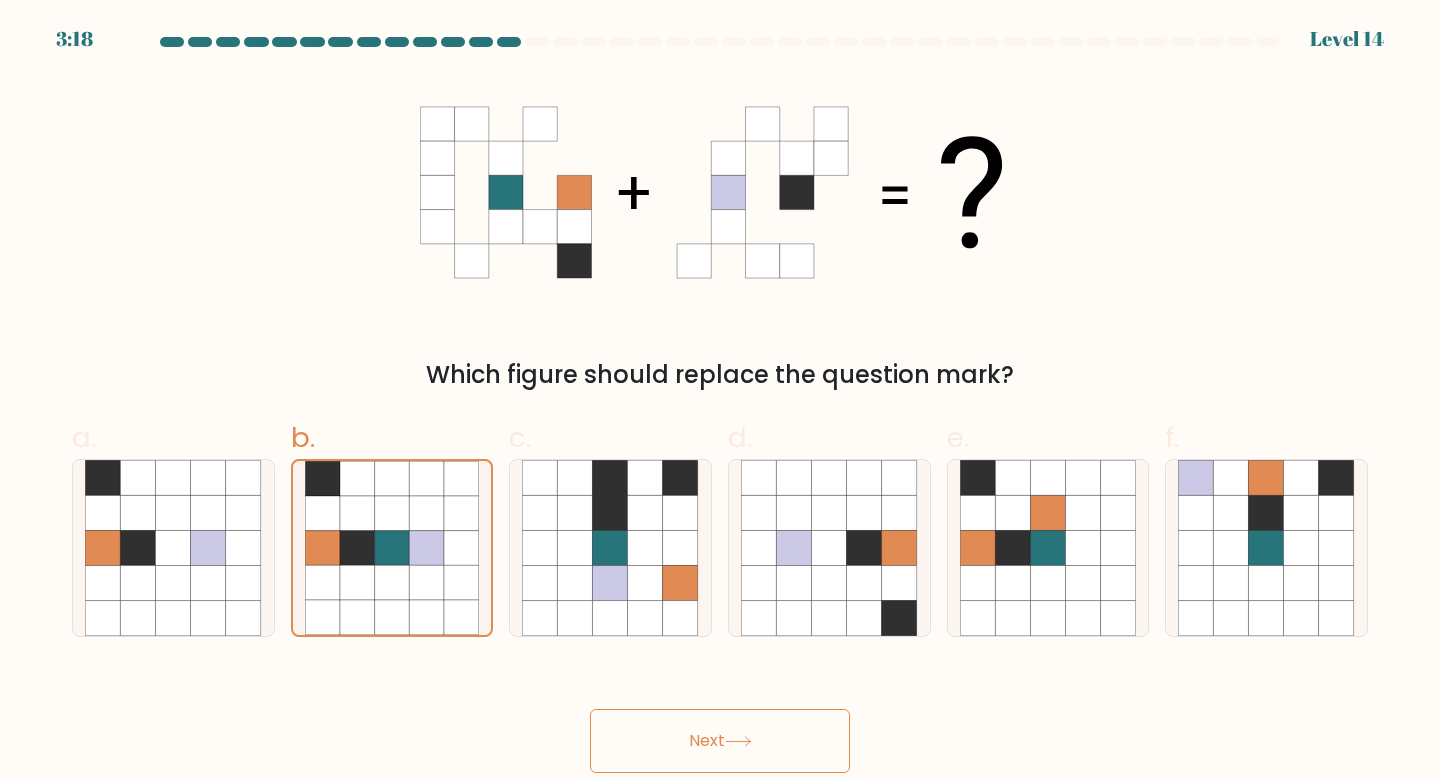 click on "Next" at bounding box center [720, 741] 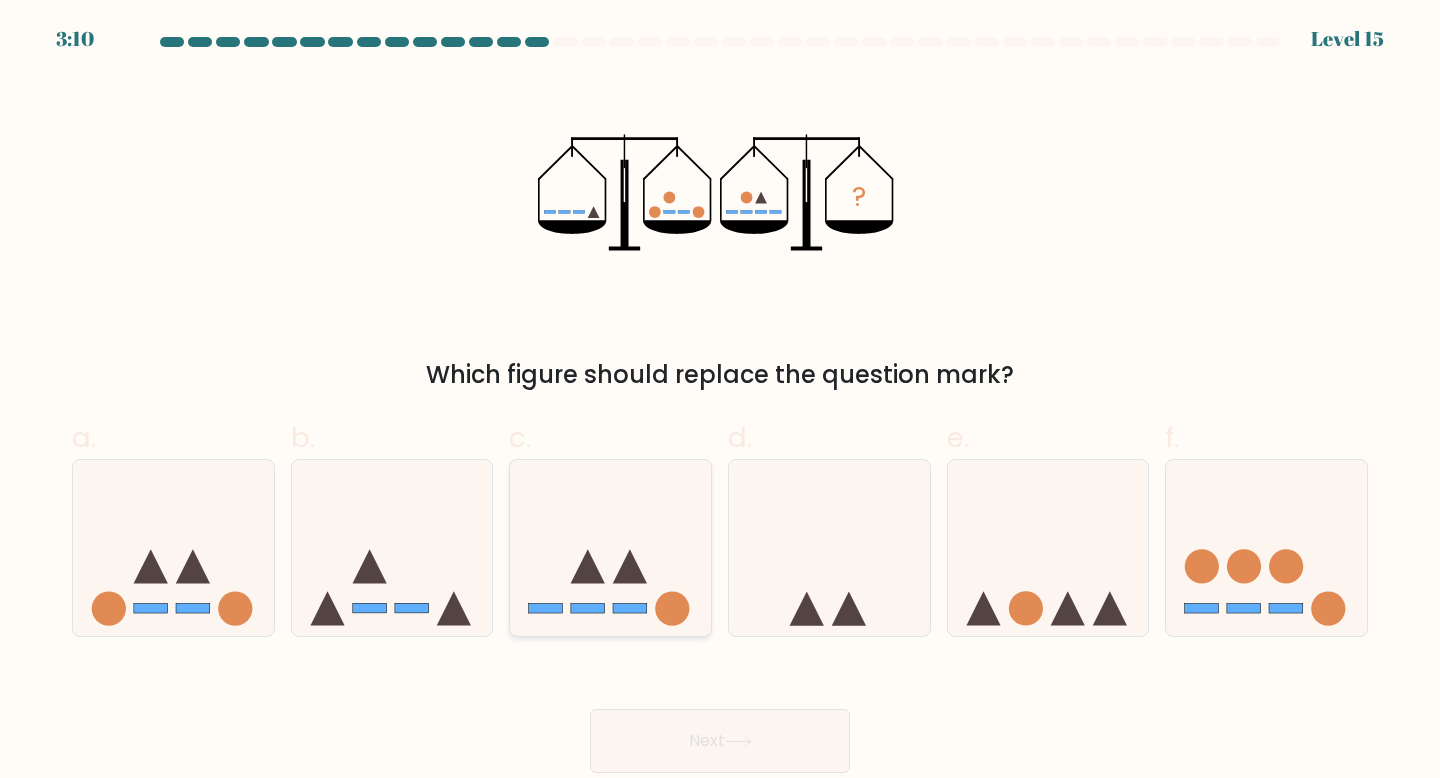 click 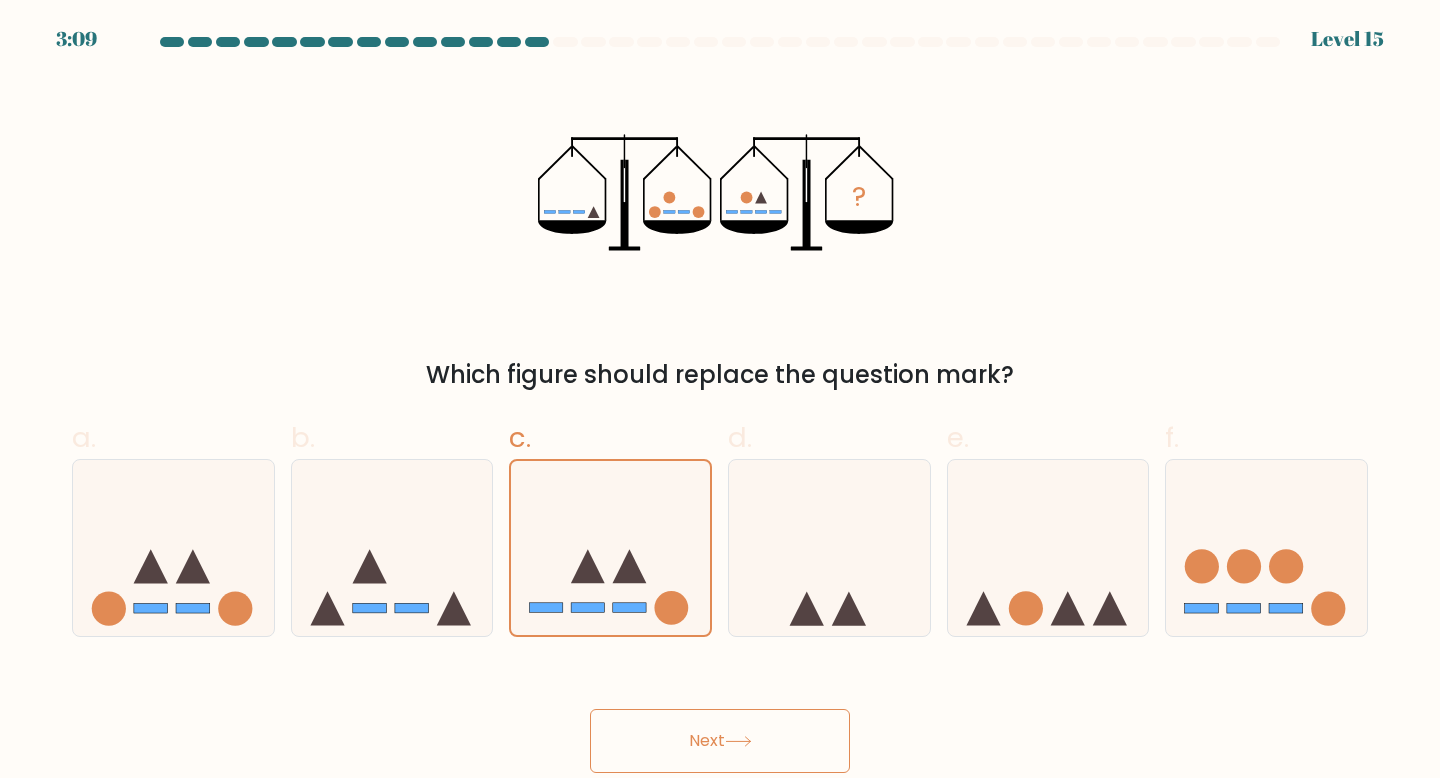click on "Next" at bounding box center (720, 741) 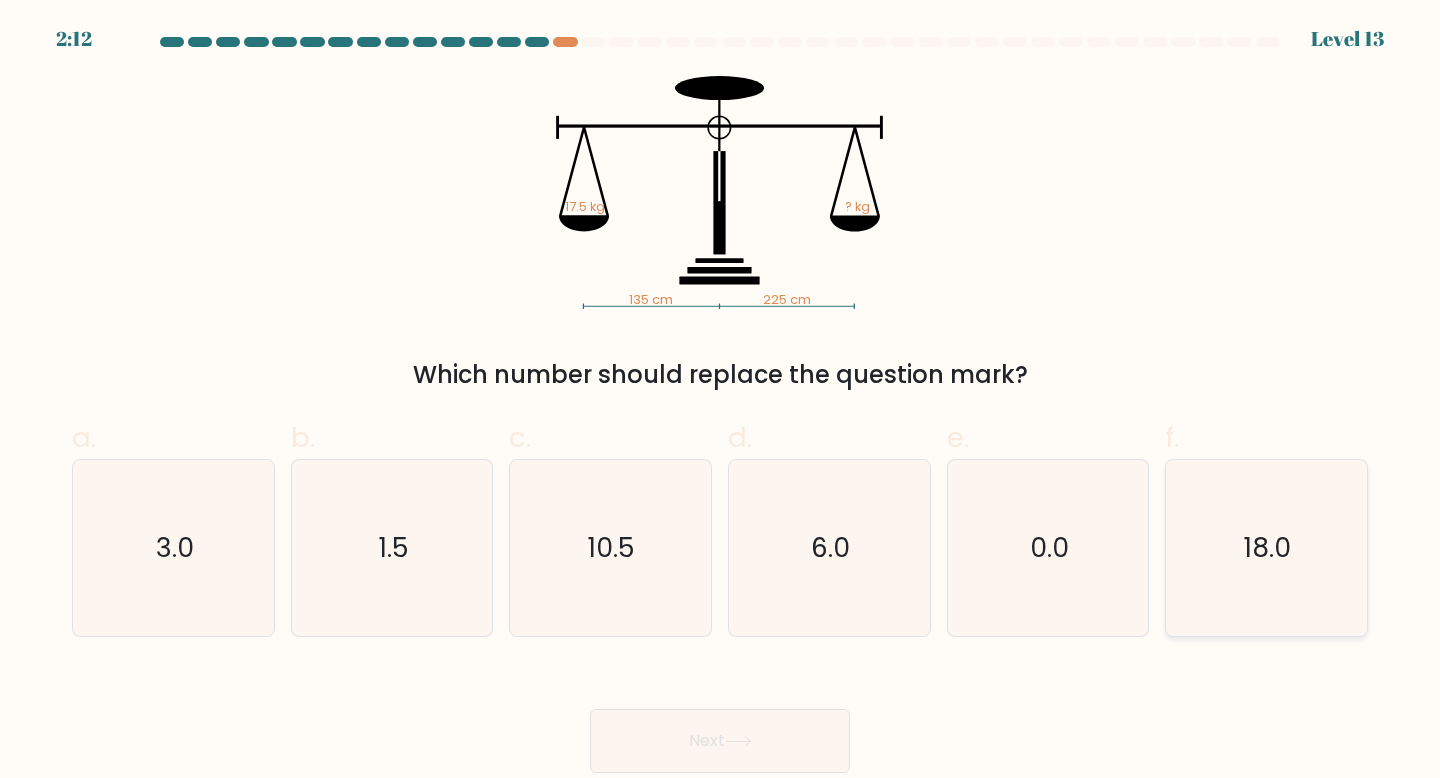 click on "18.0" 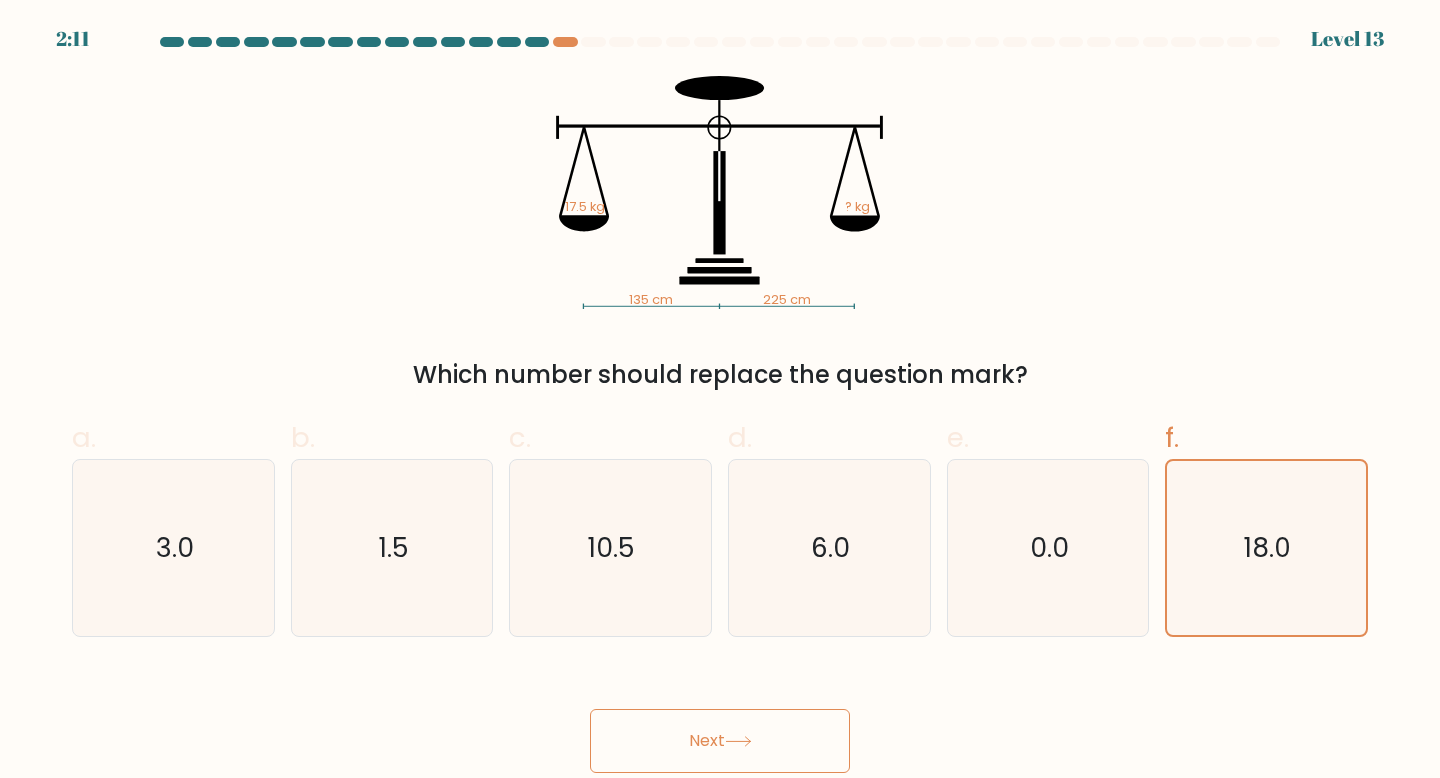 click on "Next" at bounding box center (720, 741) 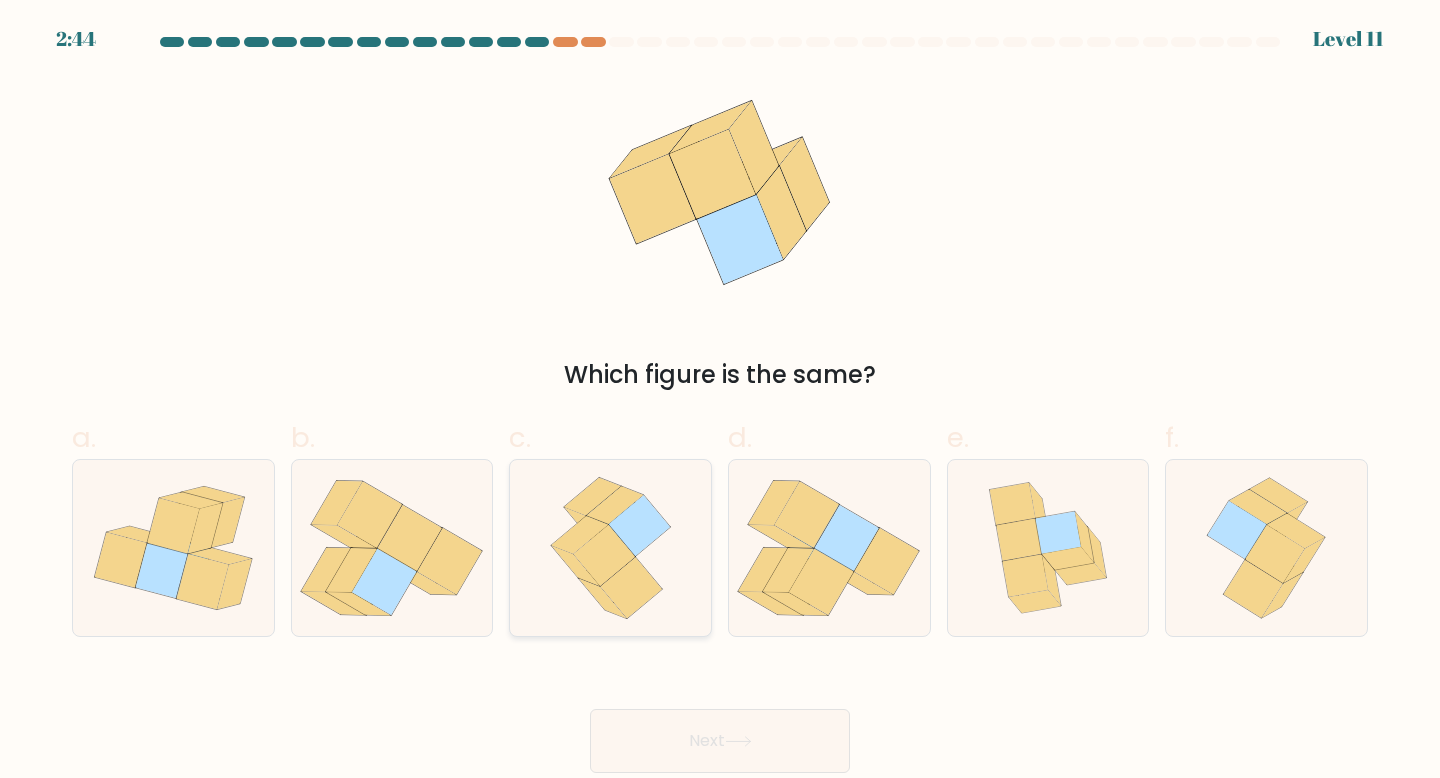 click 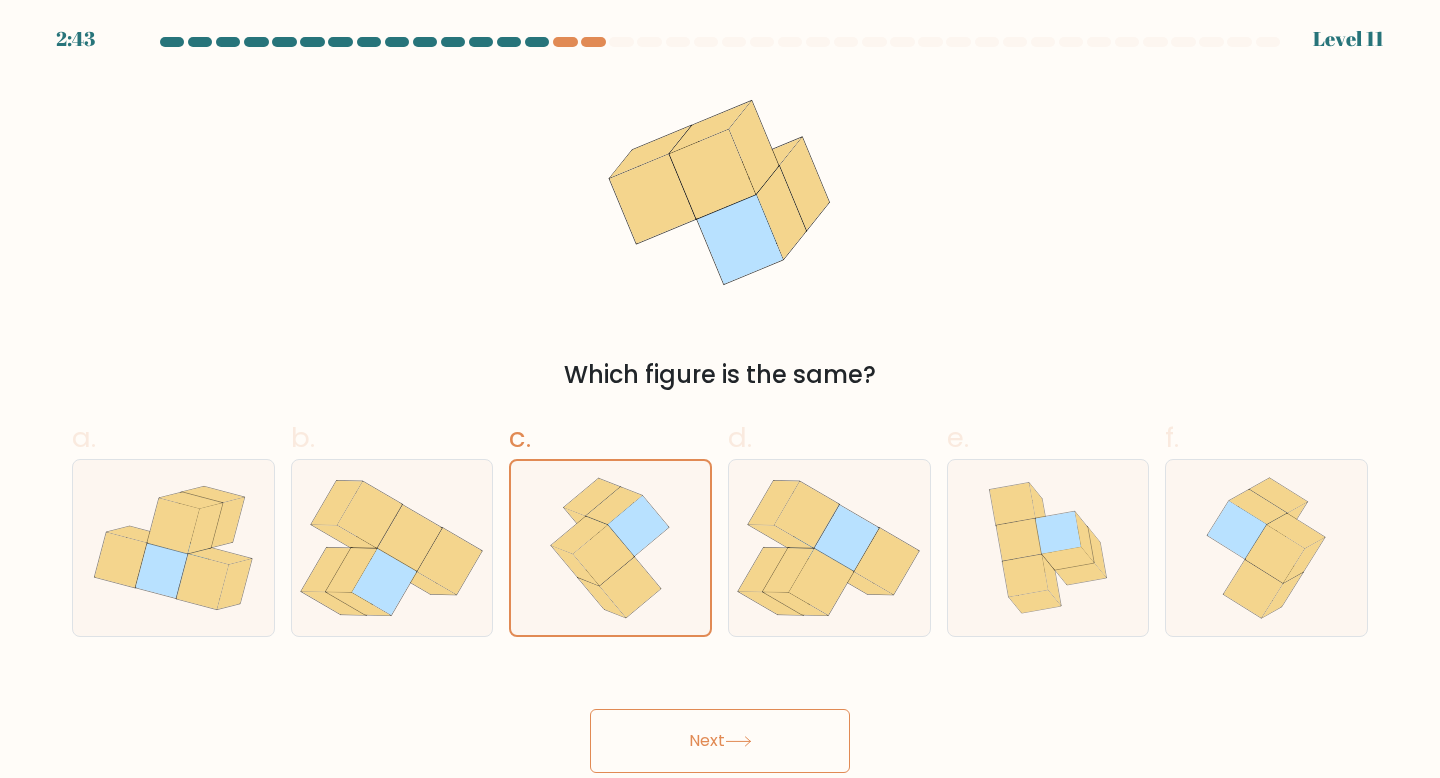click on "Next" at bounding box center [720, 741] 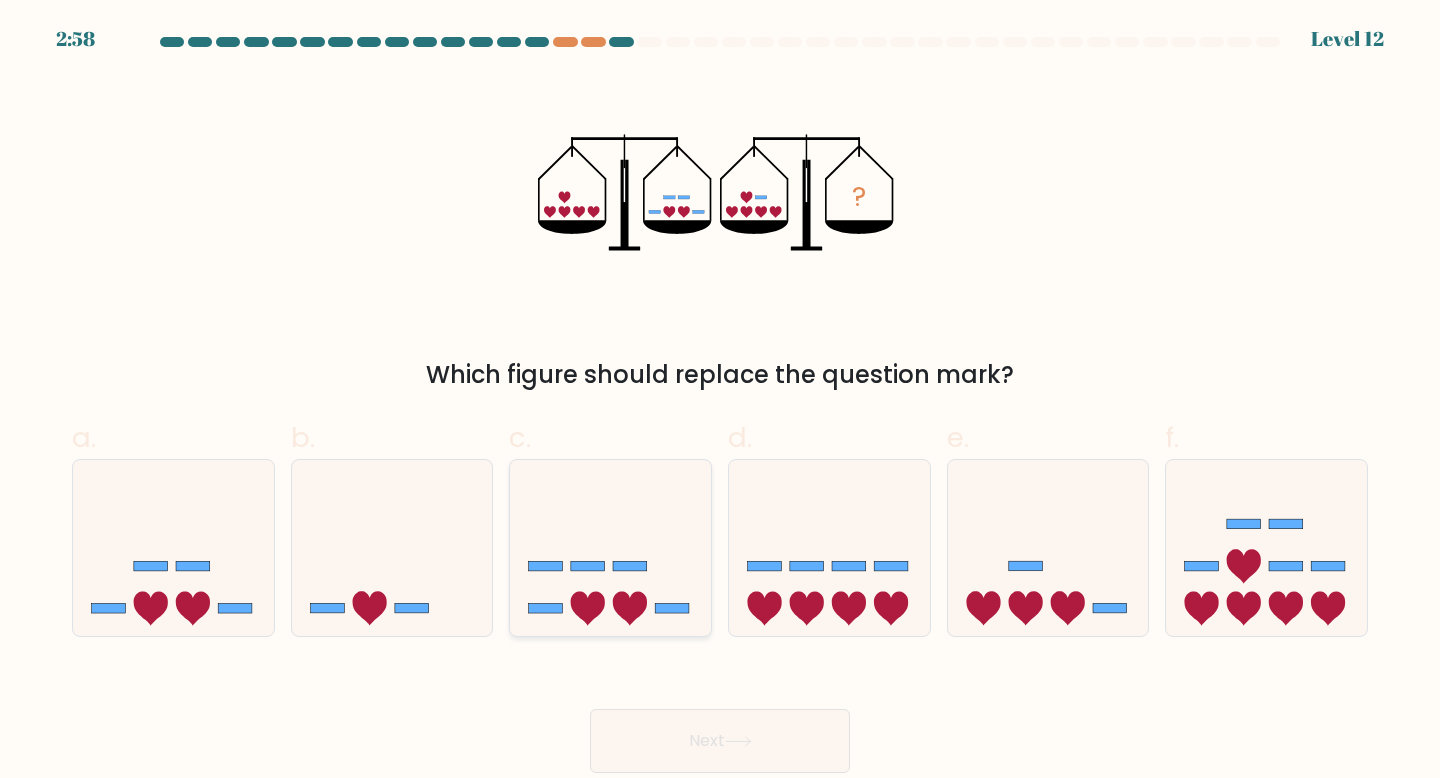 click 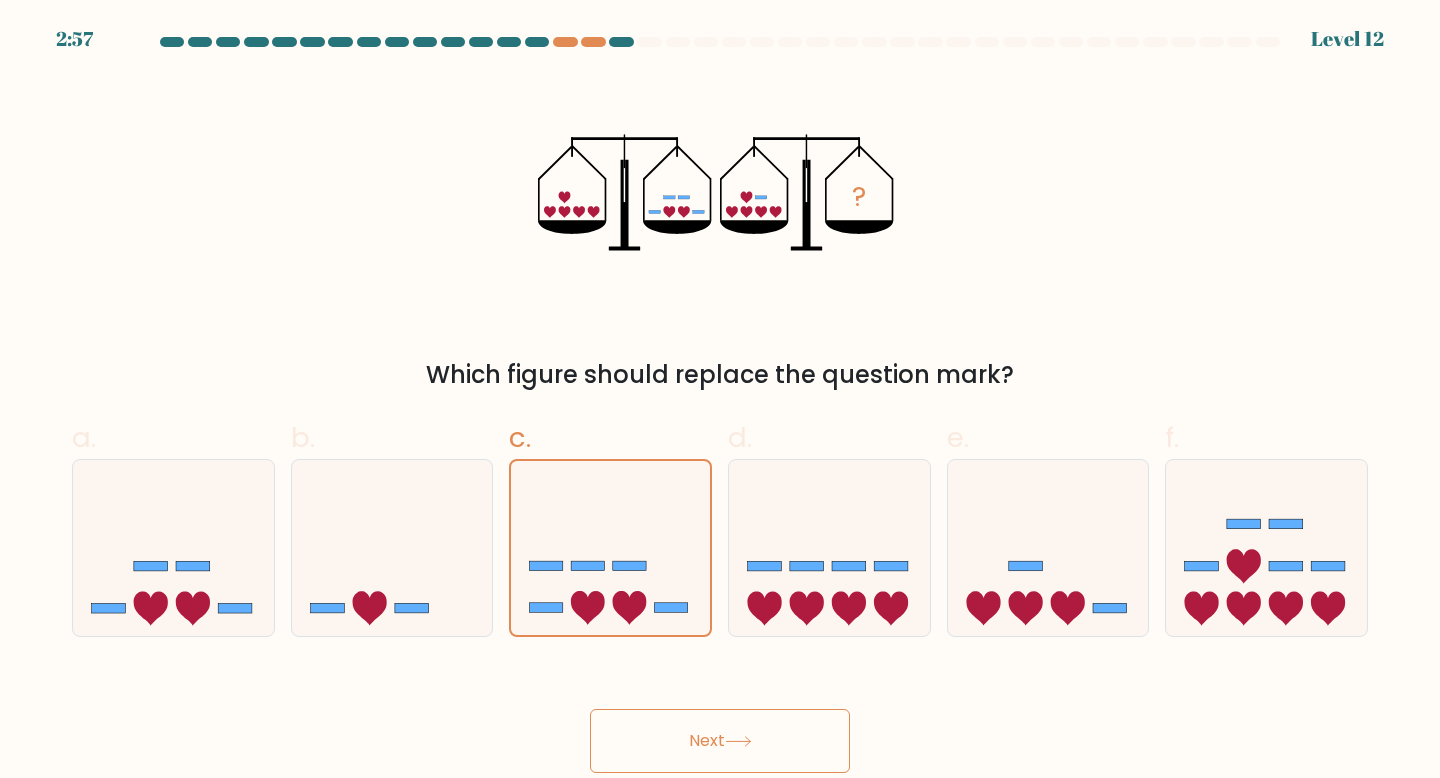 click on "Next" at bounding box center [720, 741] 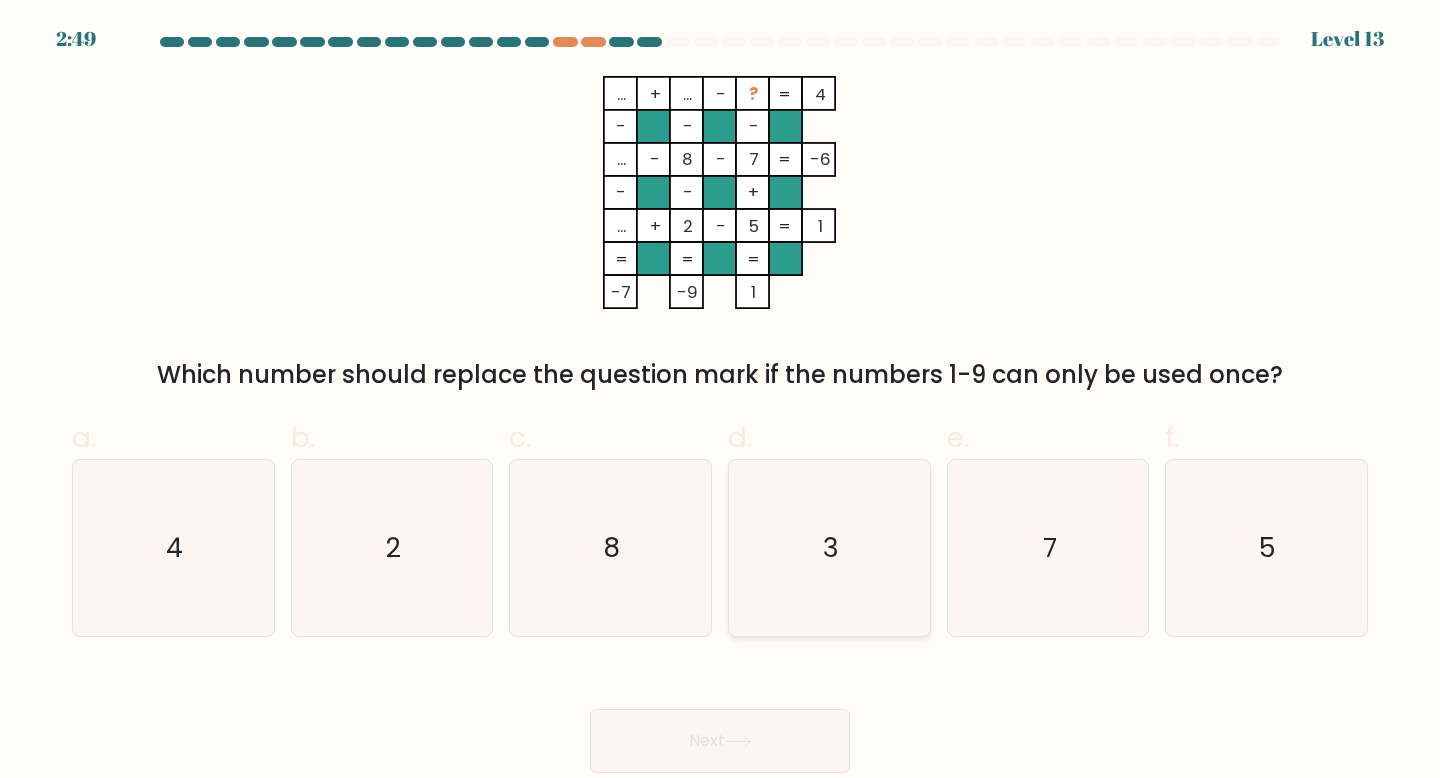 click on "3" 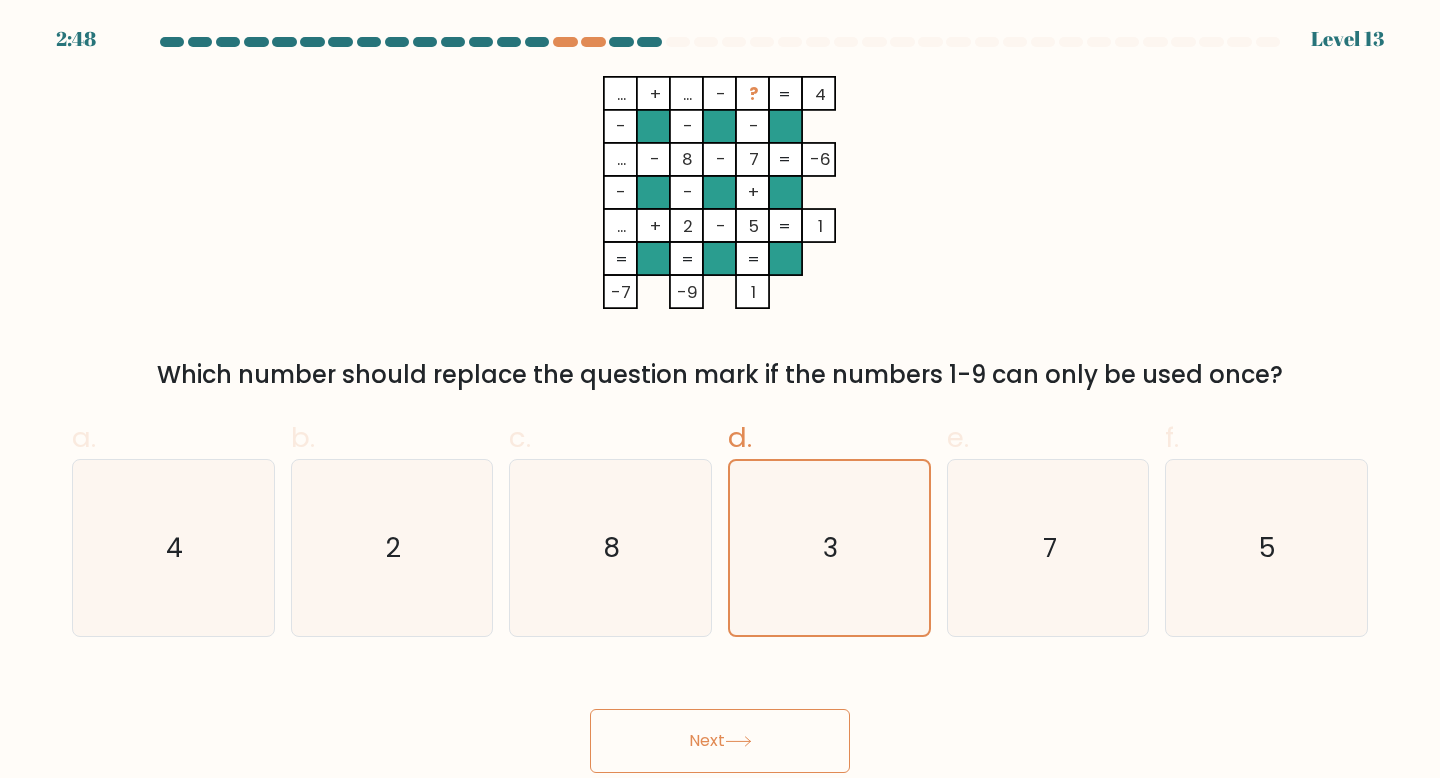 click on "Next" at bounding box center [720, 741] 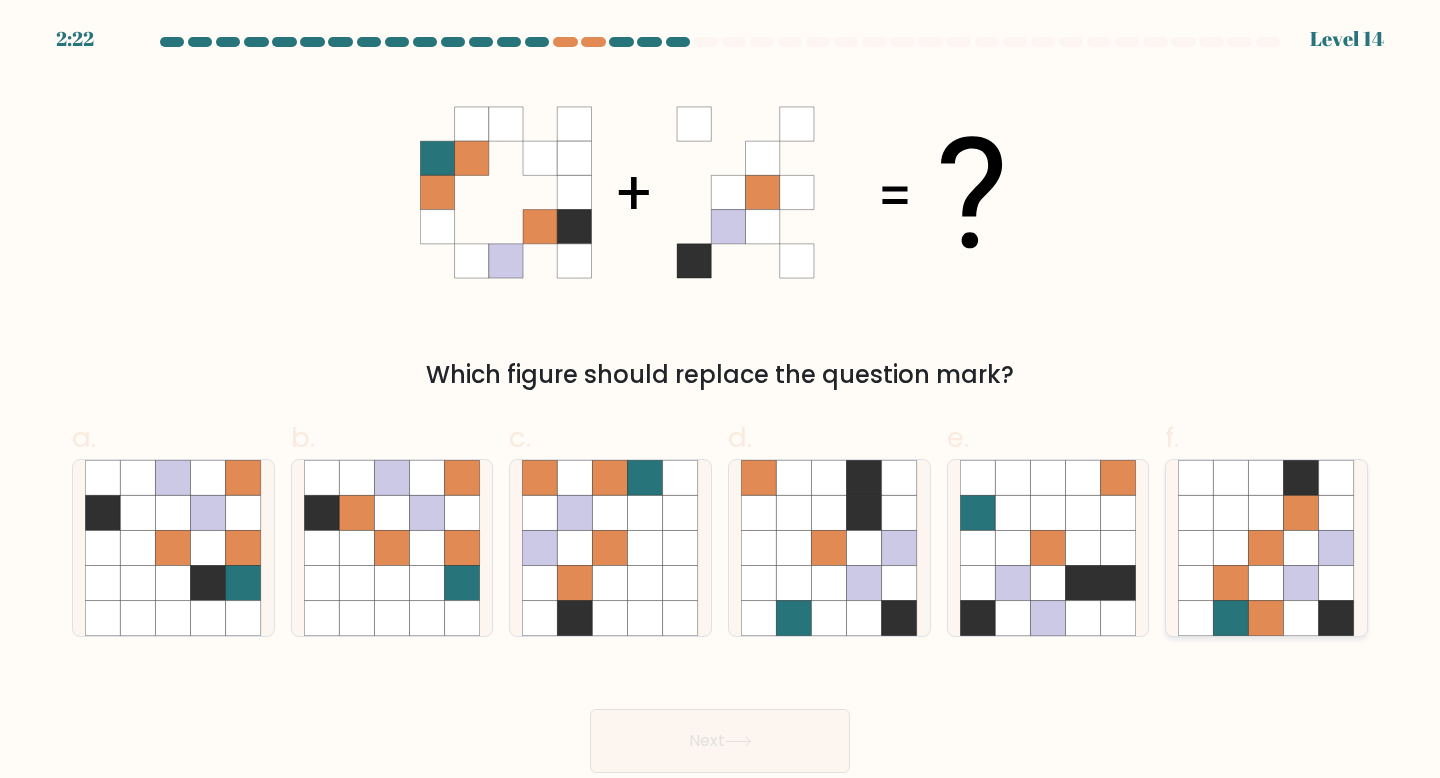 click 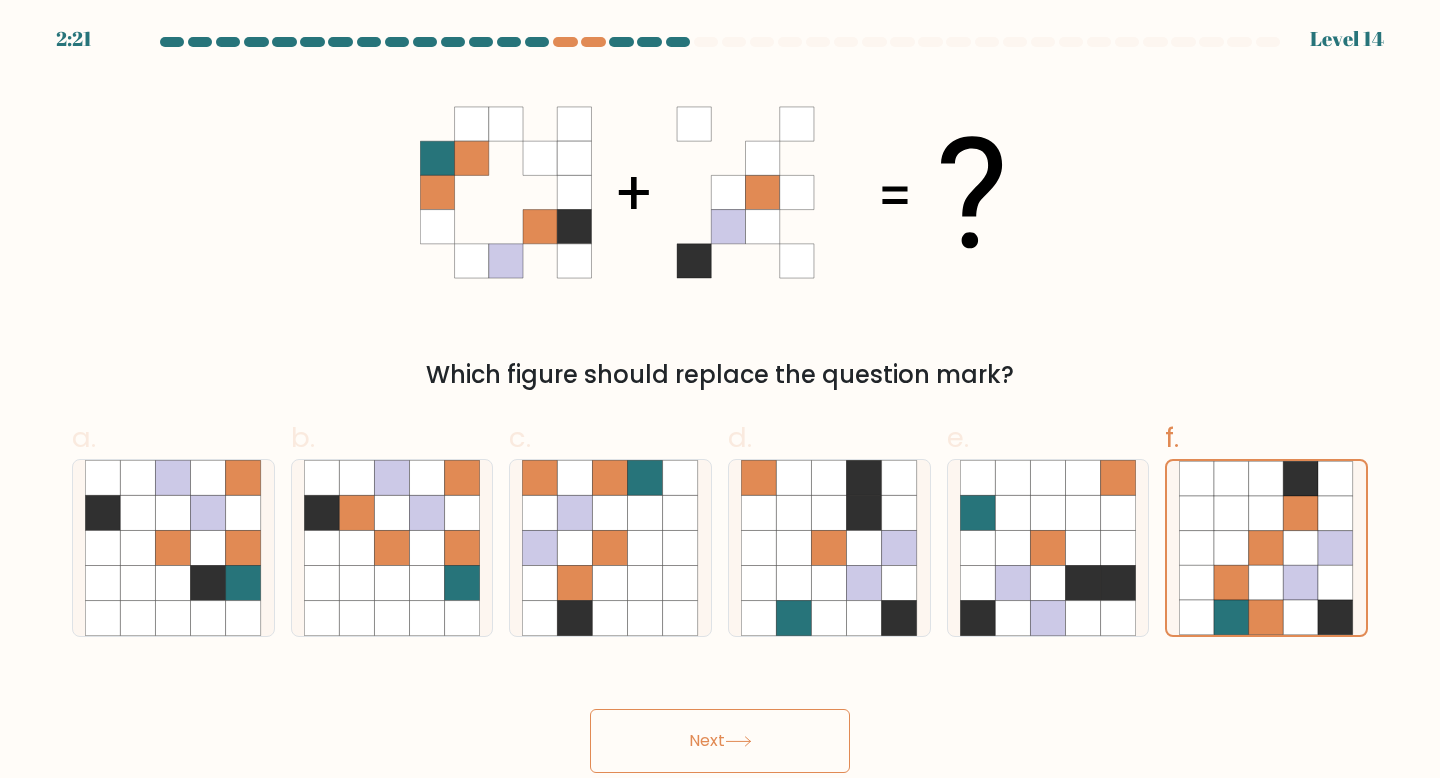 click on "Next" at bounding box center (720, 741) 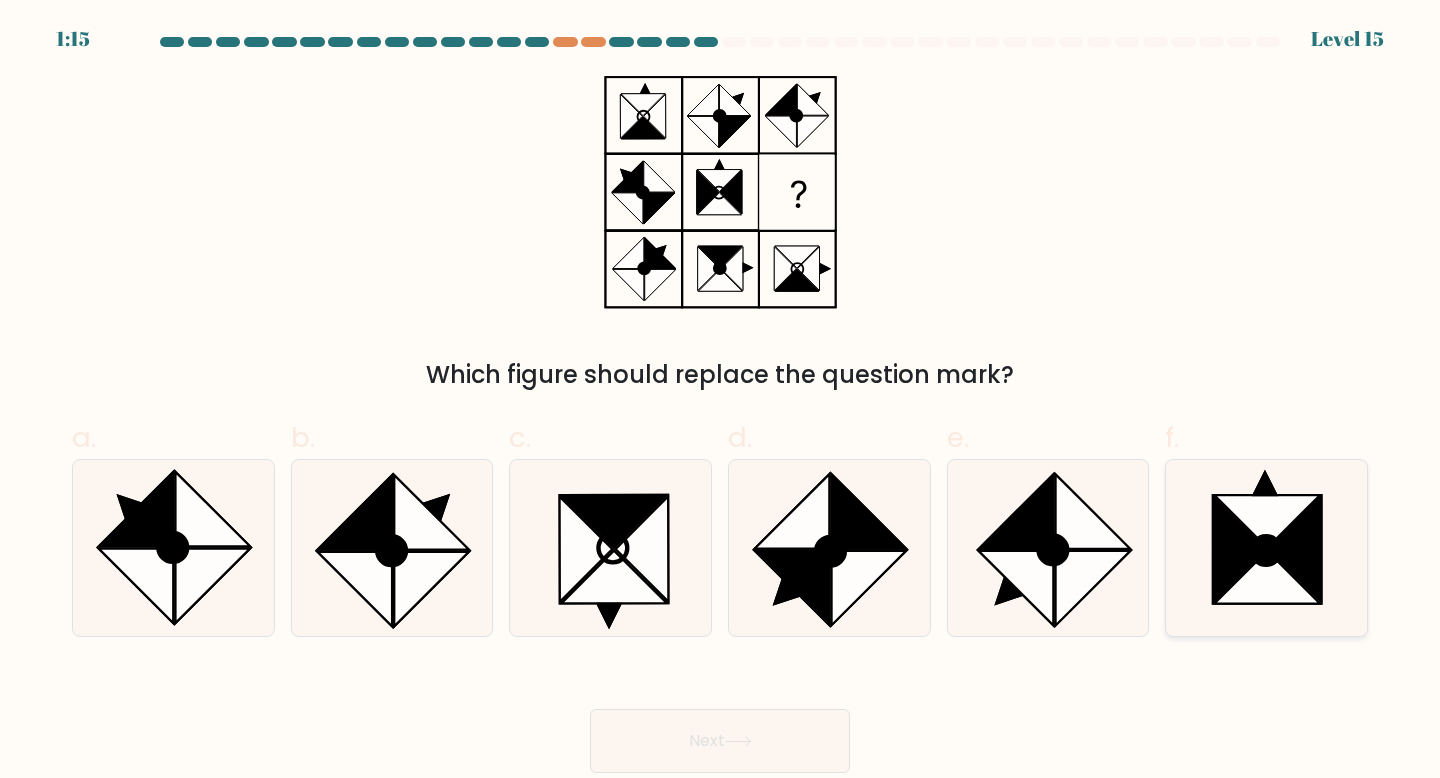 click 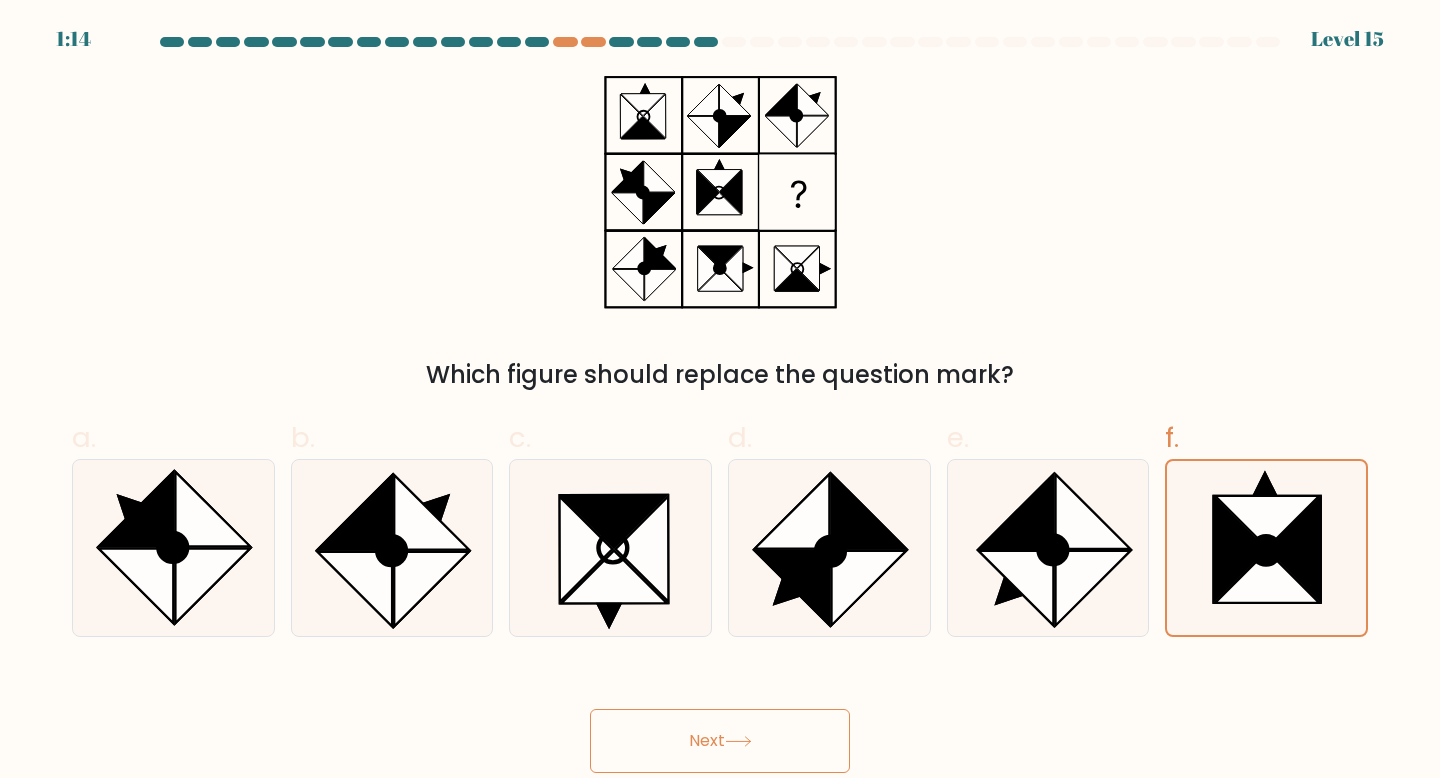 click on "Next" at bounding box center (720, 741) 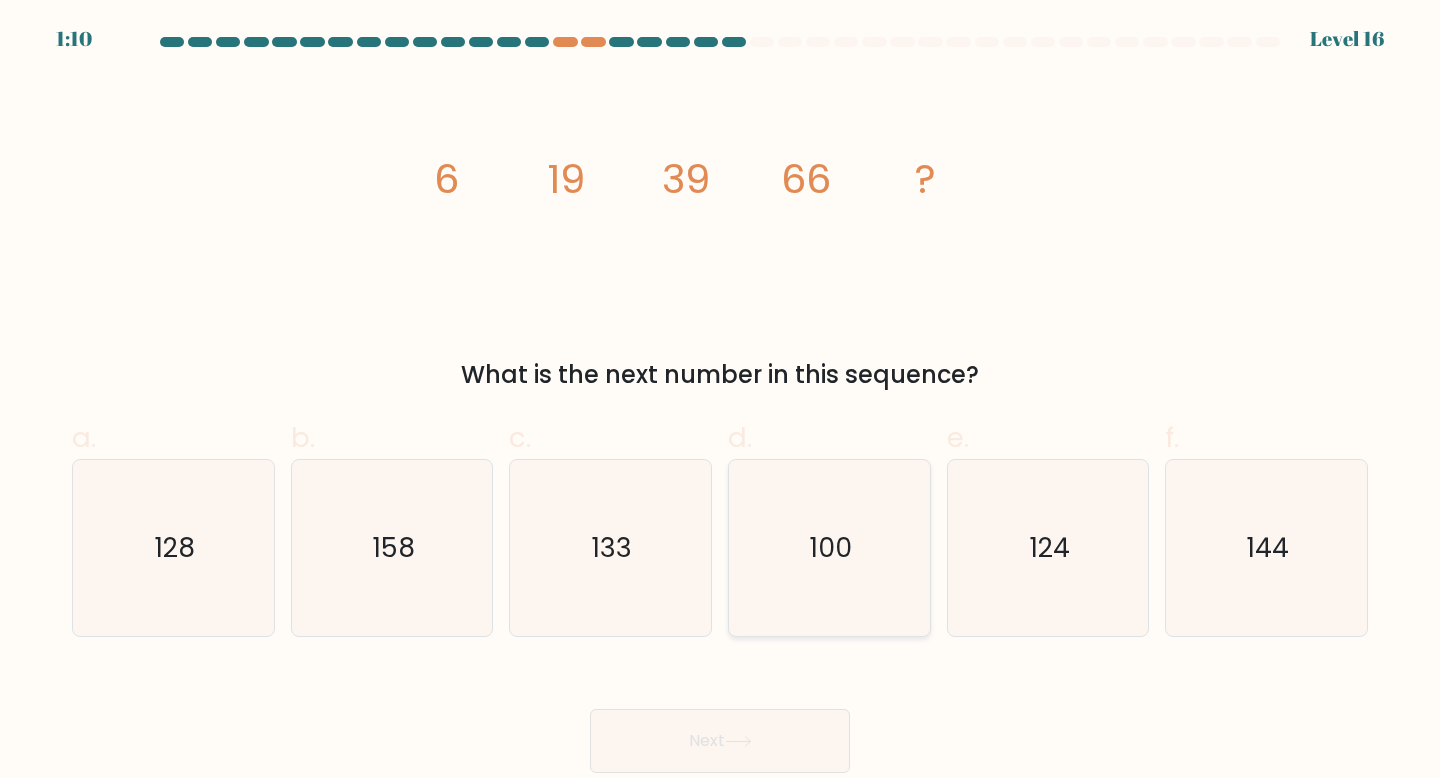 click on "100" 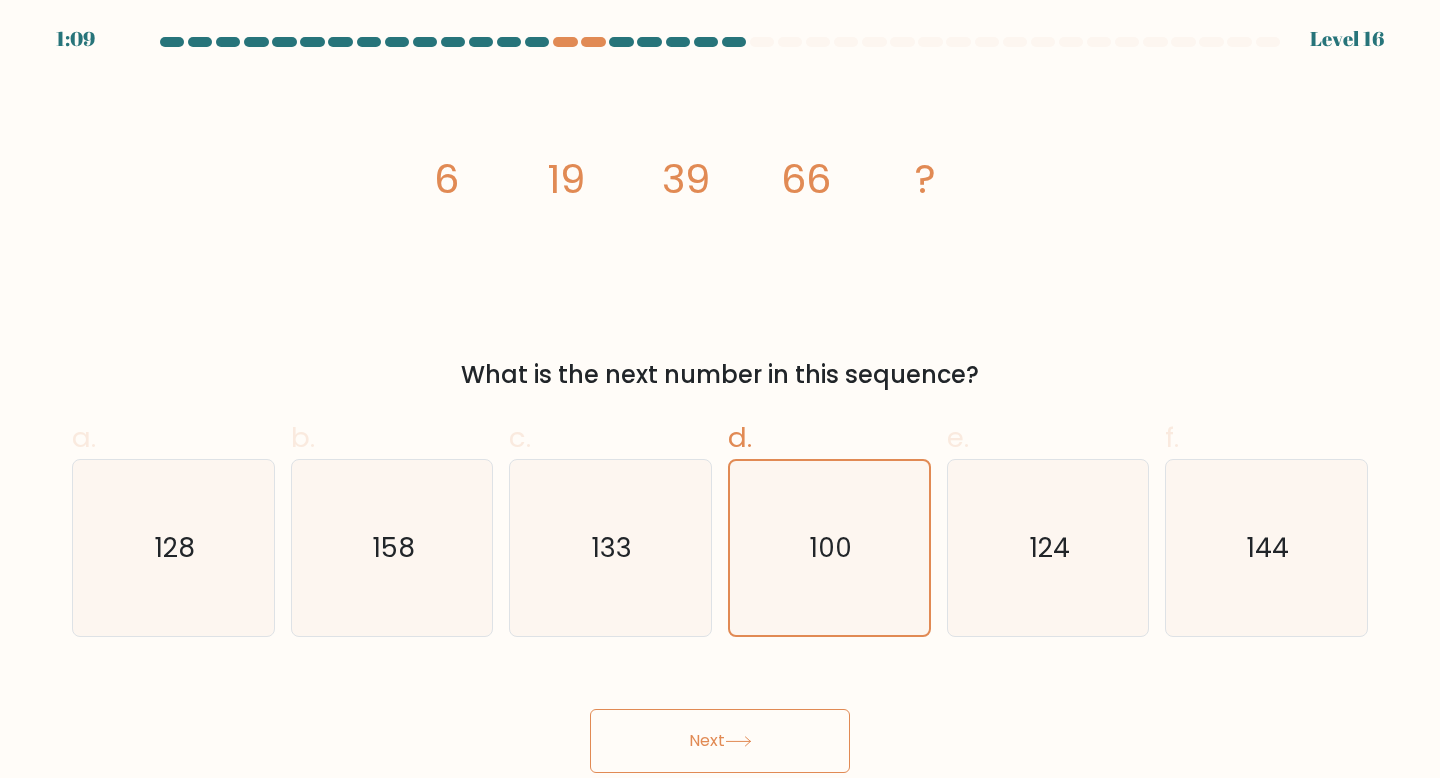 click on "Next" at bounding box center [720, 741] 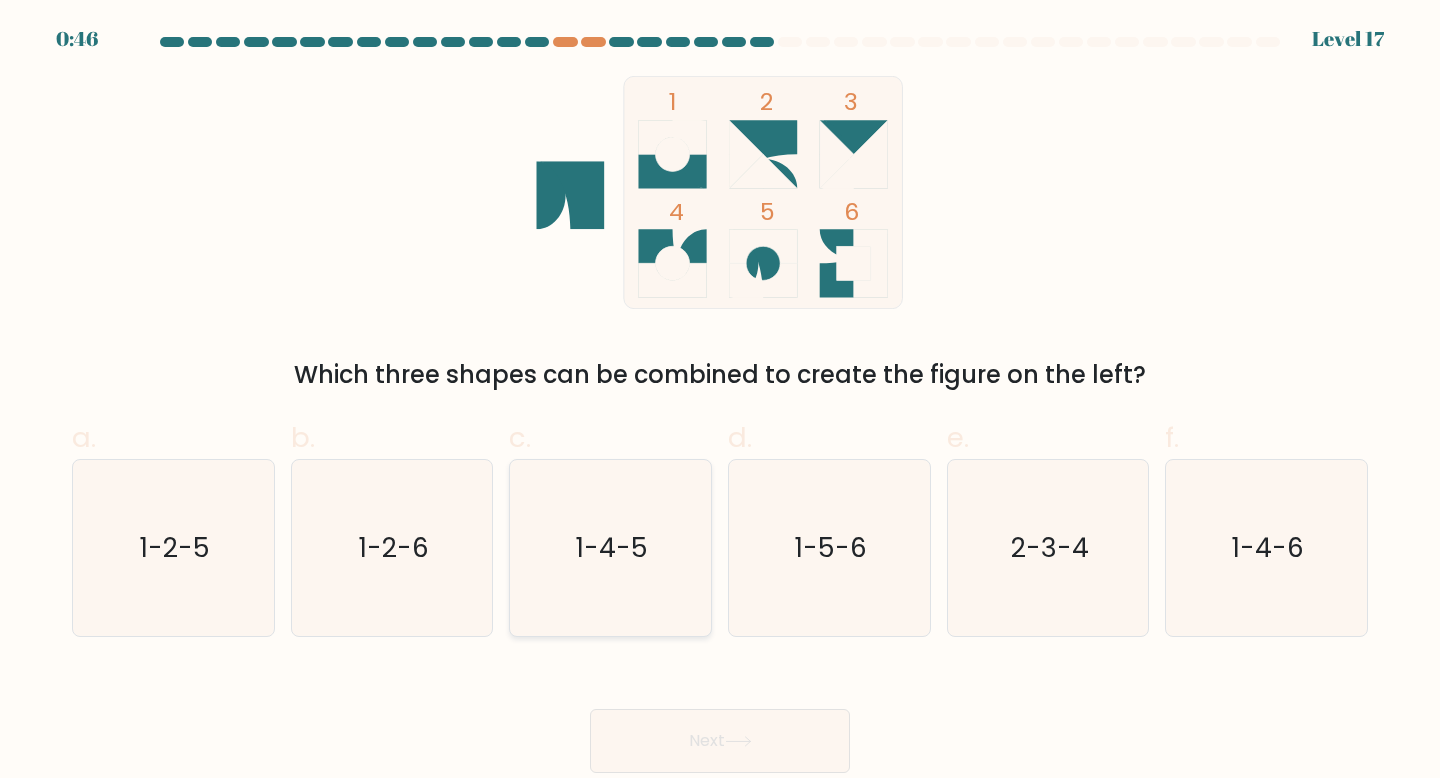 click on "1-4-5" 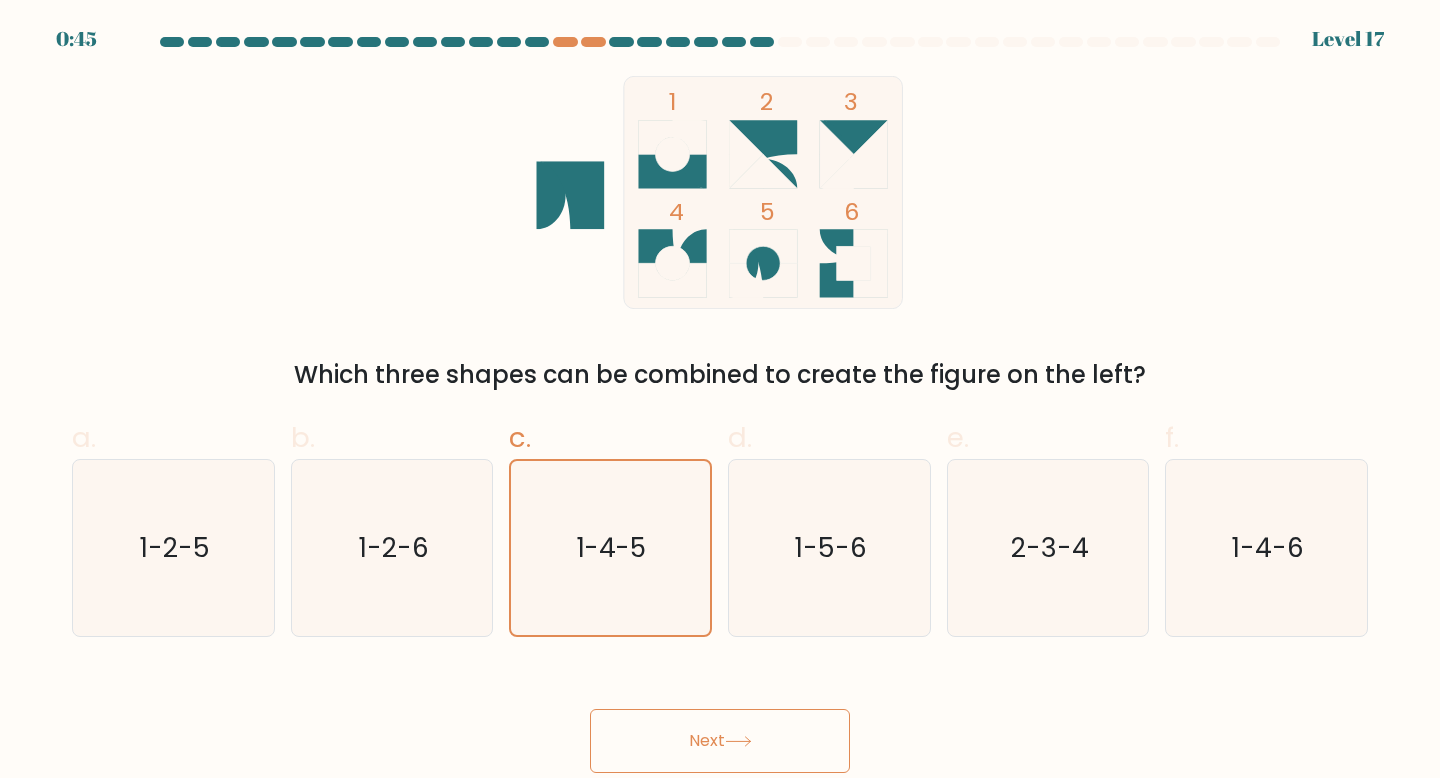 click on "Next" at bounding box center [720, 741] 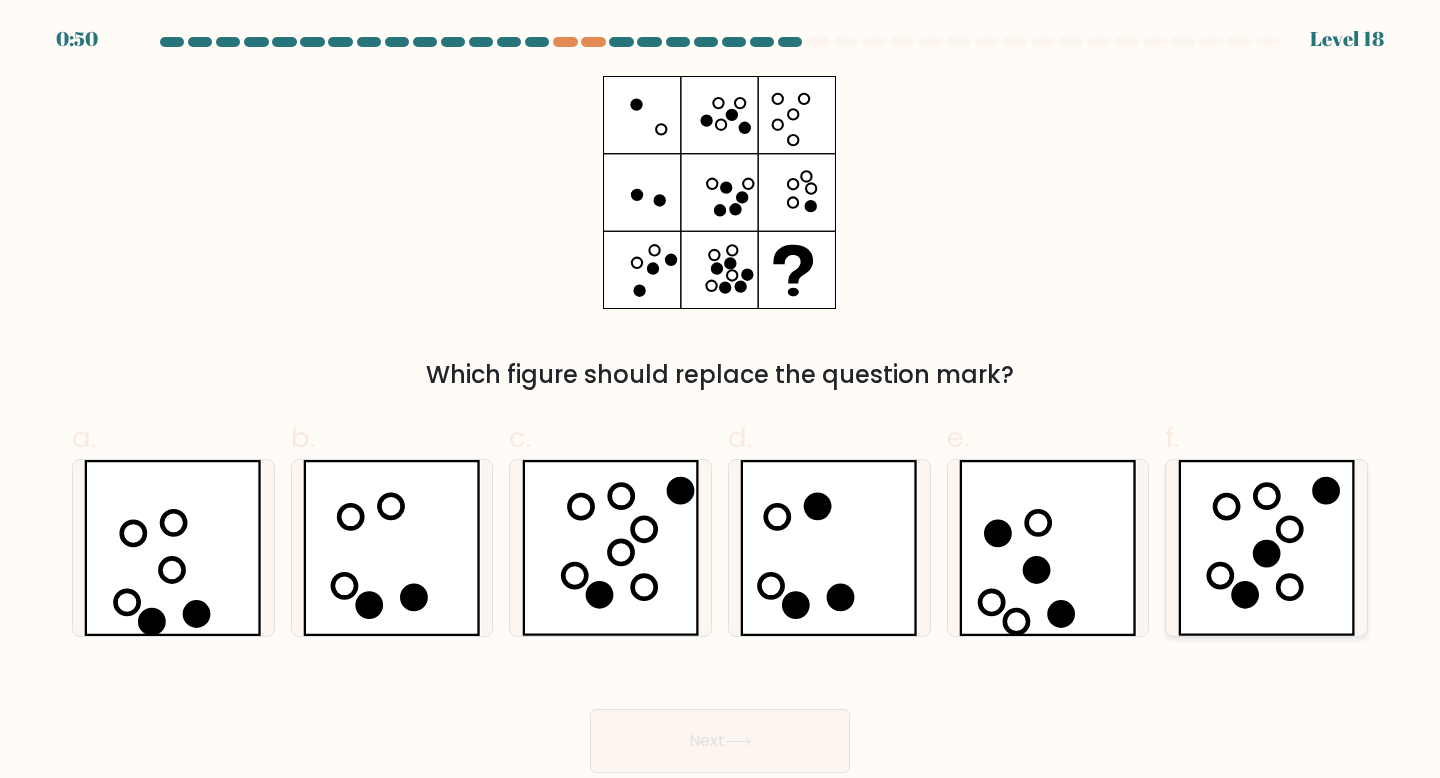 click 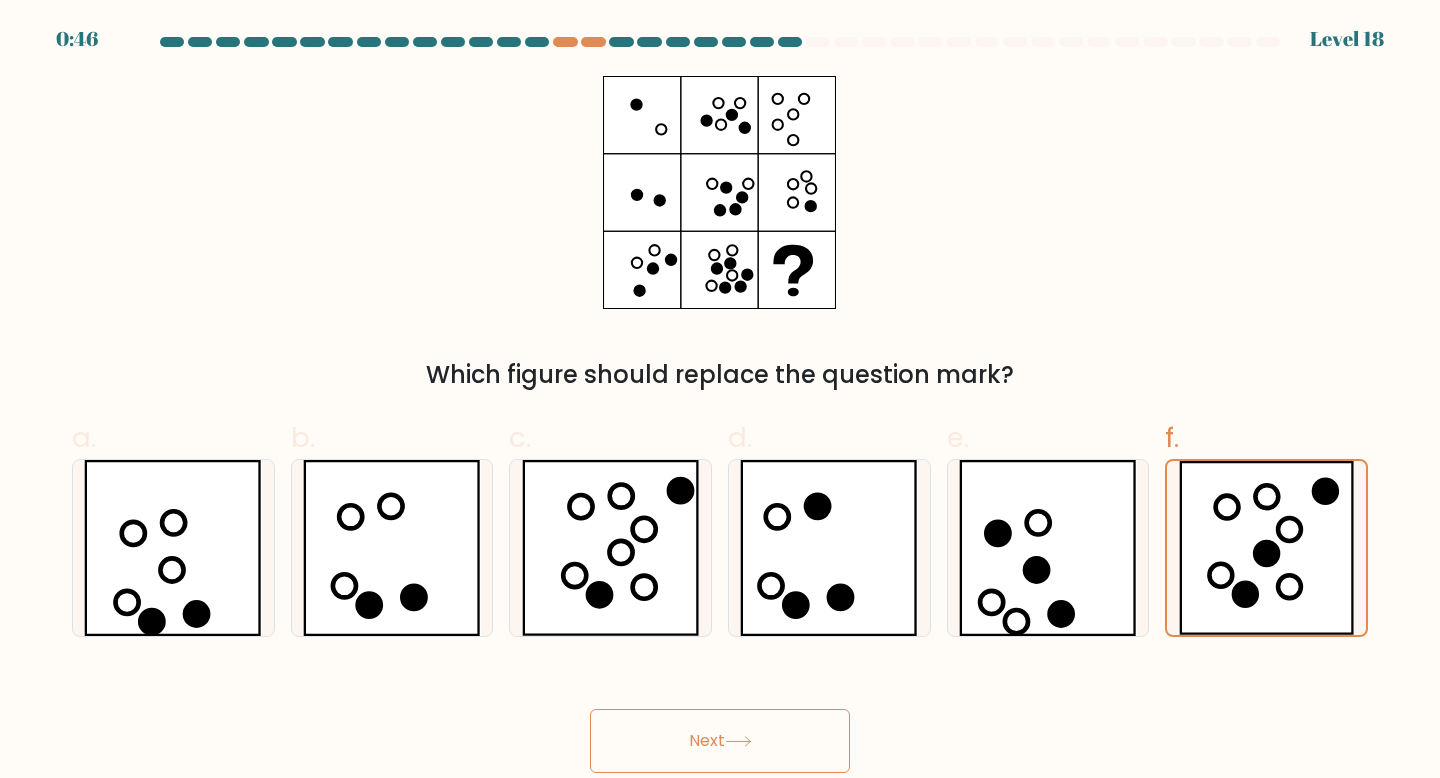 click on "Next" at bounding box center [720, 741] 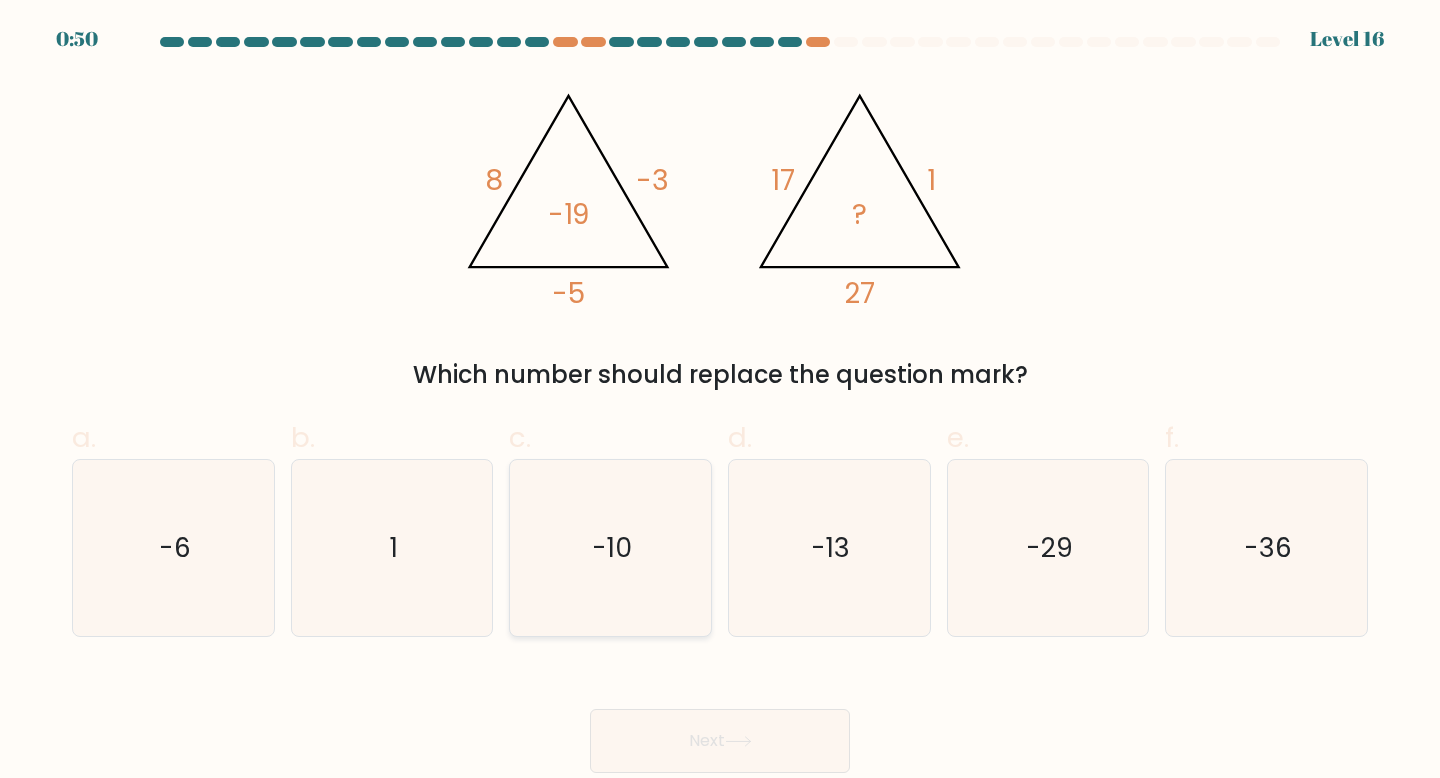 click on "-10" 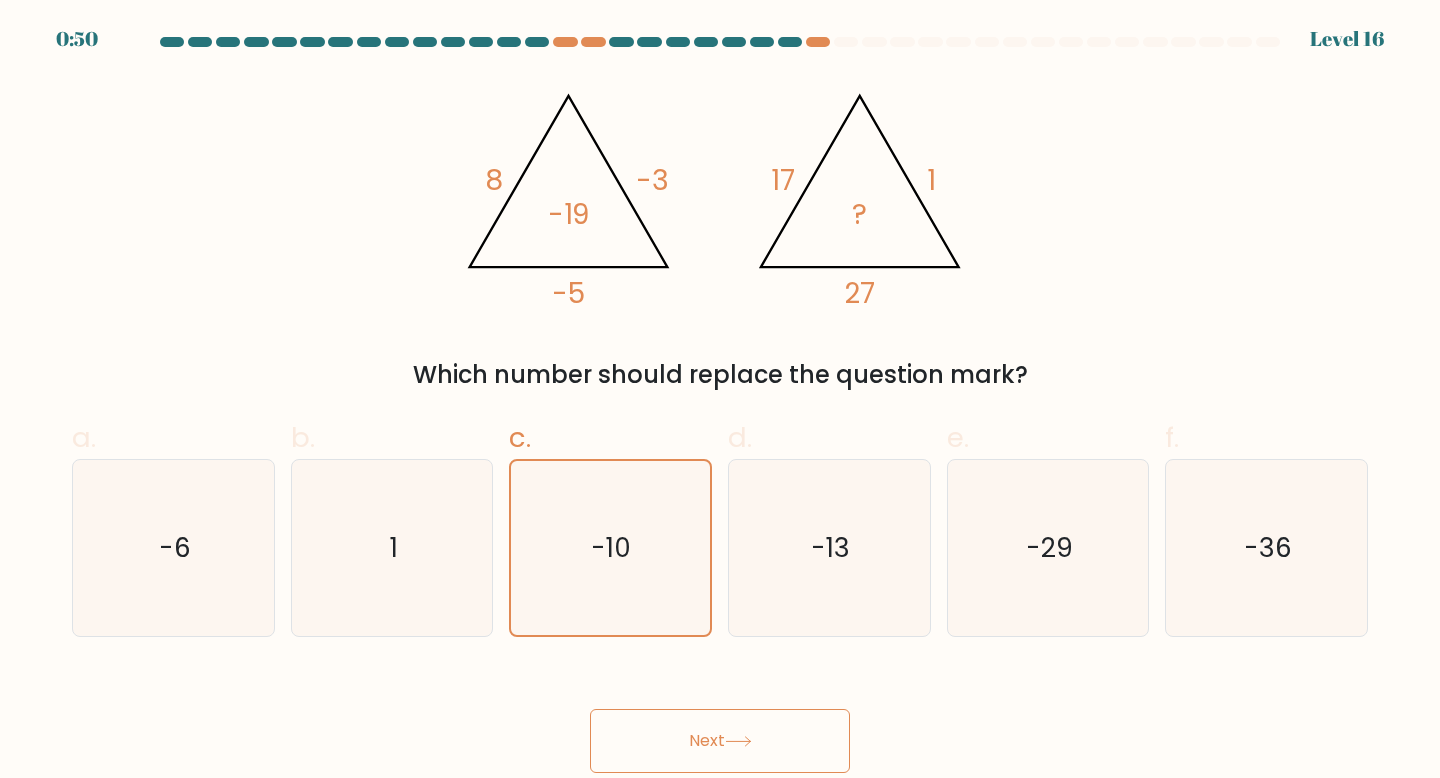 click 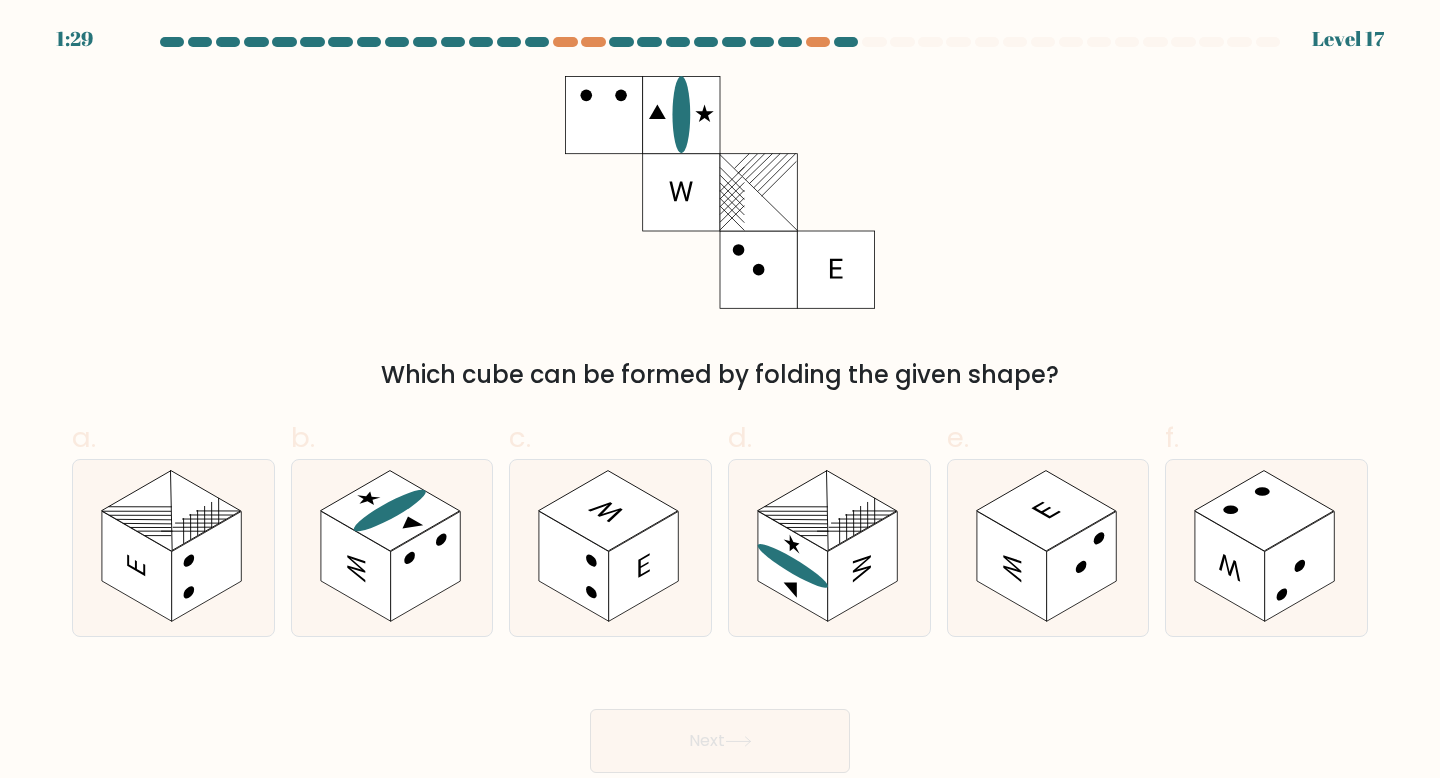 click 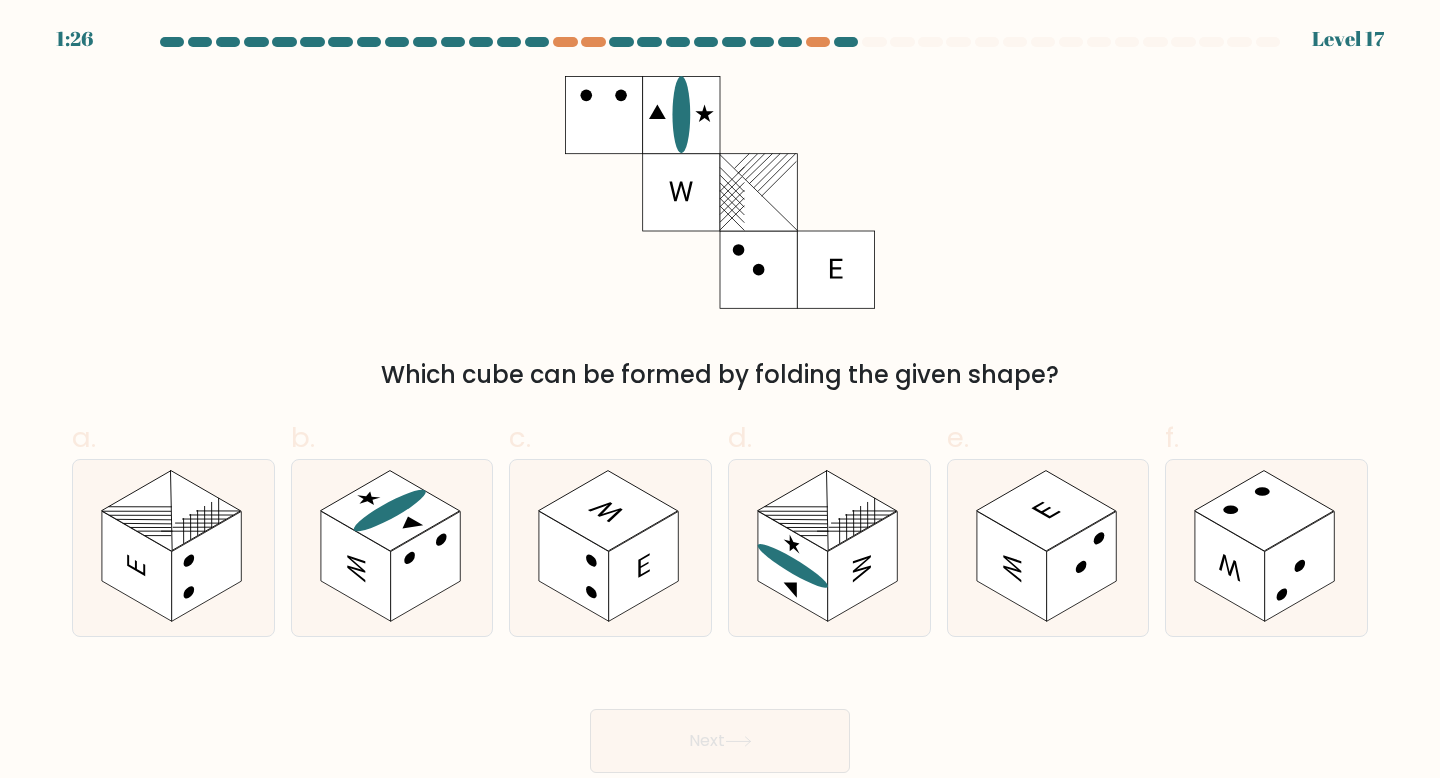 click 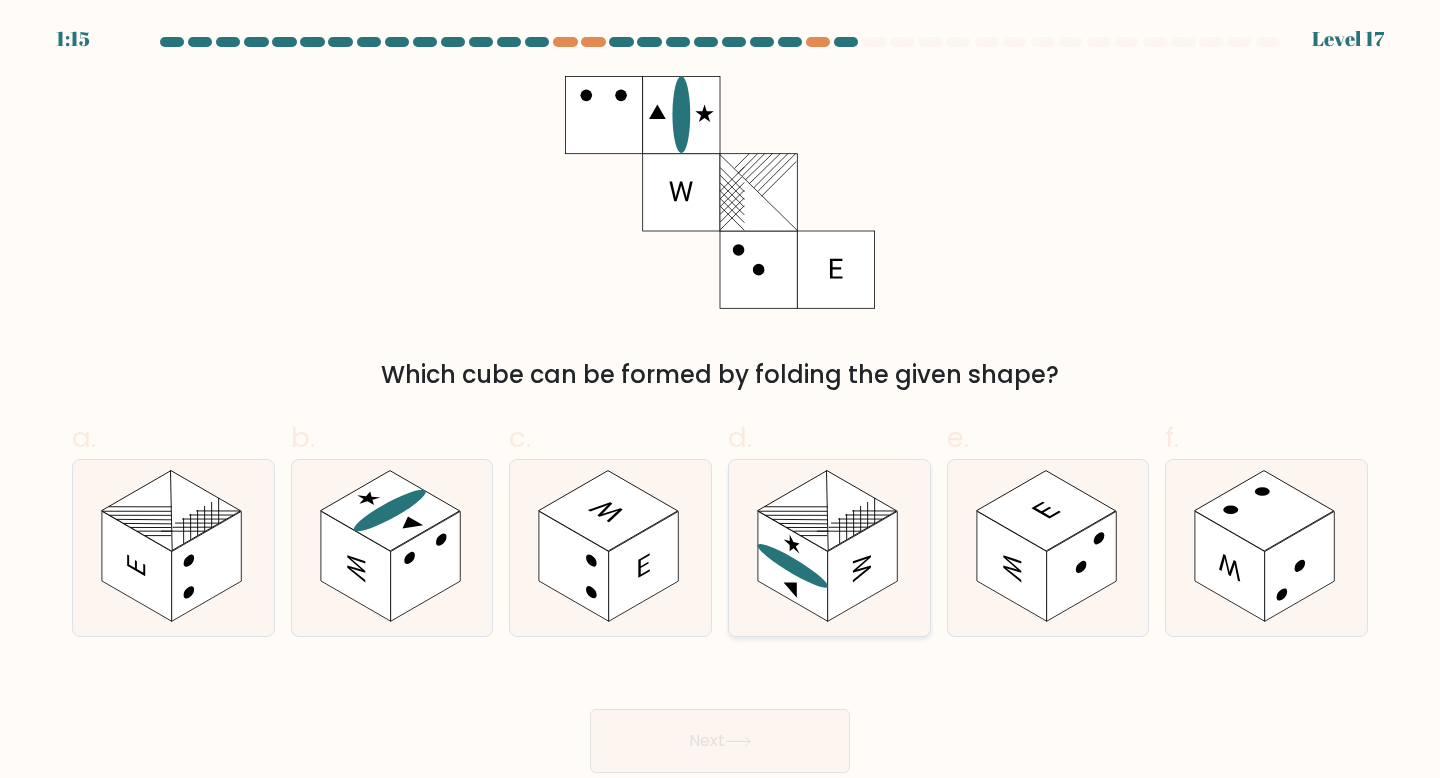 click 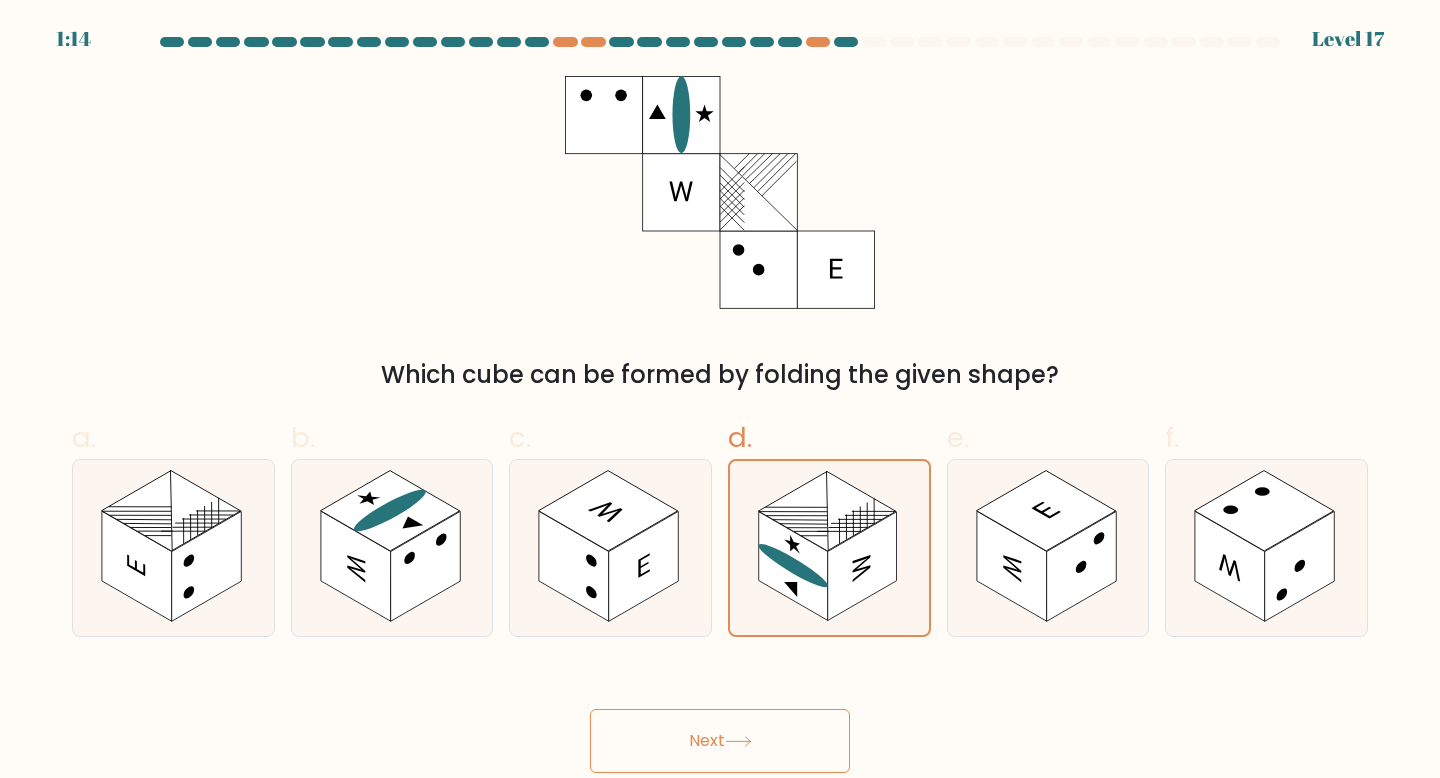 click on "Next" at bounding box center [720, 741] 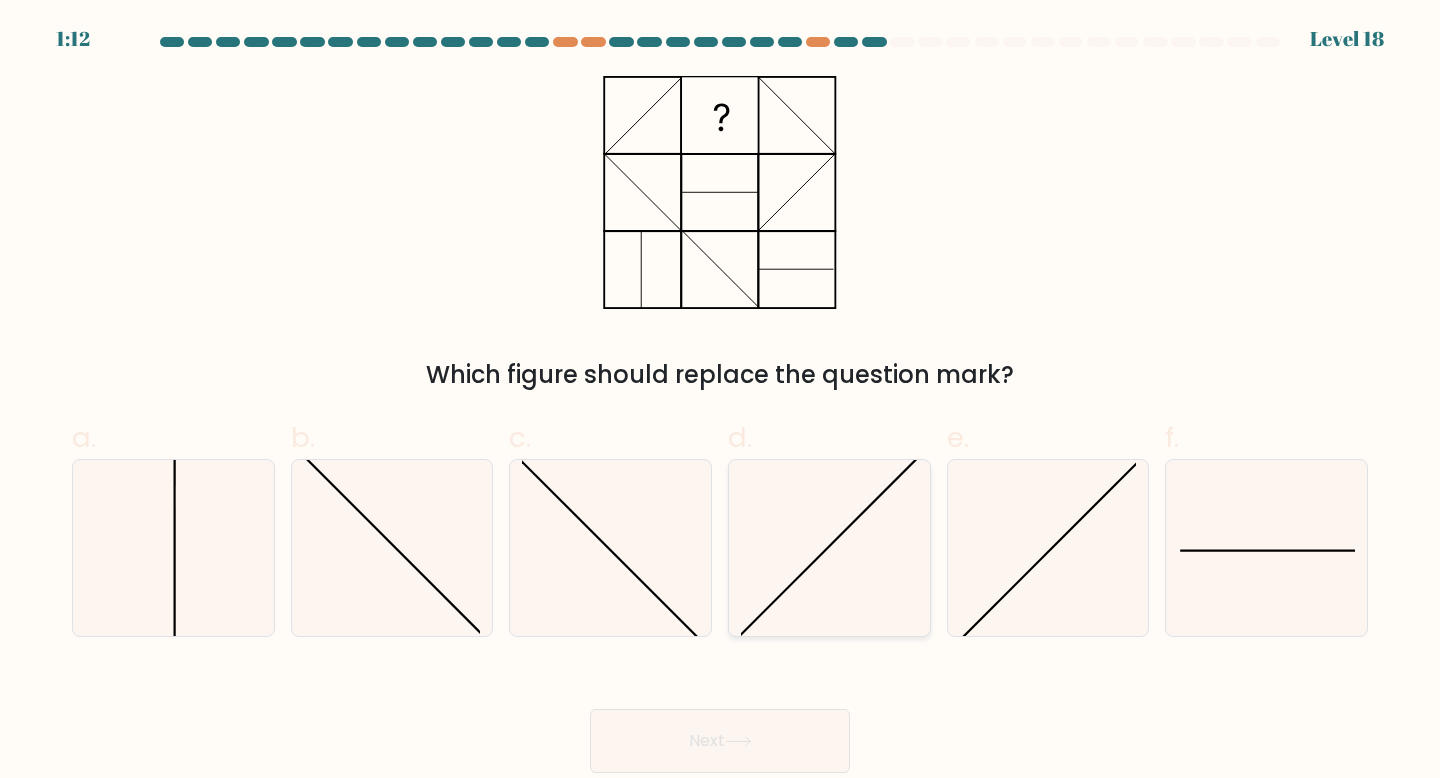 click 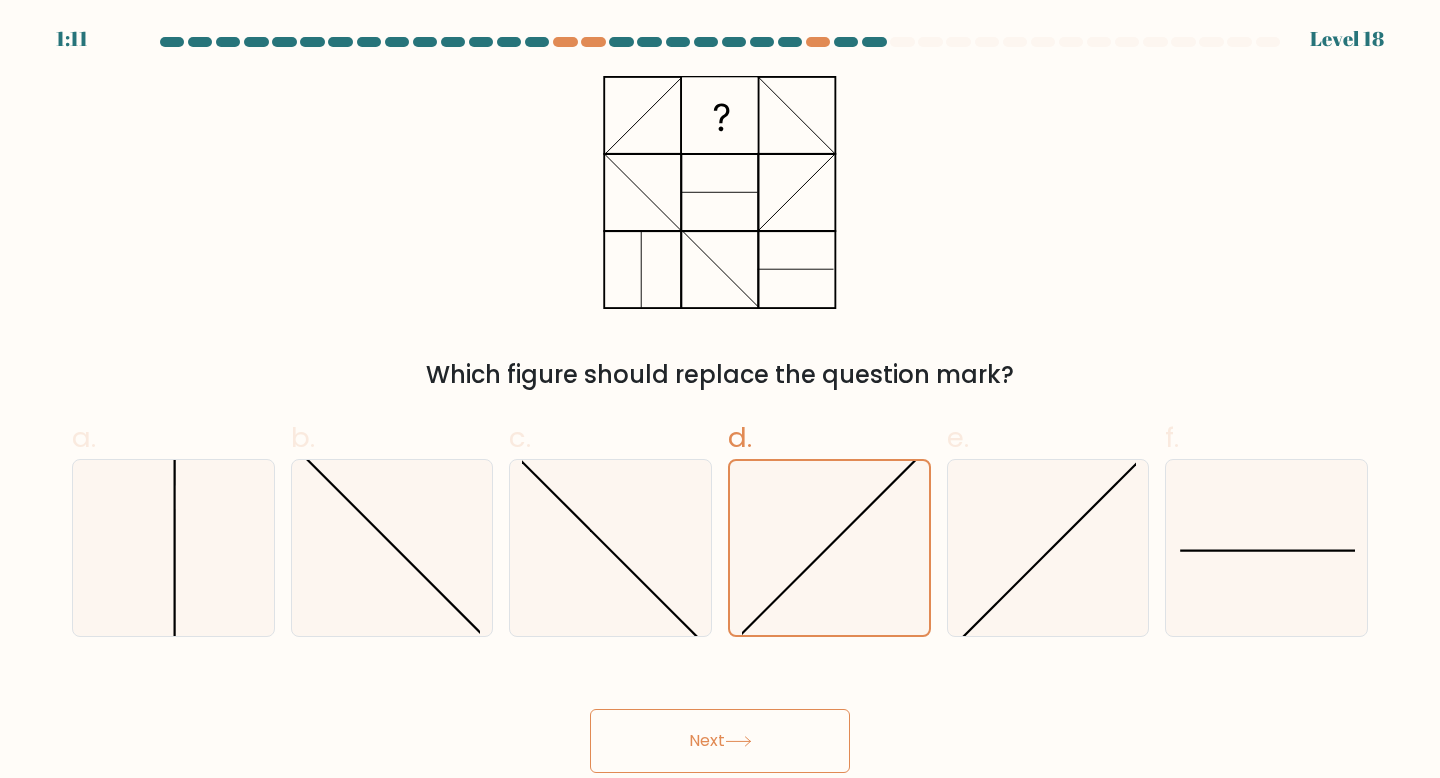 click on "Next" at bounding box center (720, 741) 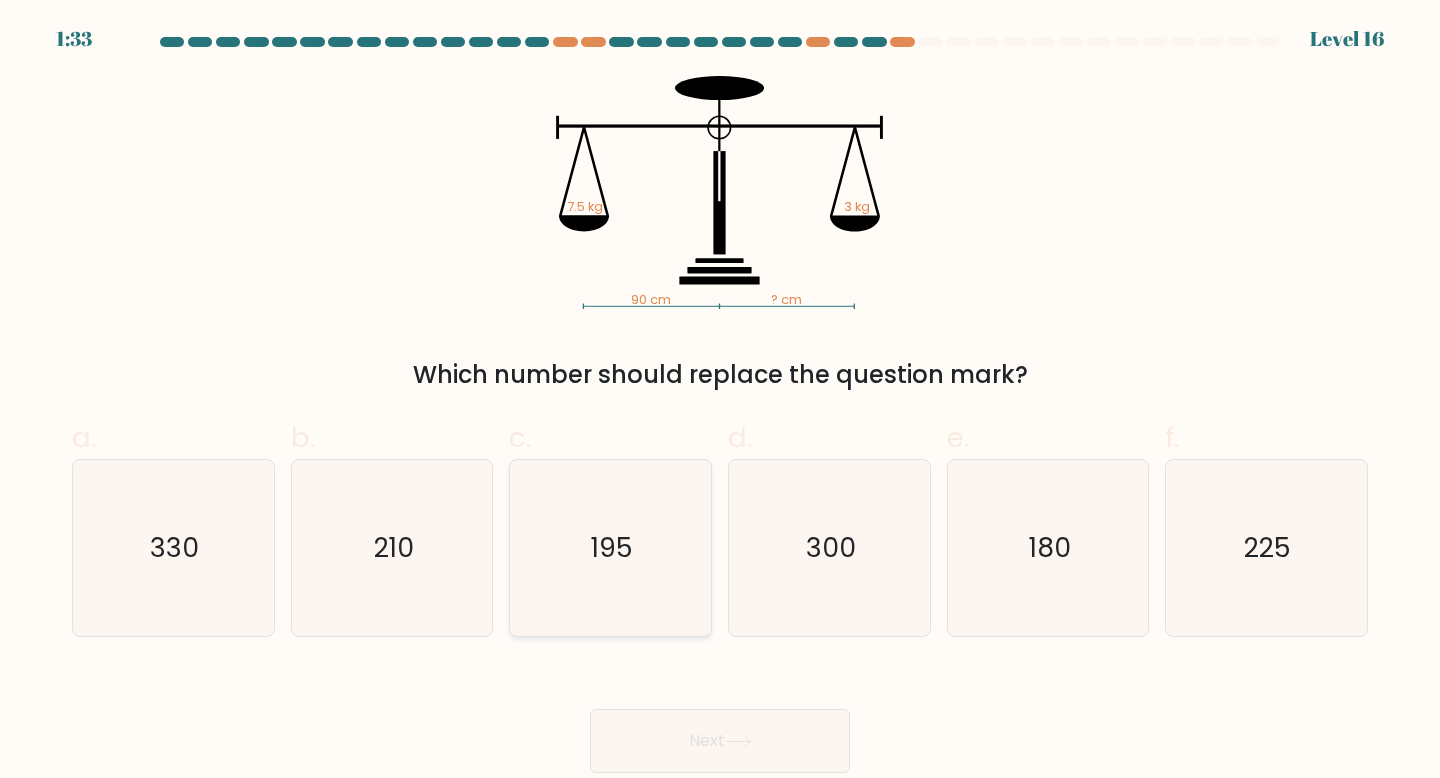 click on "195" 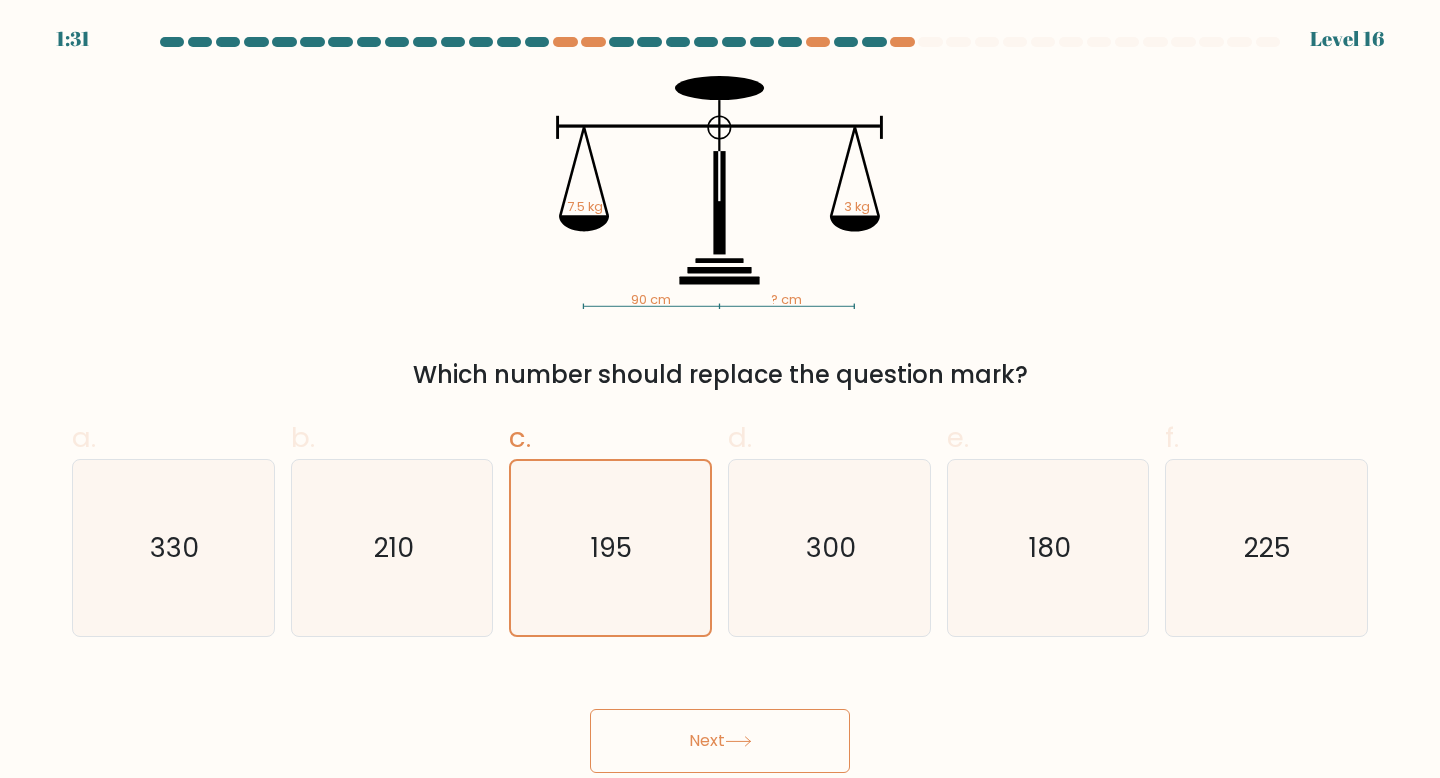 click on "Next" at bounding box center [720, 741] 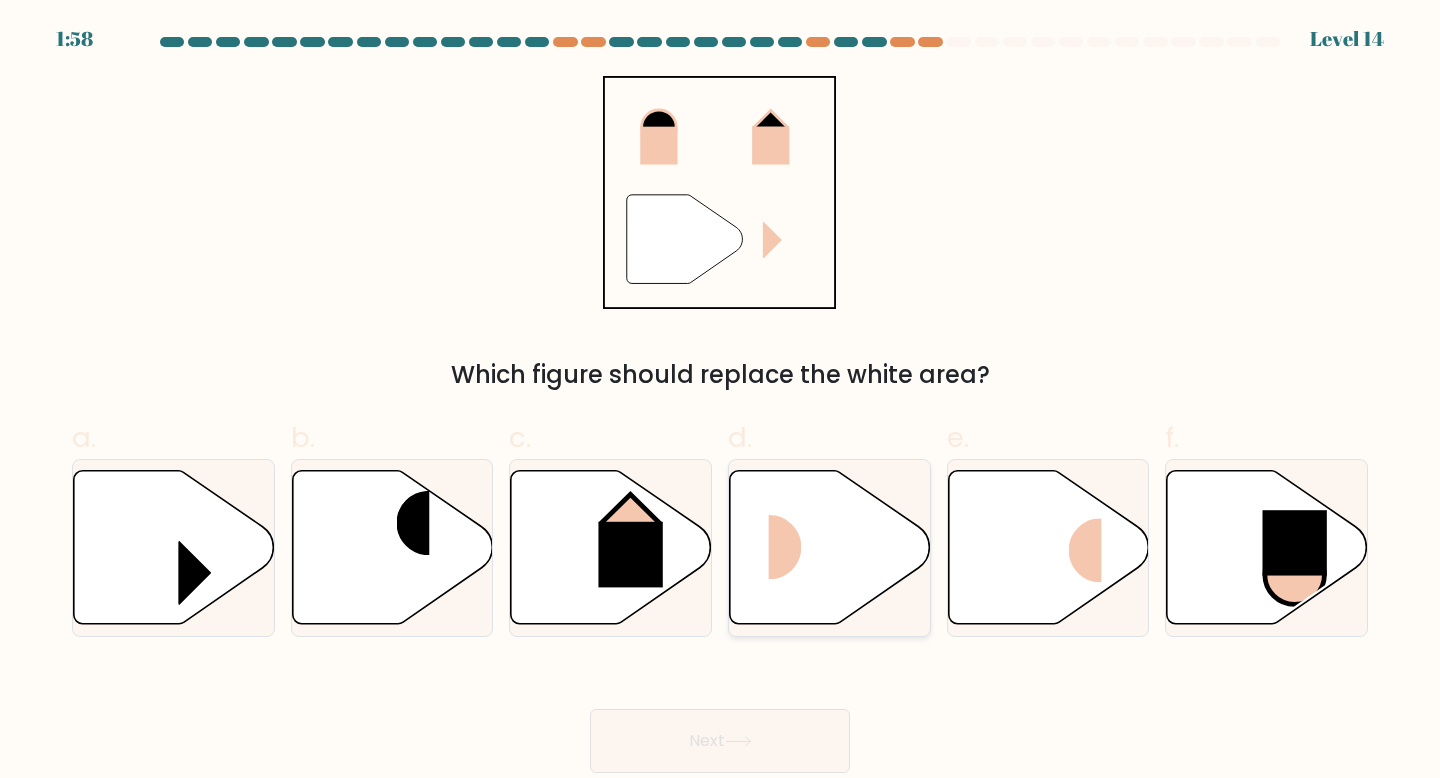 click 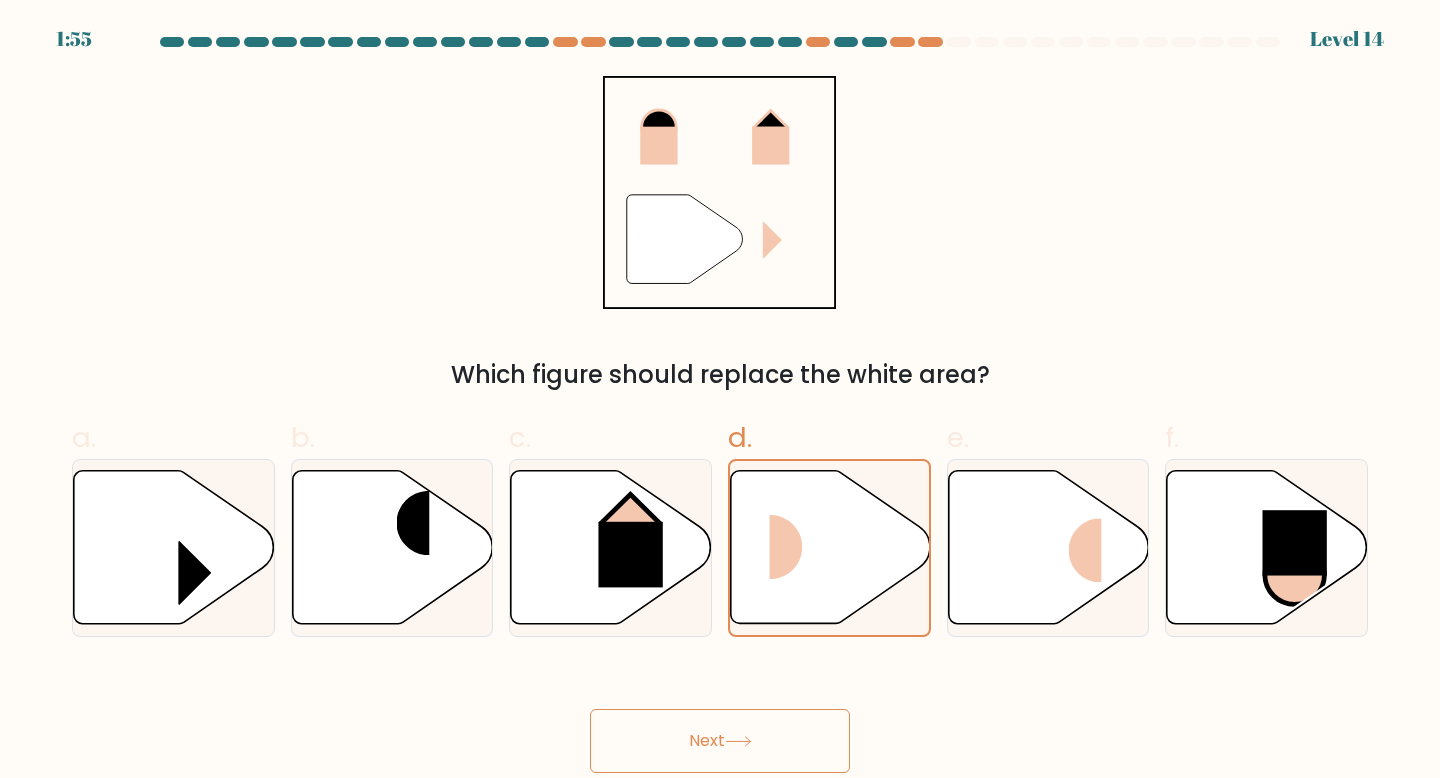 click on "Next" at bounding box center (720, 741) 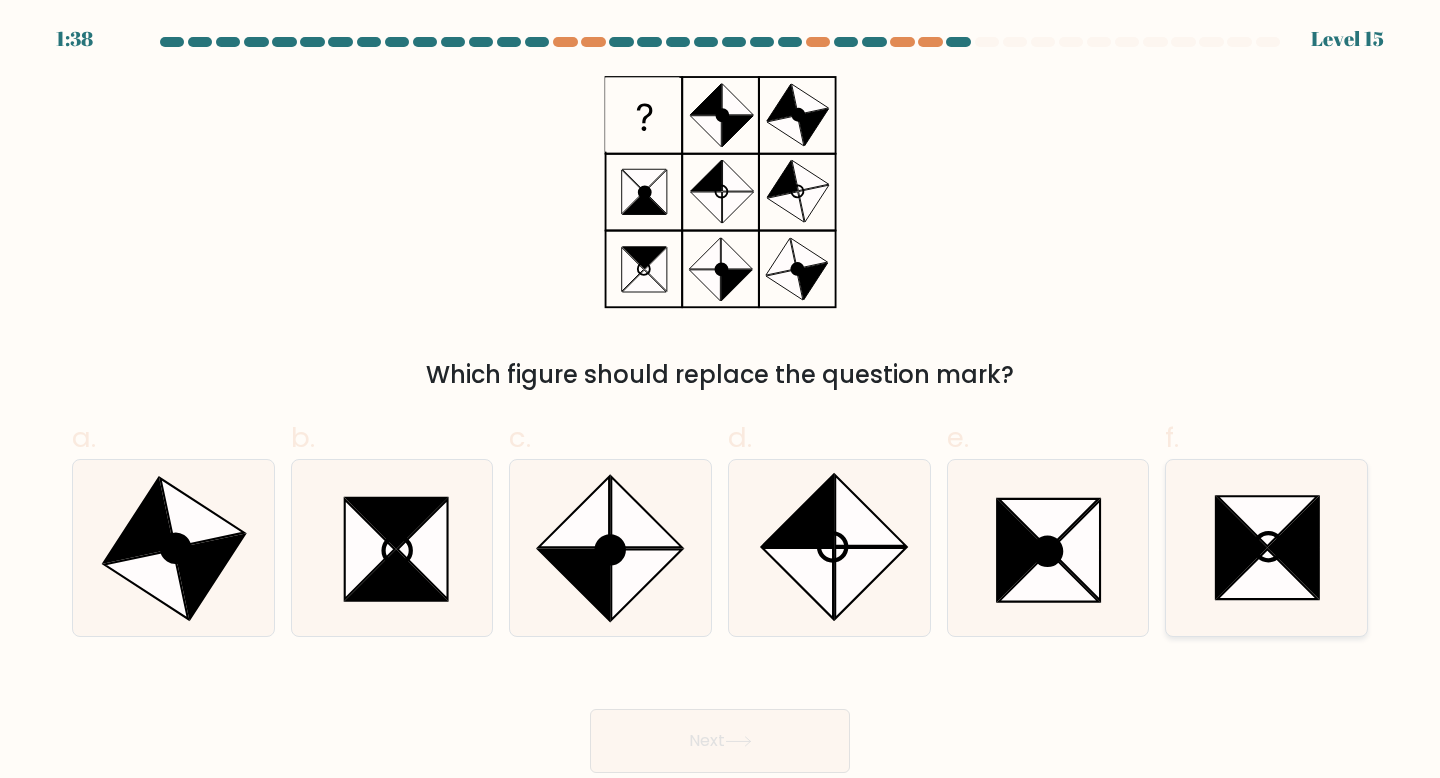 click 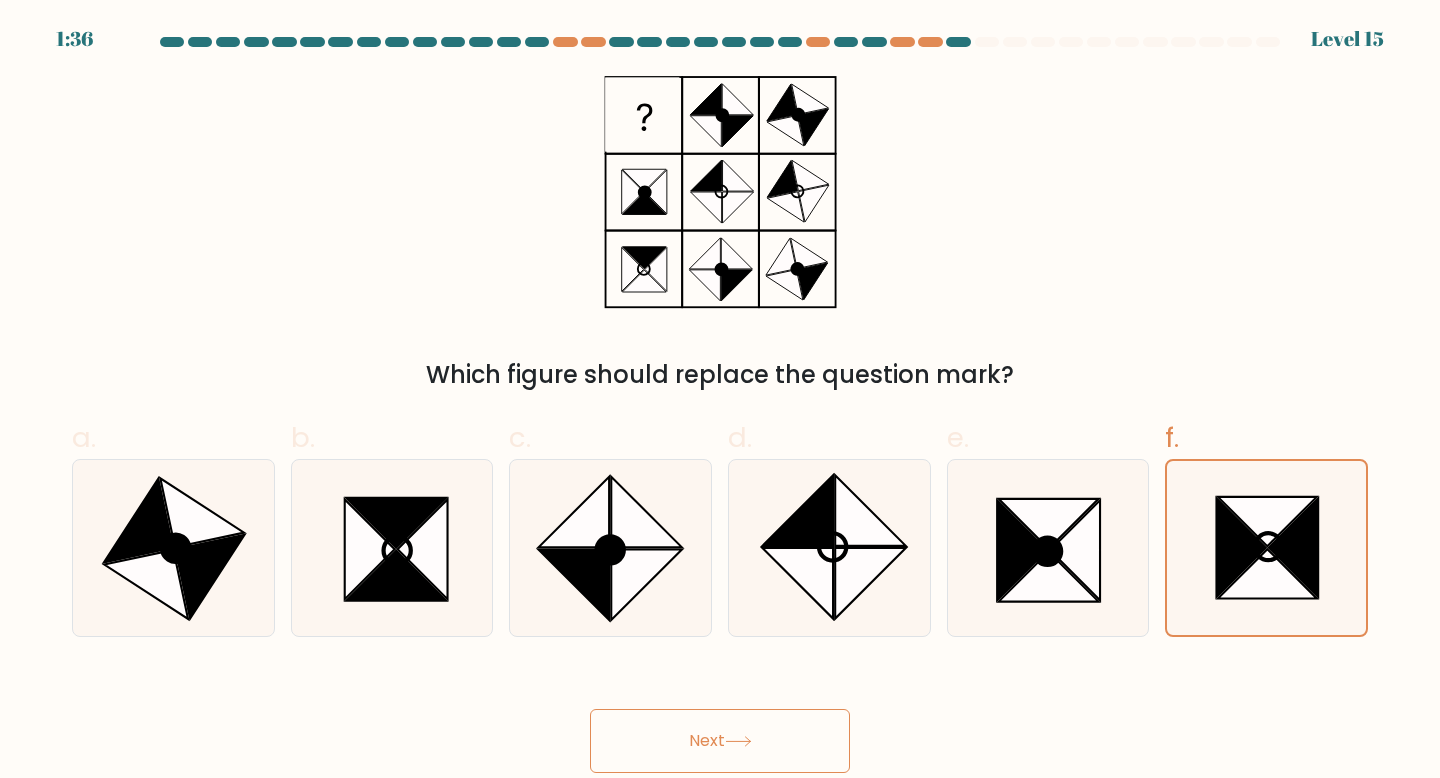 click 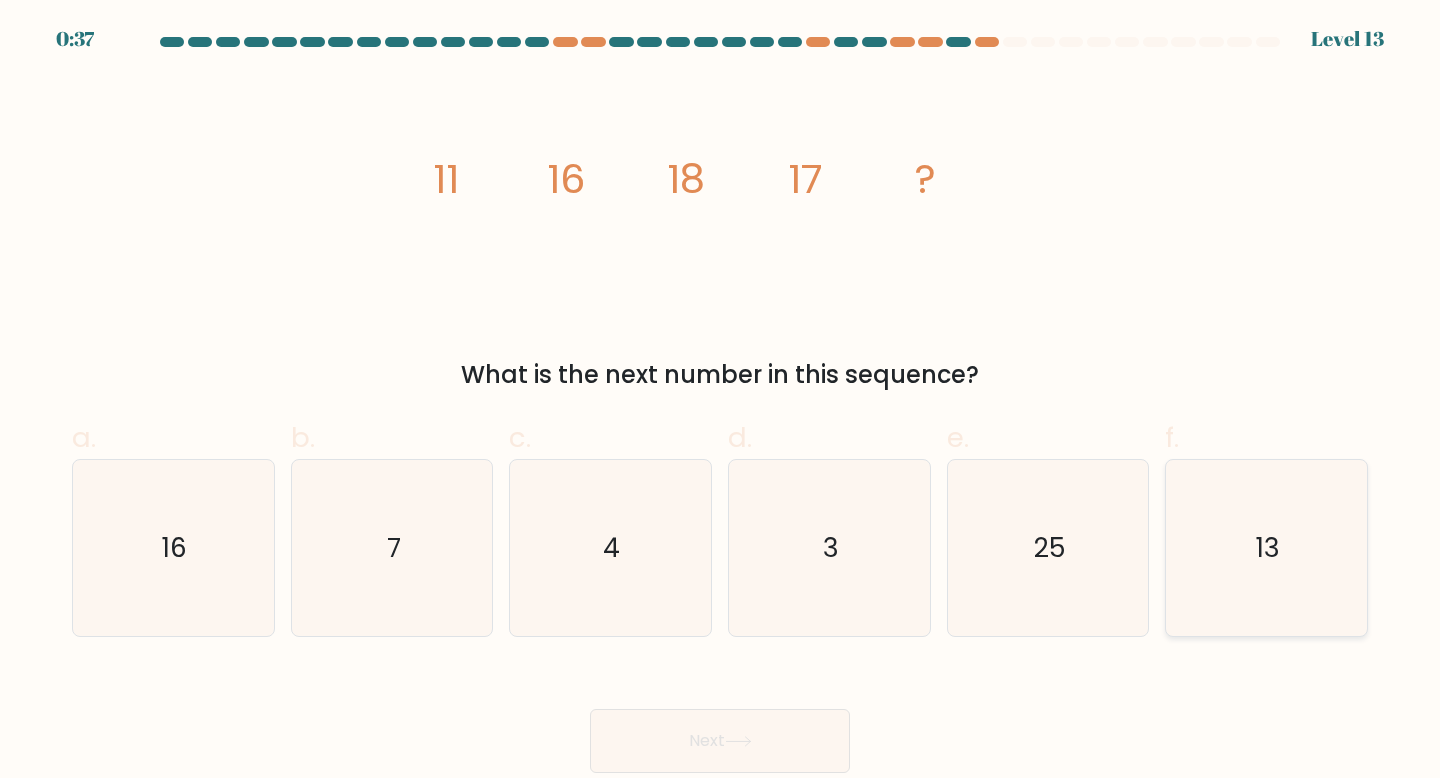 click on "13" 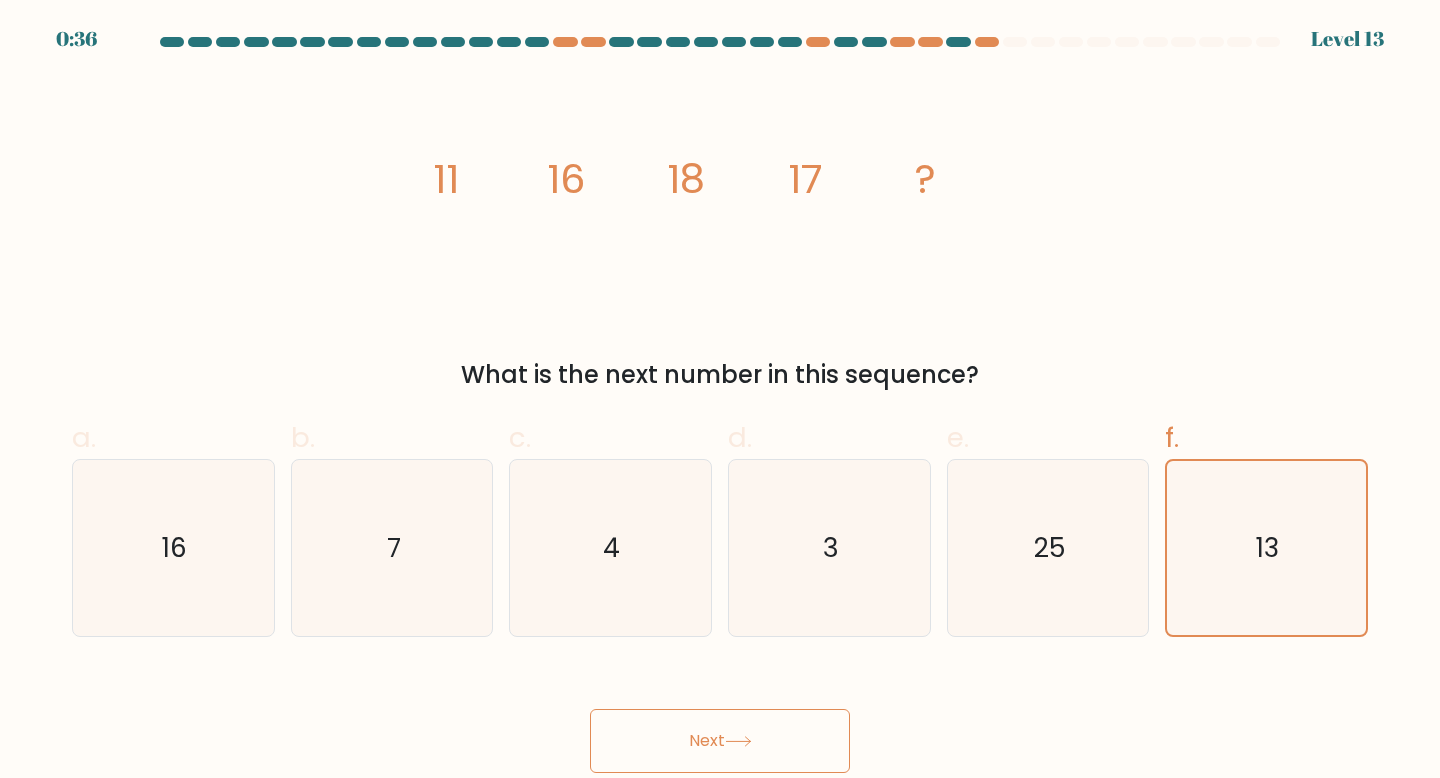 click on "Next" at bounding box center (720, 741) 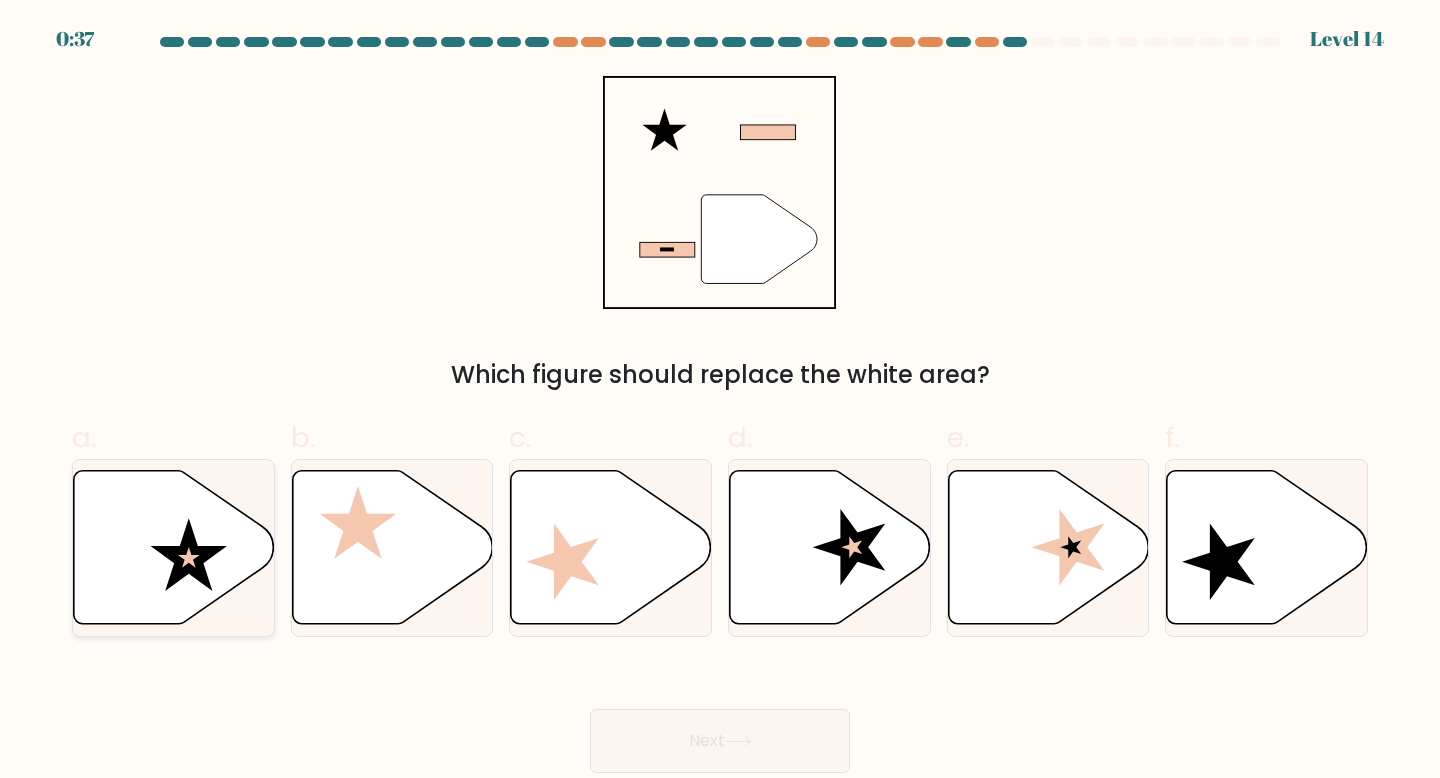 click 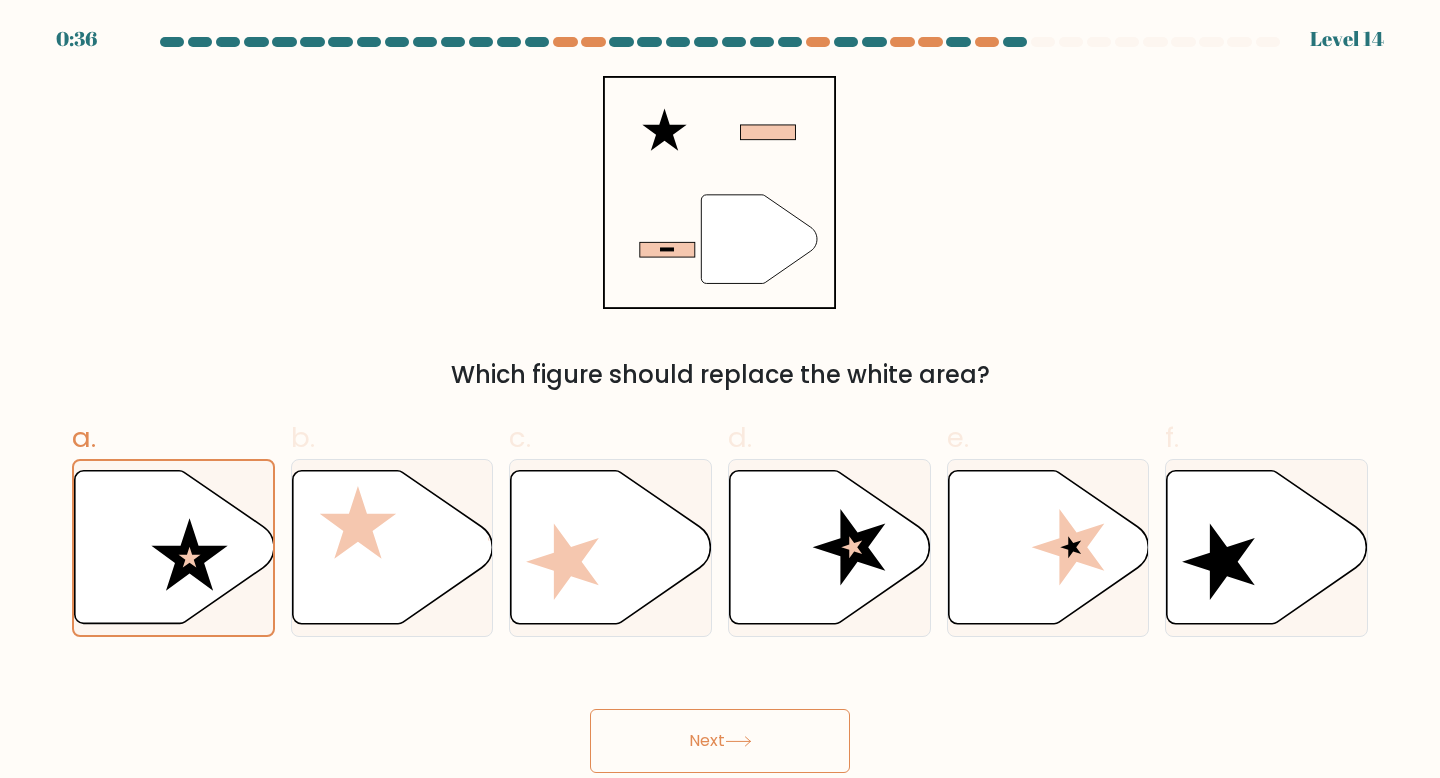 click on "Next" at bounding box center [720, 741] 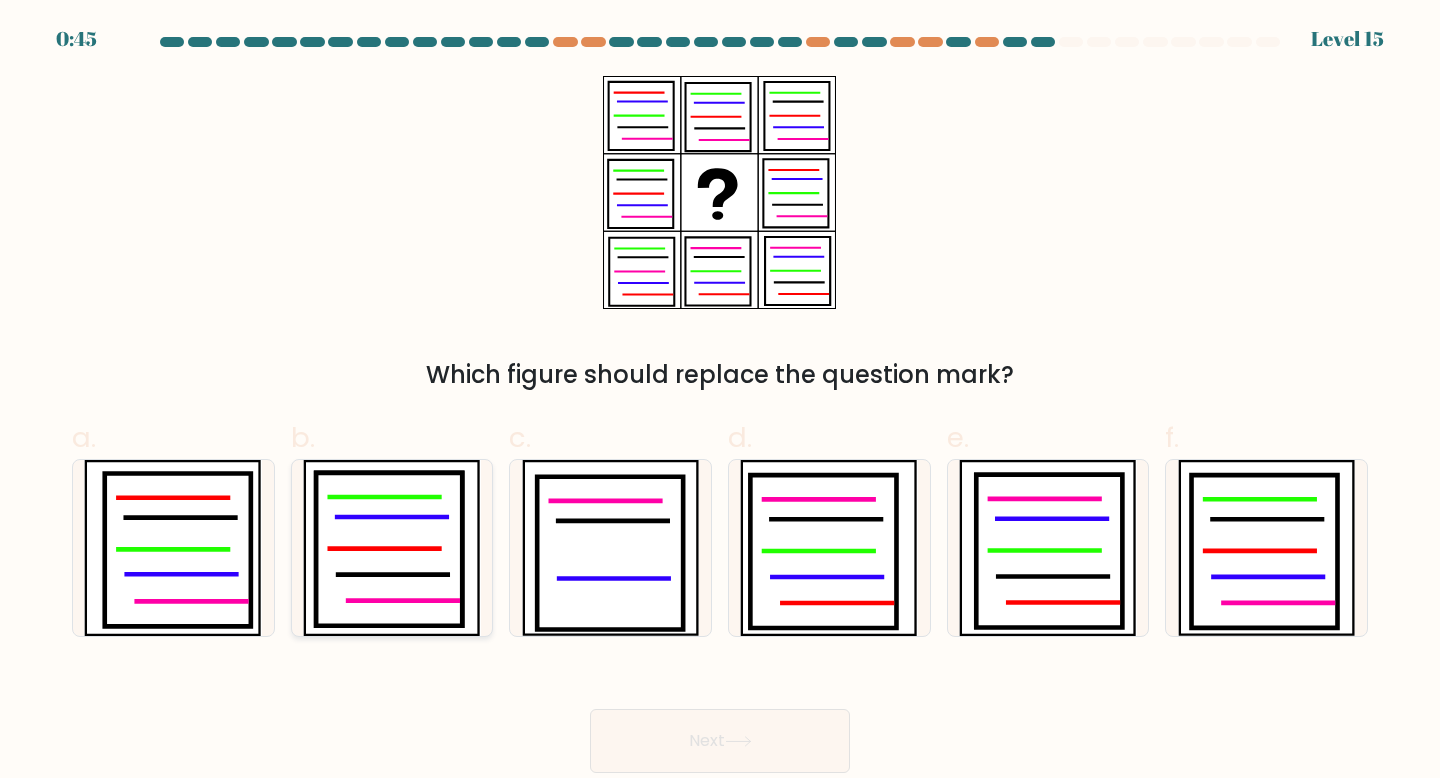 click 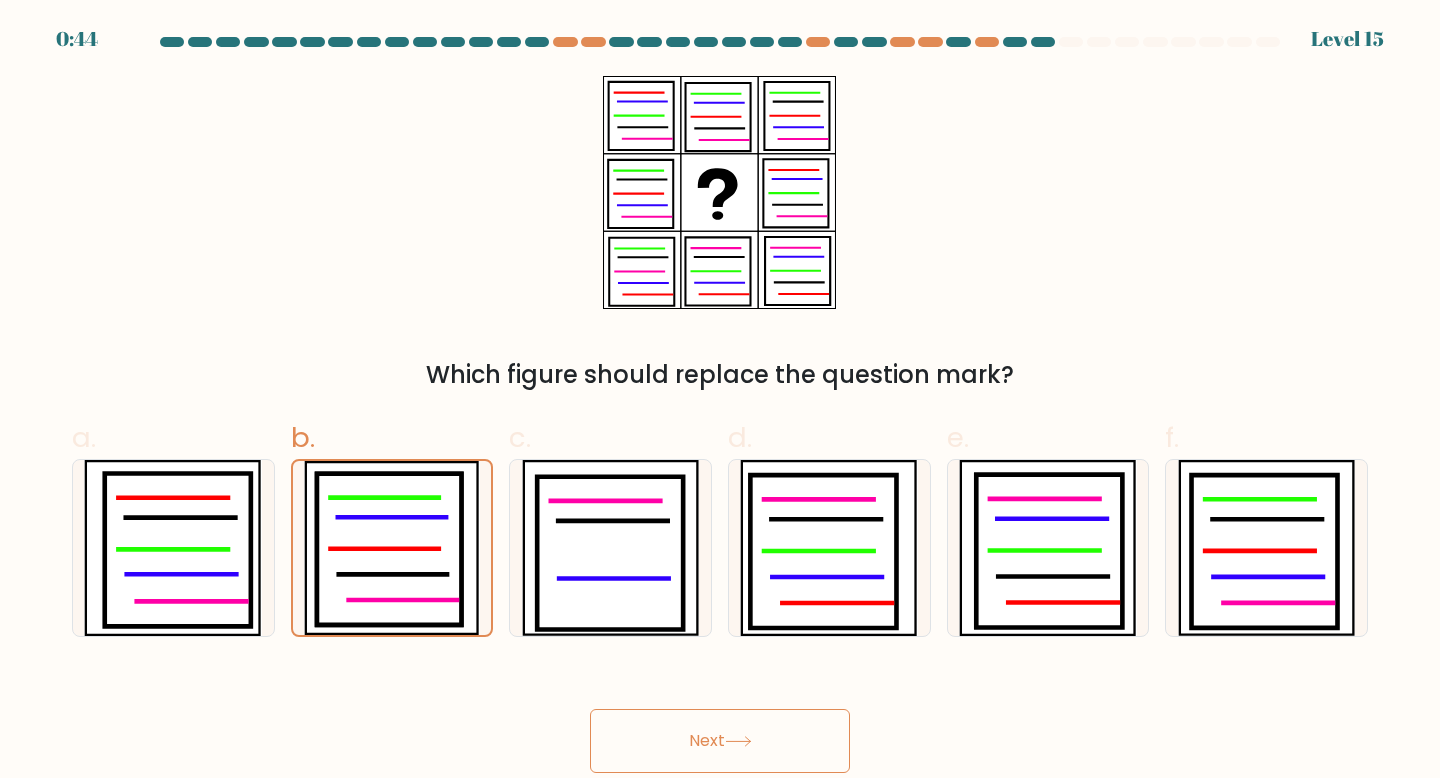 click on "Next" at bounding box center [720, 741] 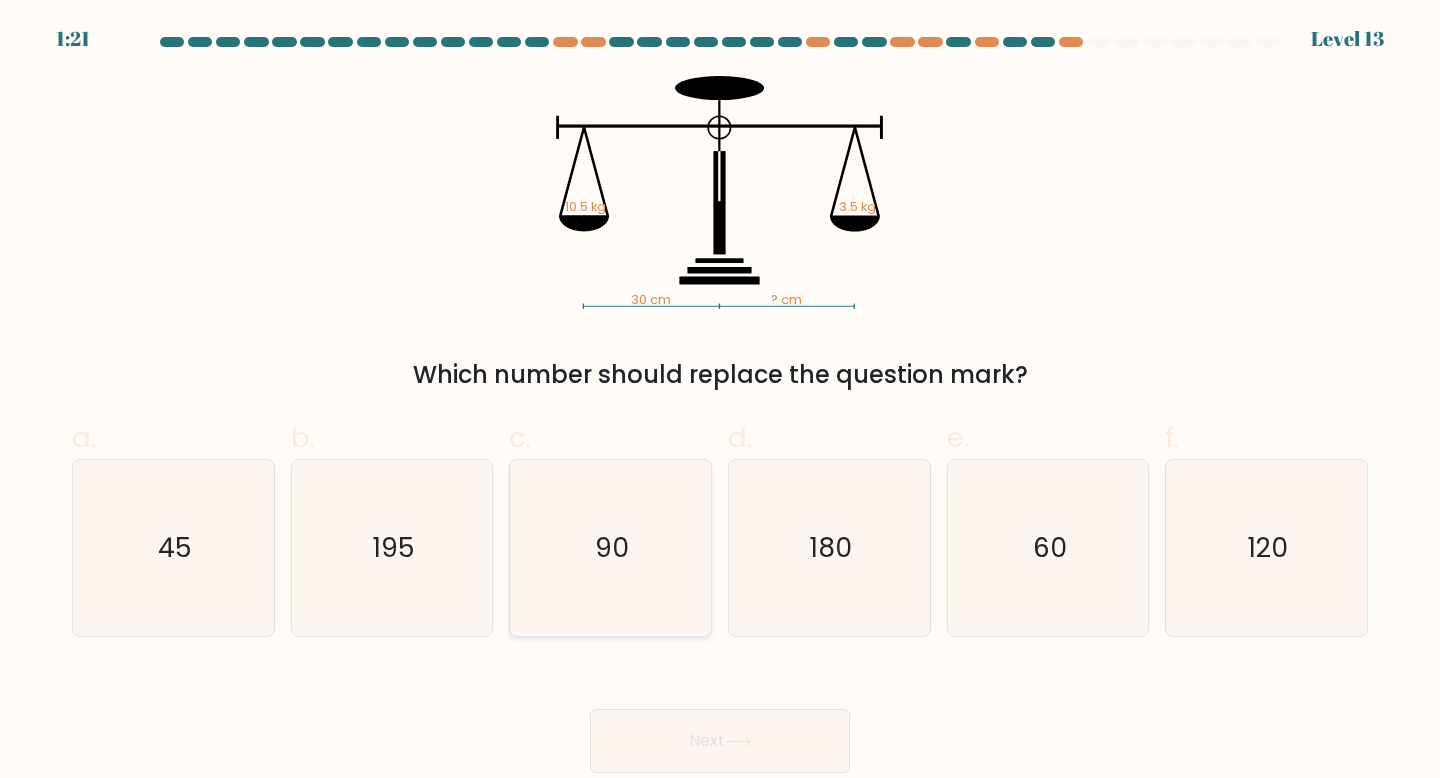 click on "90" 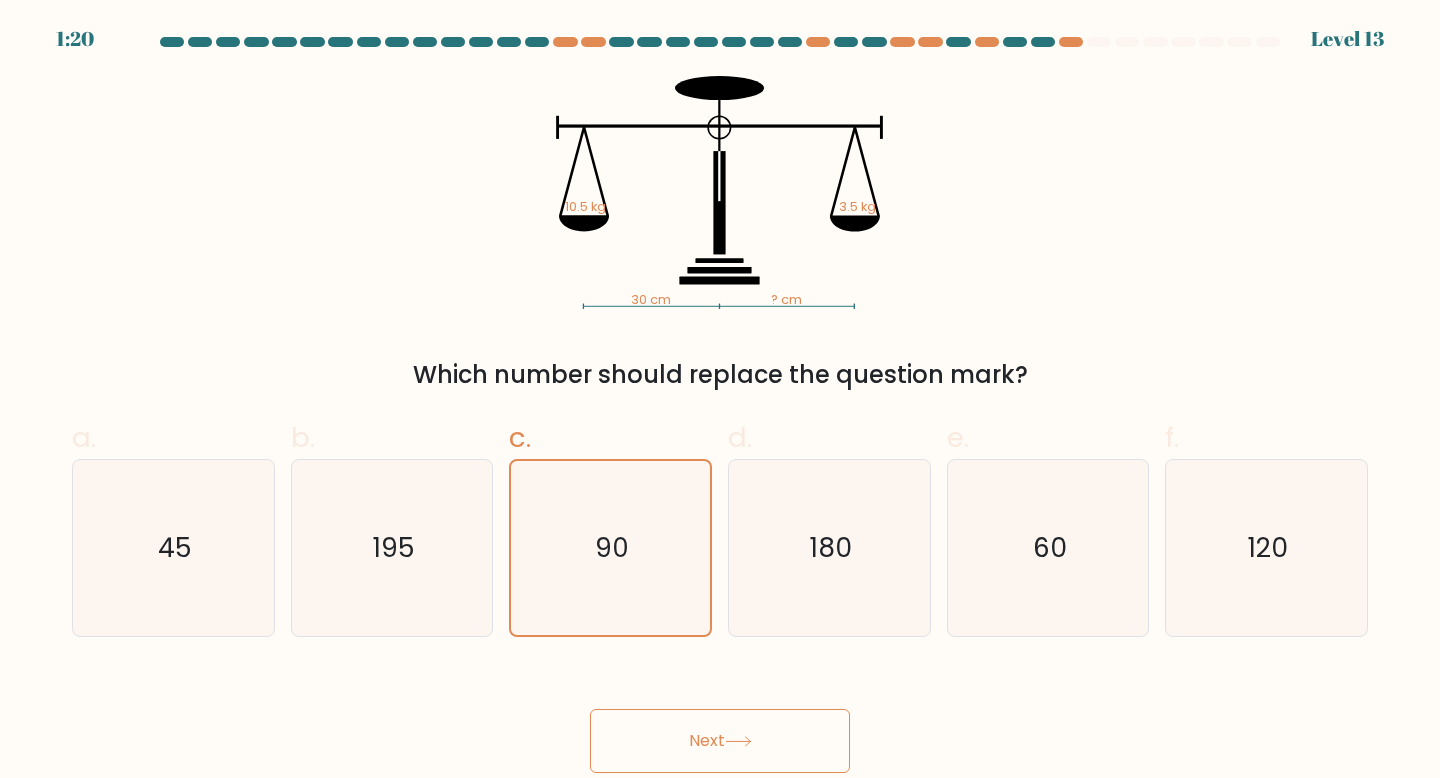 click on "Next" at bounding box center (720, 741) 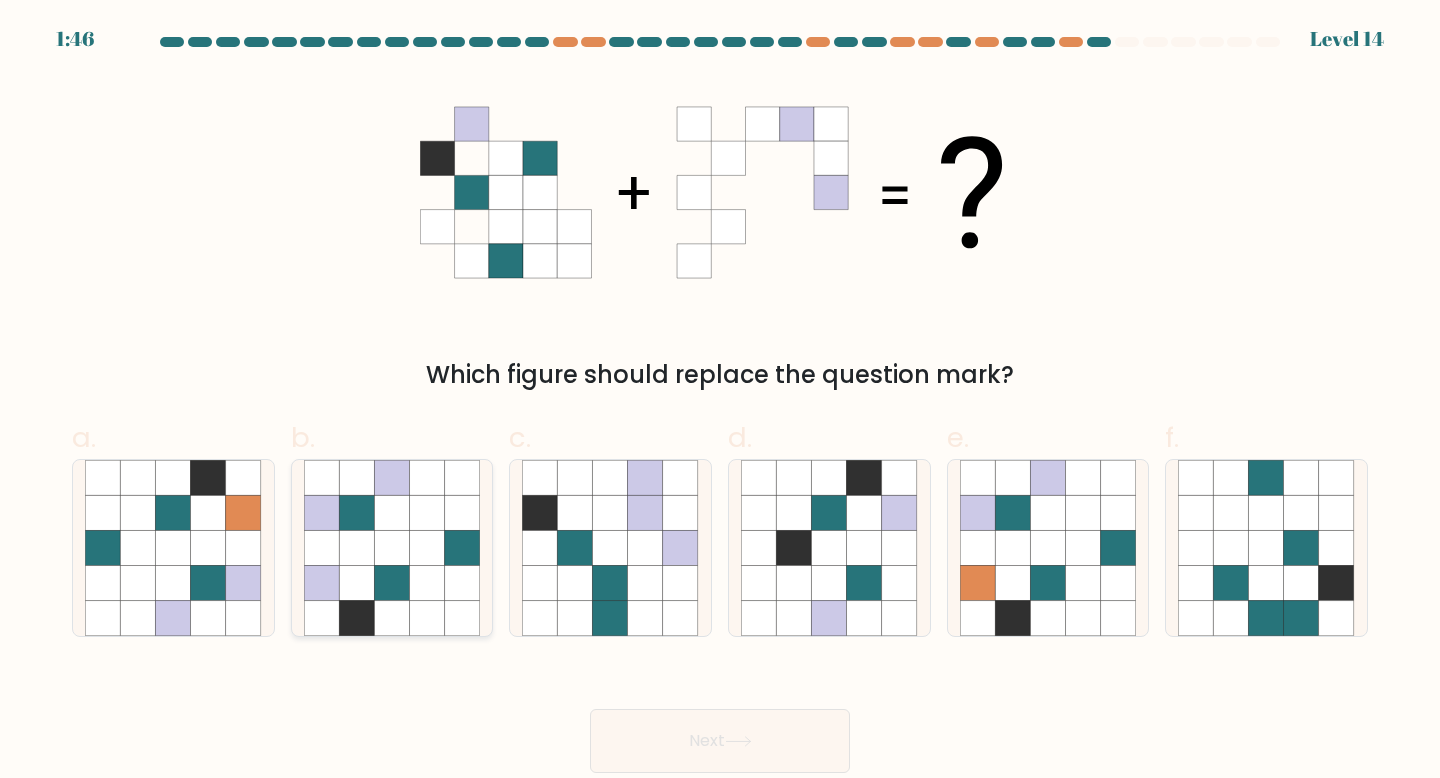 click 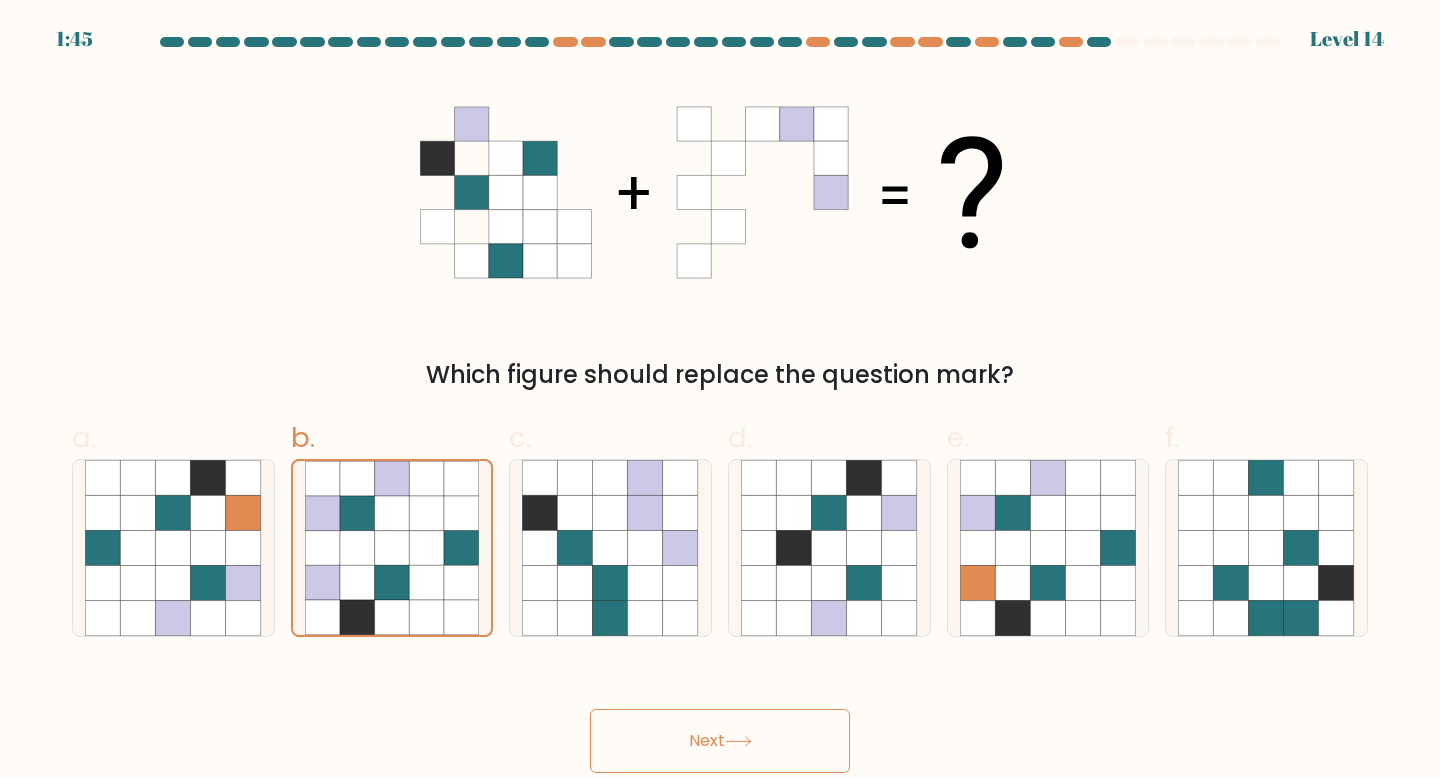 click on "Next" at bounding box center [720, 741] 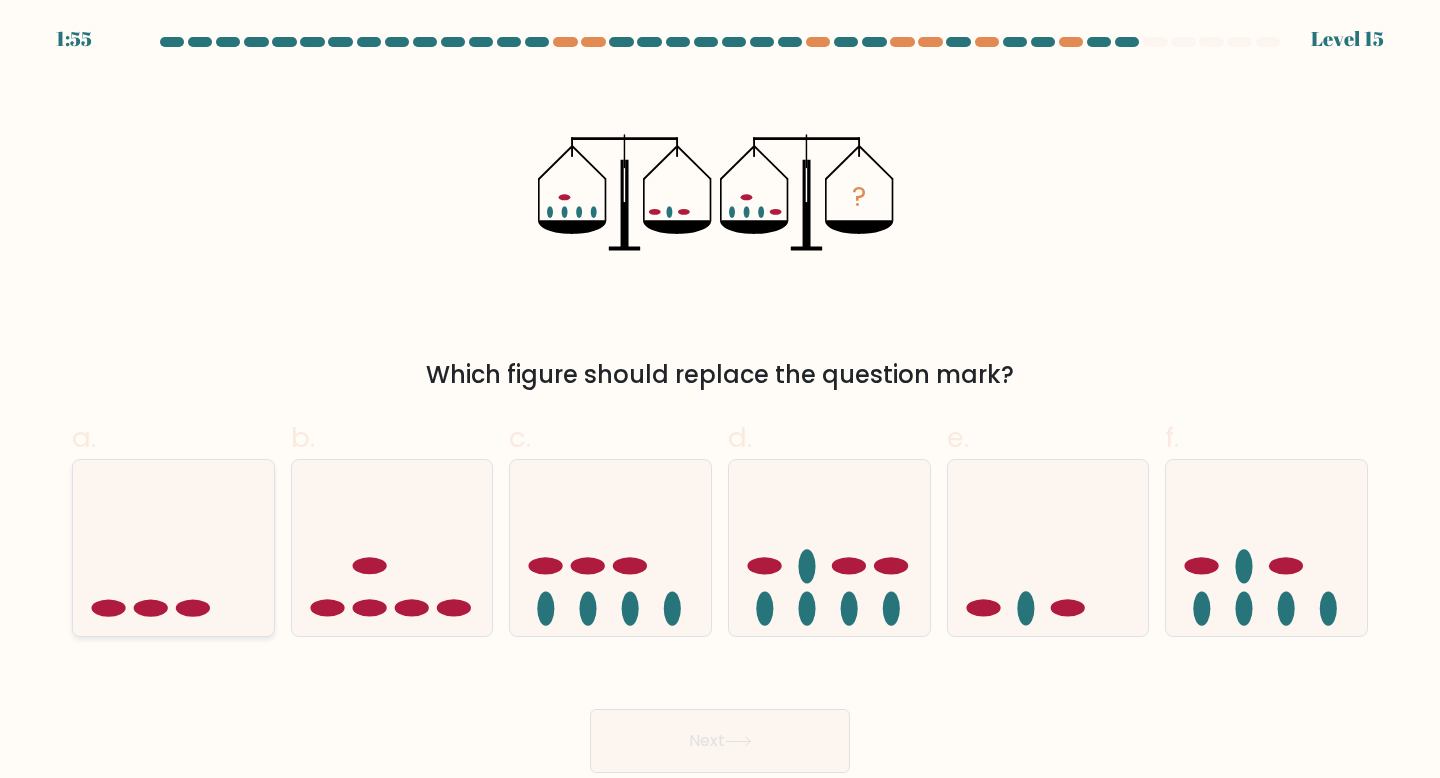 click 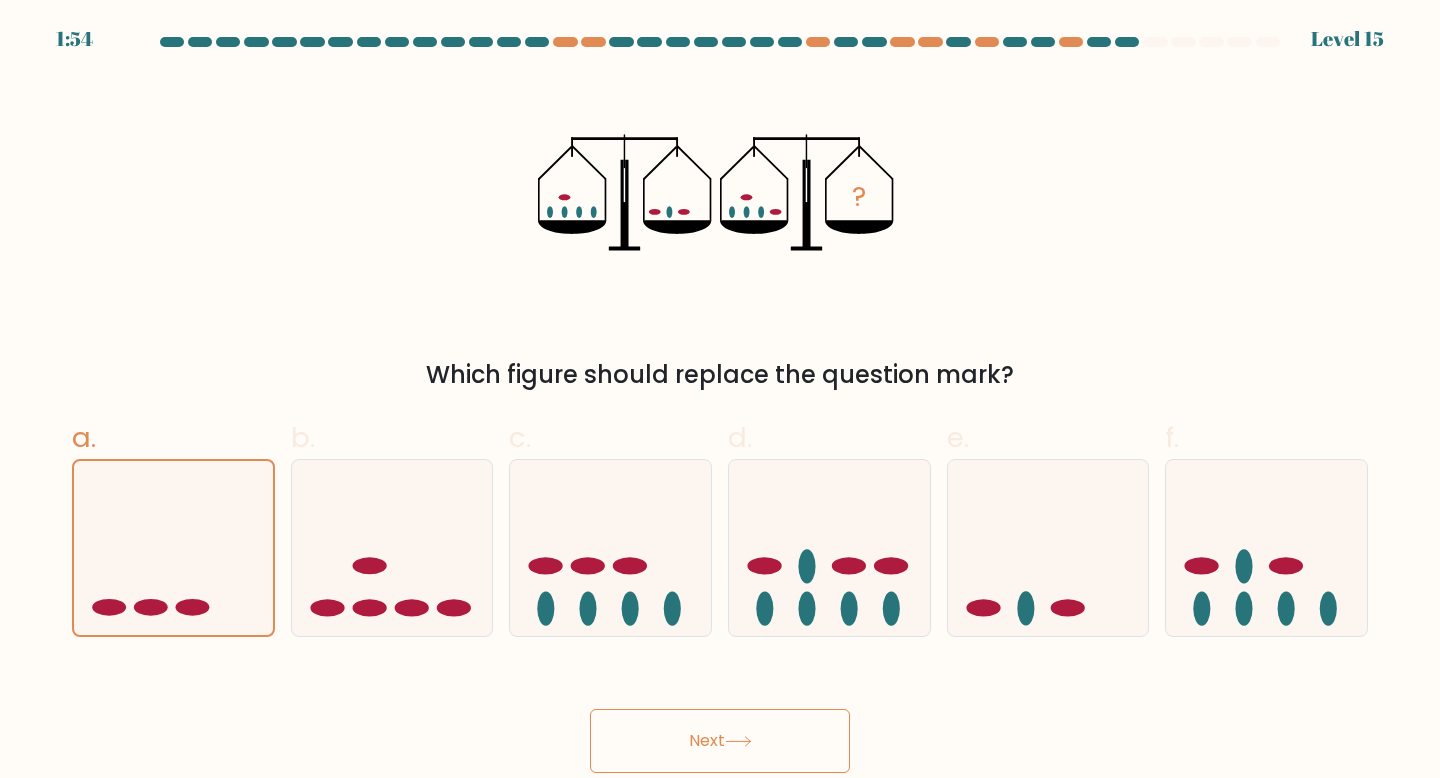click on "Next" at bounding box center [720, 741] 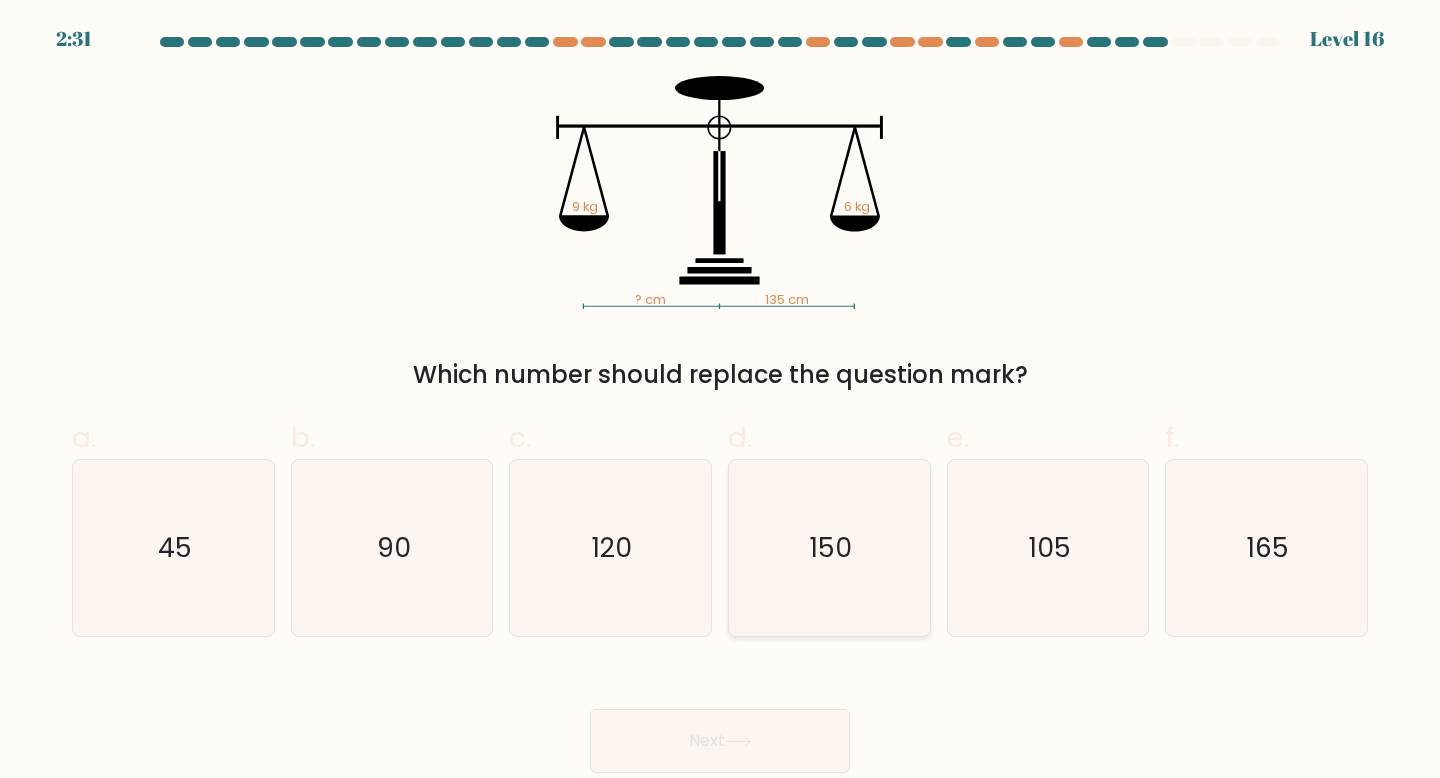 click on "150" 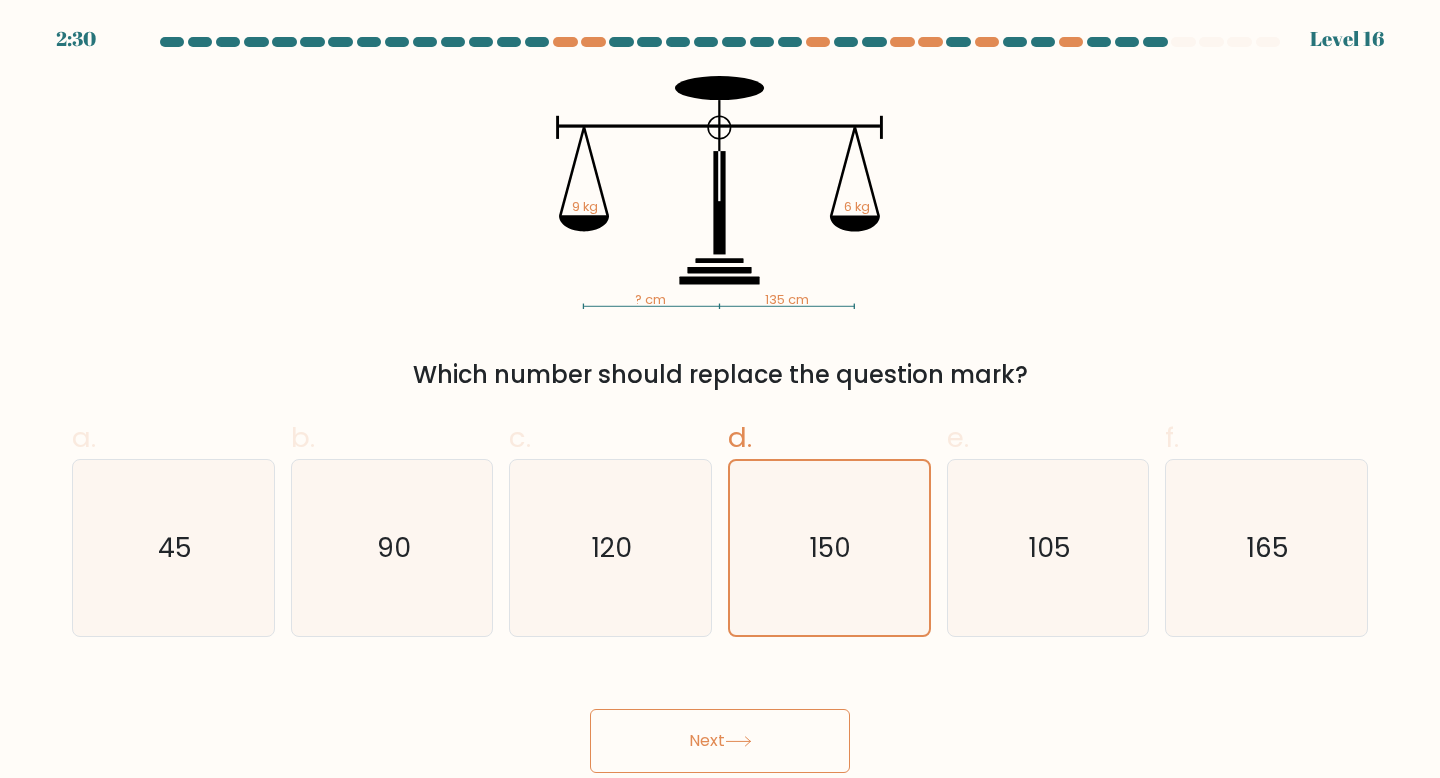 click on "Next" at bounding box center [720, 741] 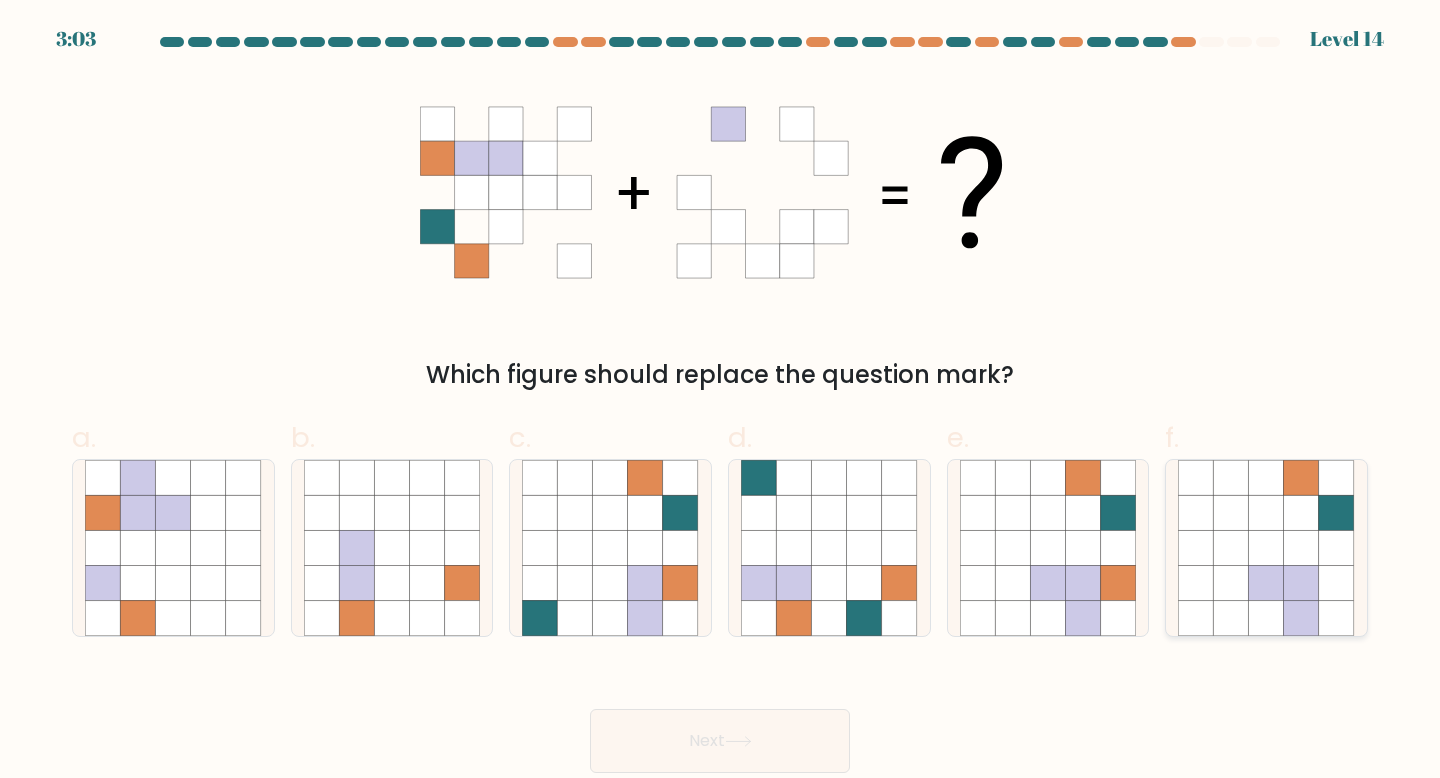 click 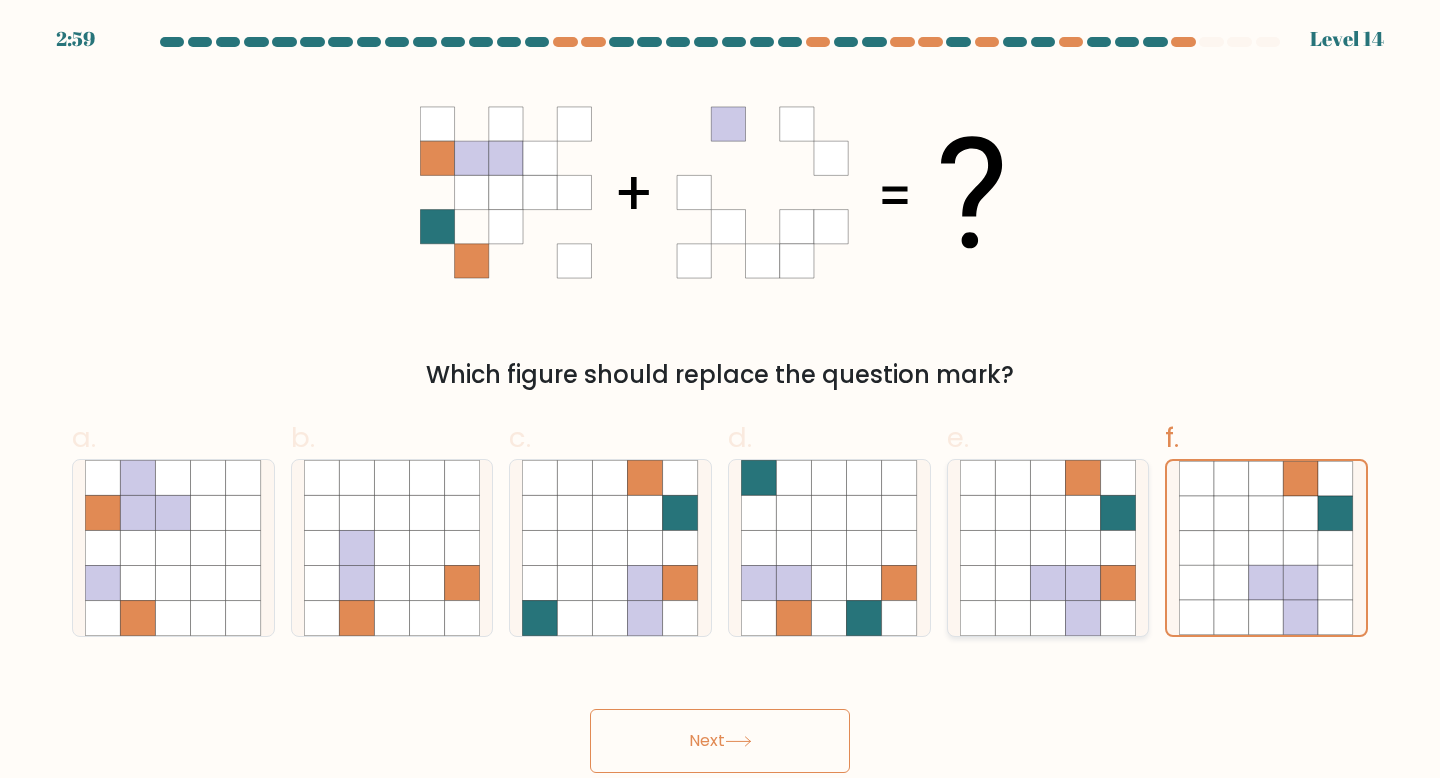 click 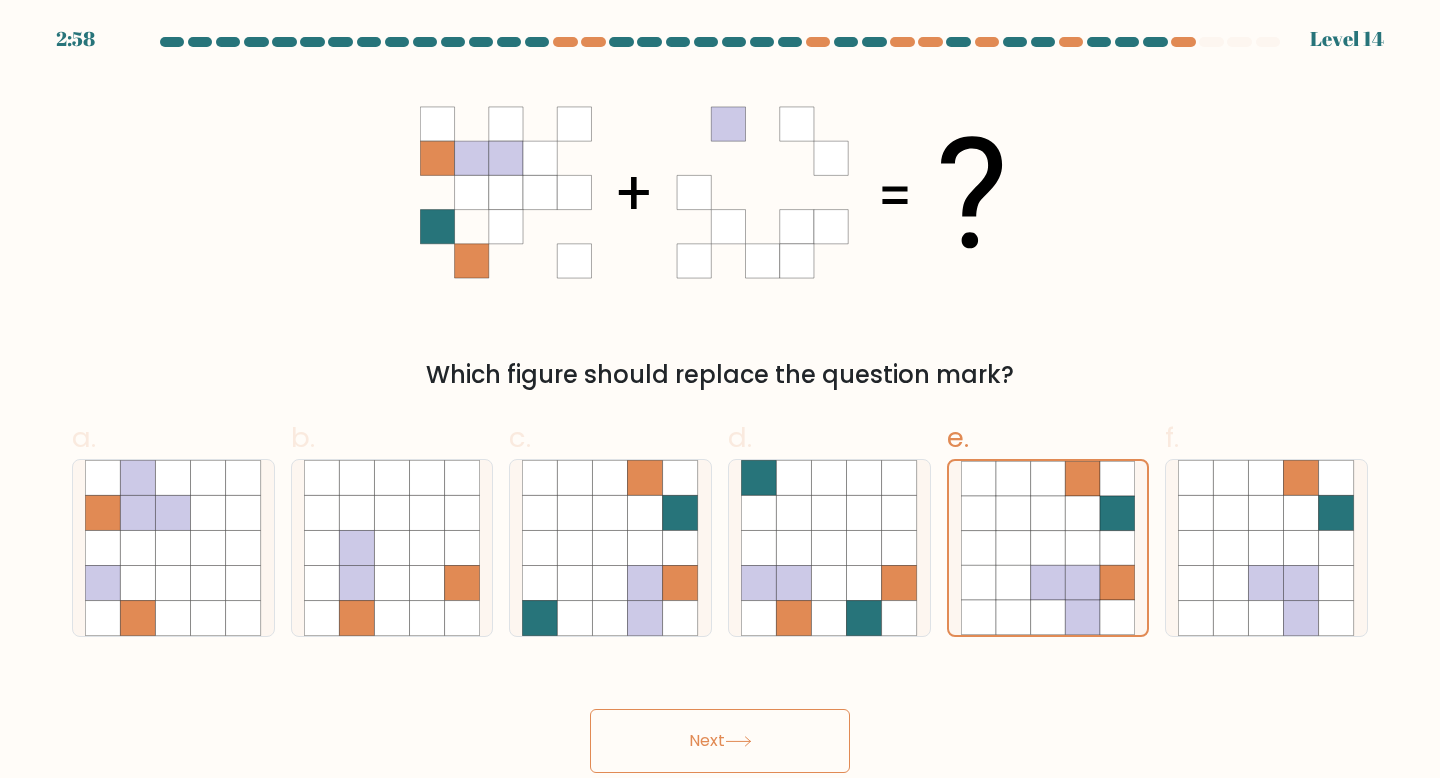 click on "Next" at bounding box center (720, 741) 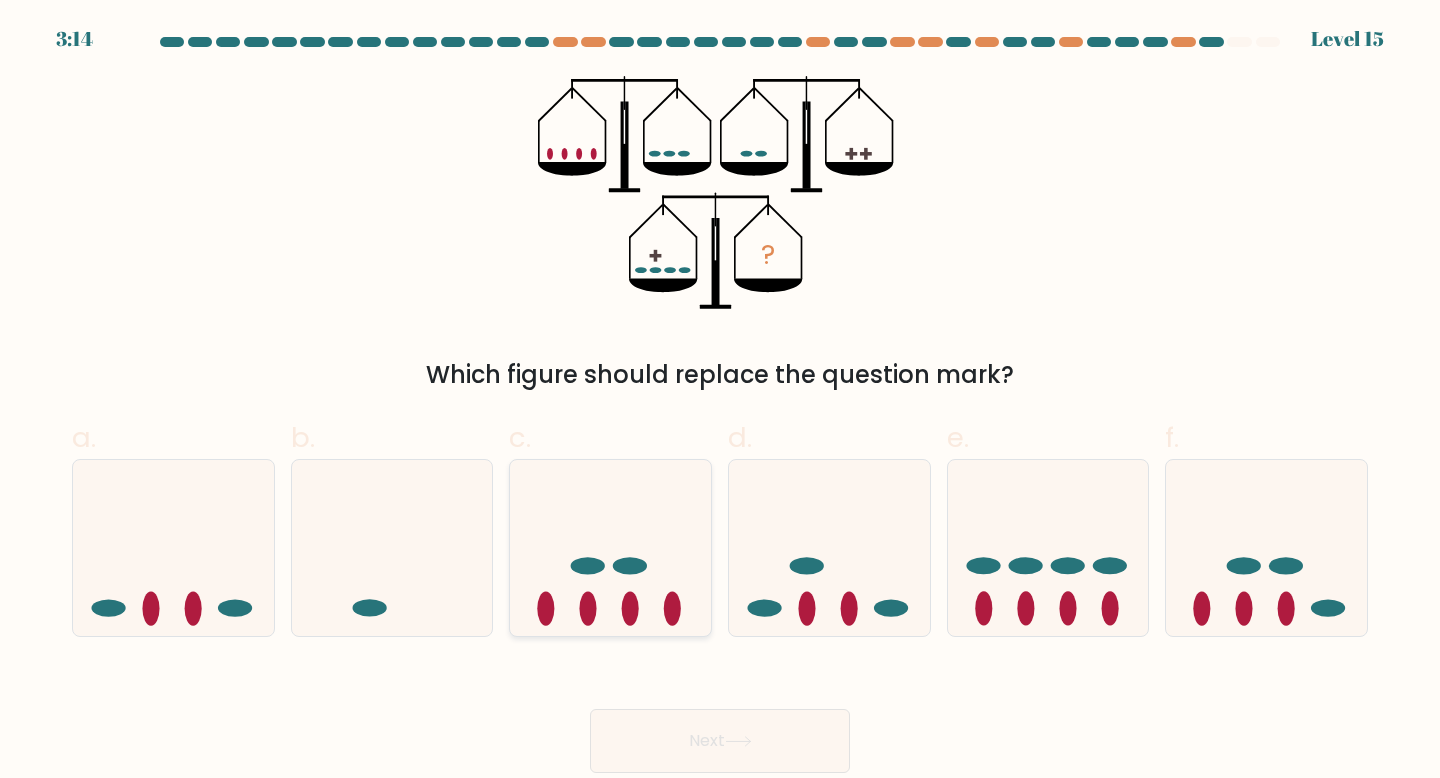 click 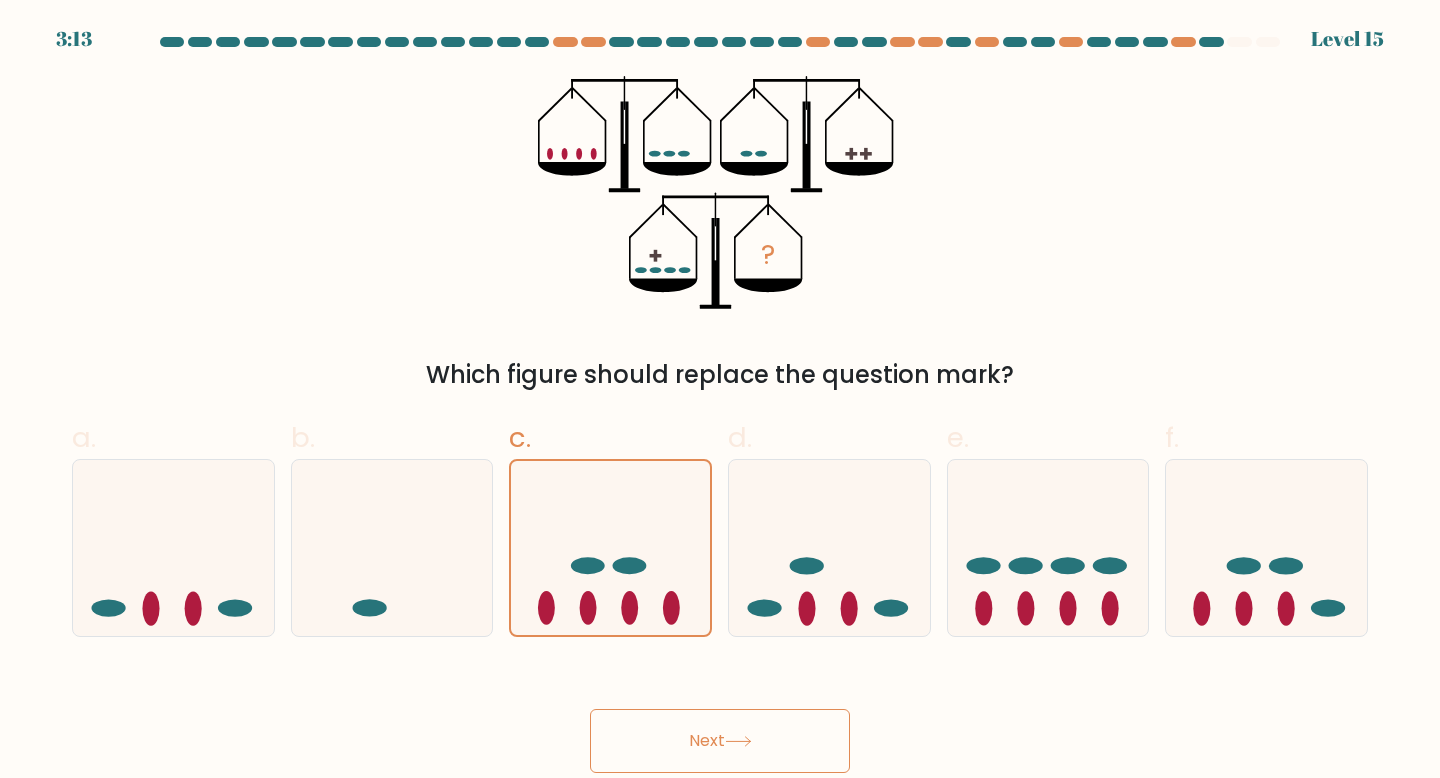 click 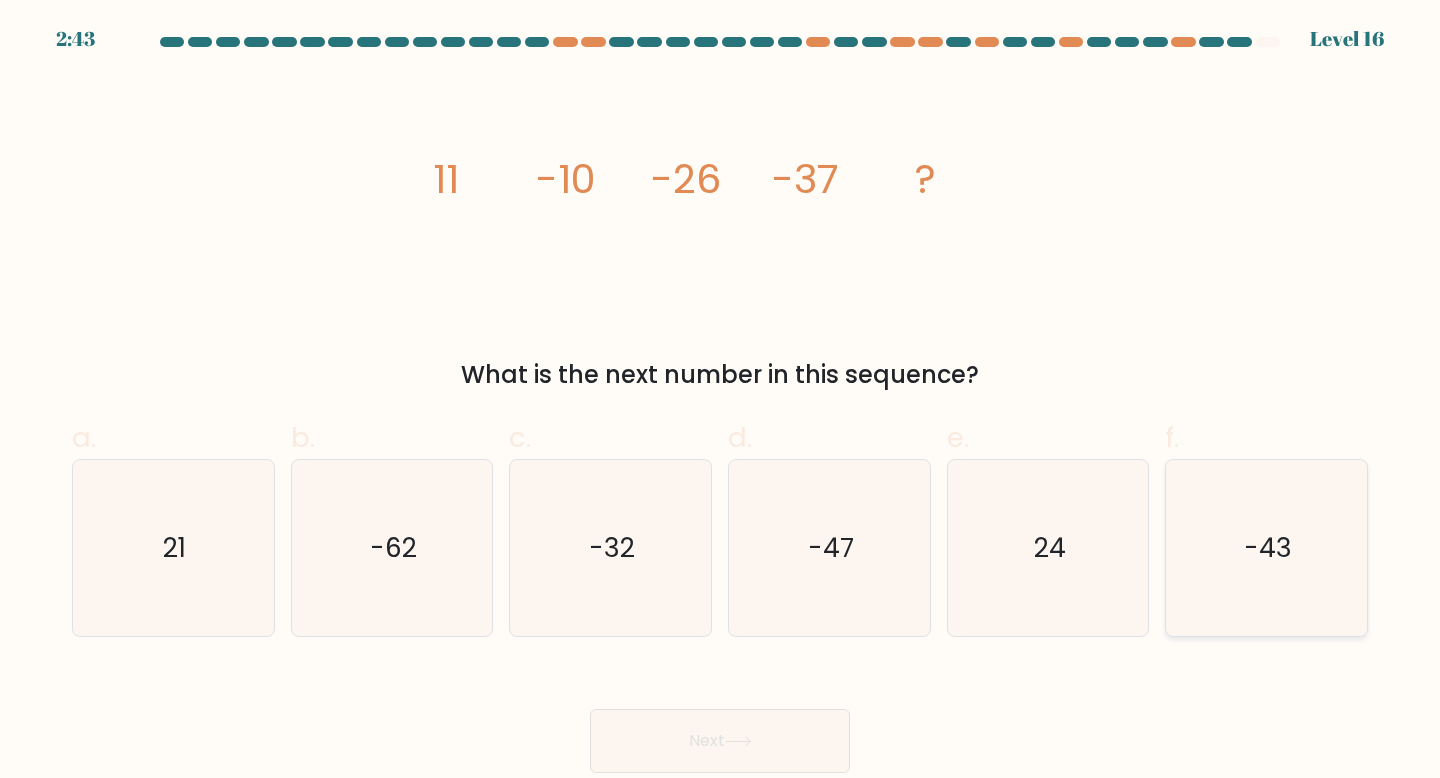 click on "-43" 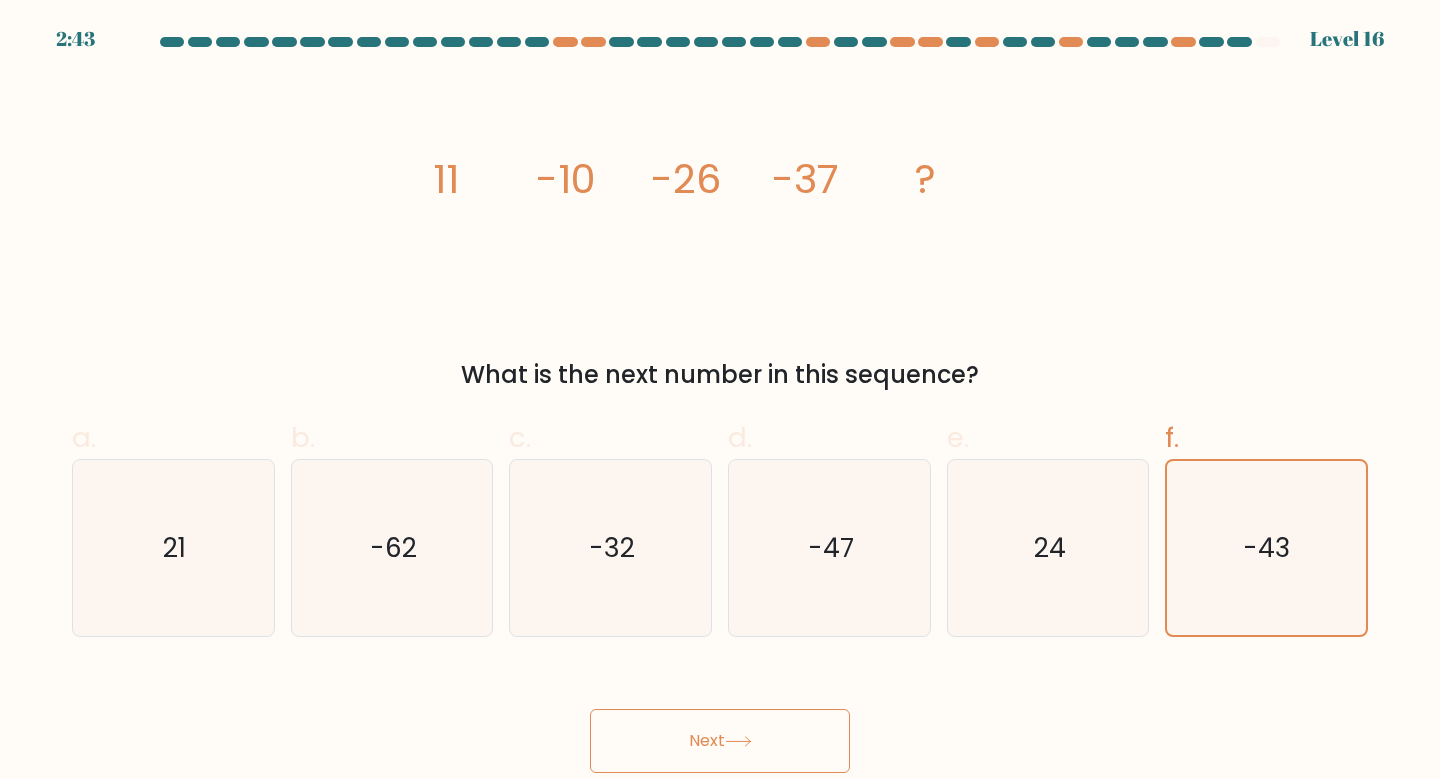 click on "Next" at bounding box center [720, 741] 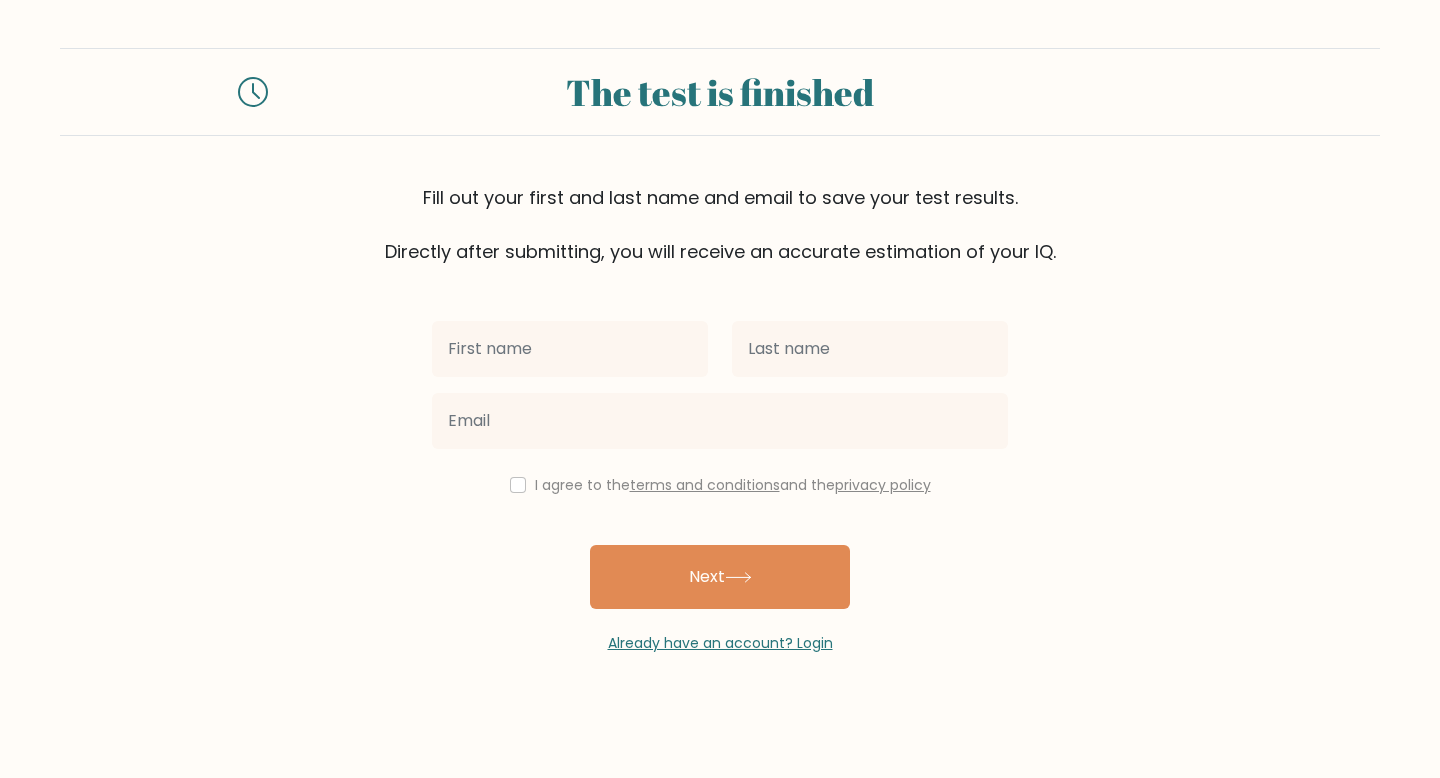 scroll, scrollTop: 0, scrollLeft: 0, axis: both 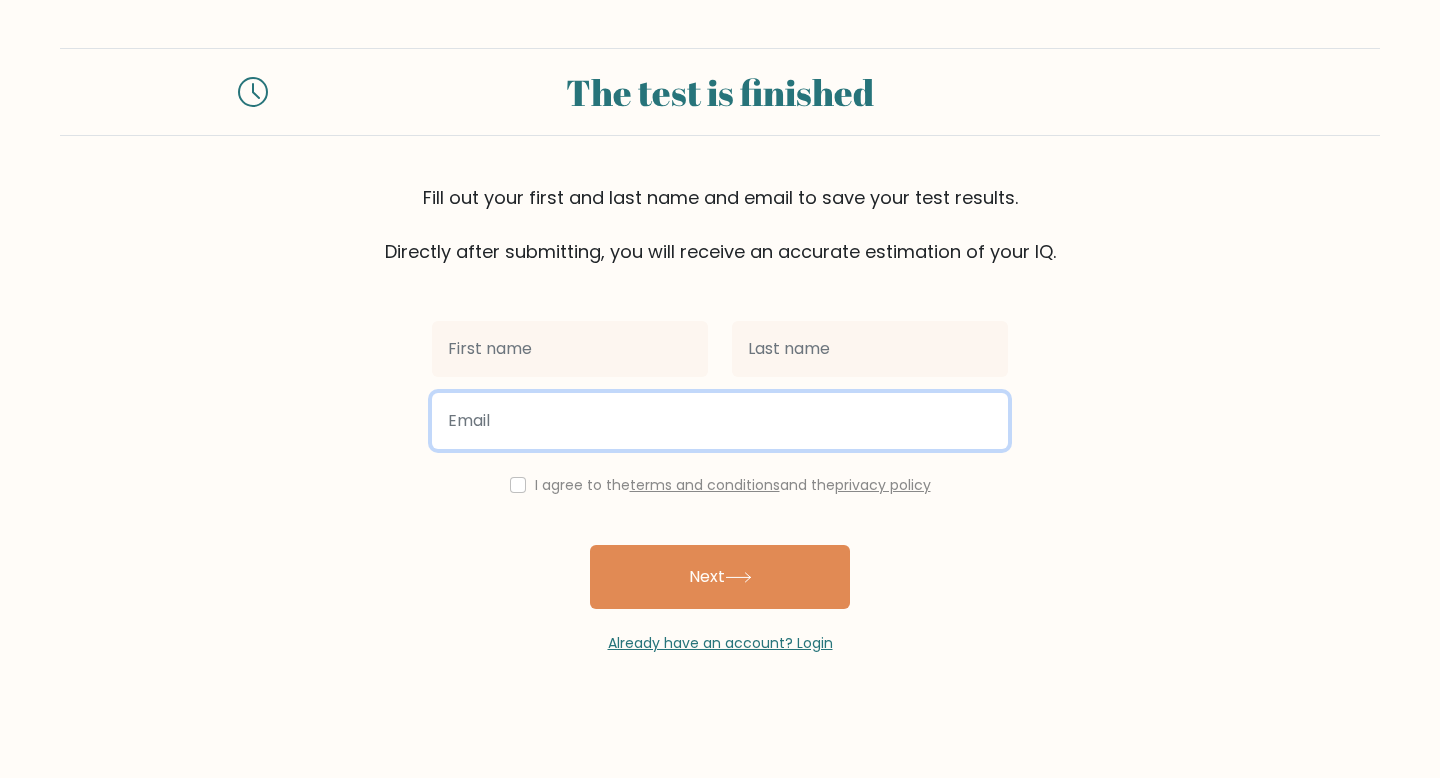 click at bounding box center (720, 421) 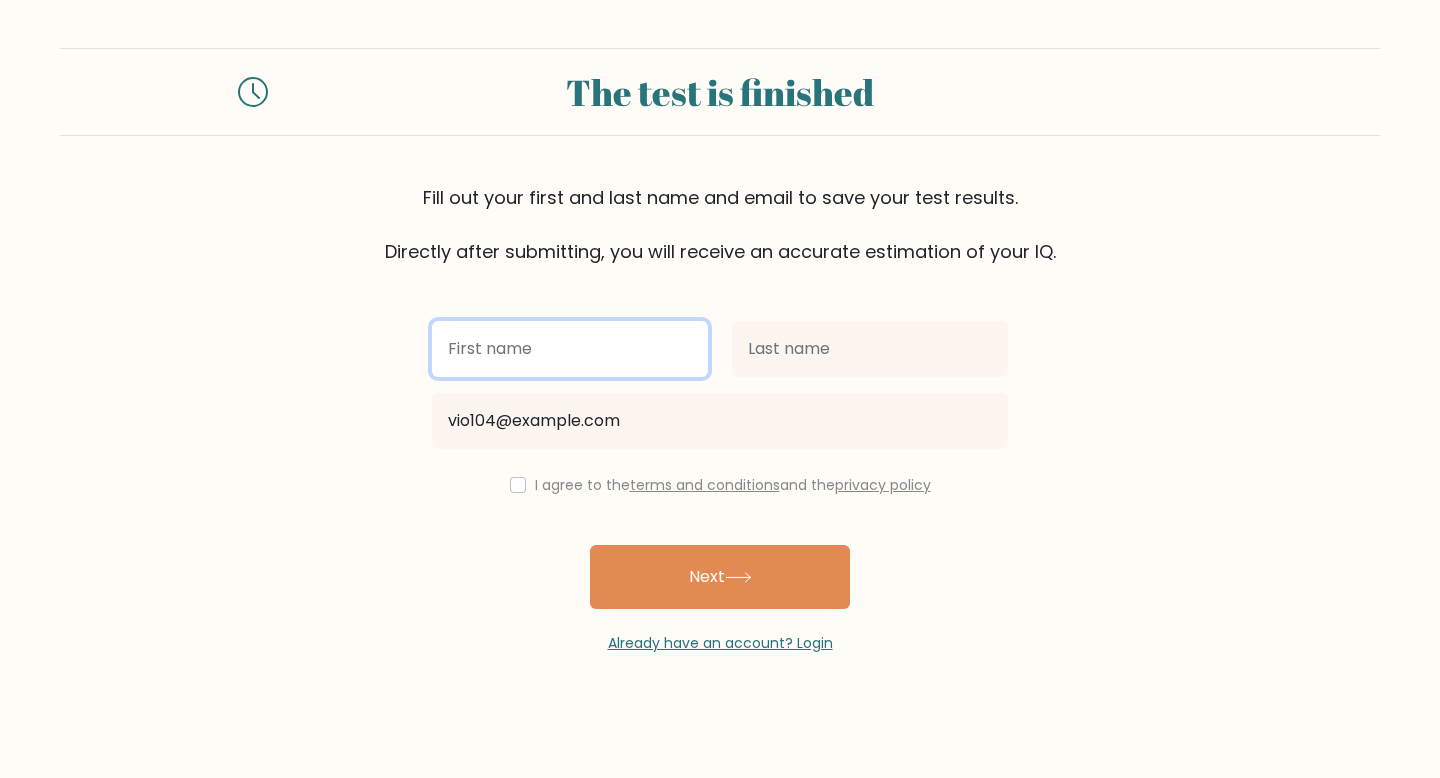 click at bounding box center [570, 349] 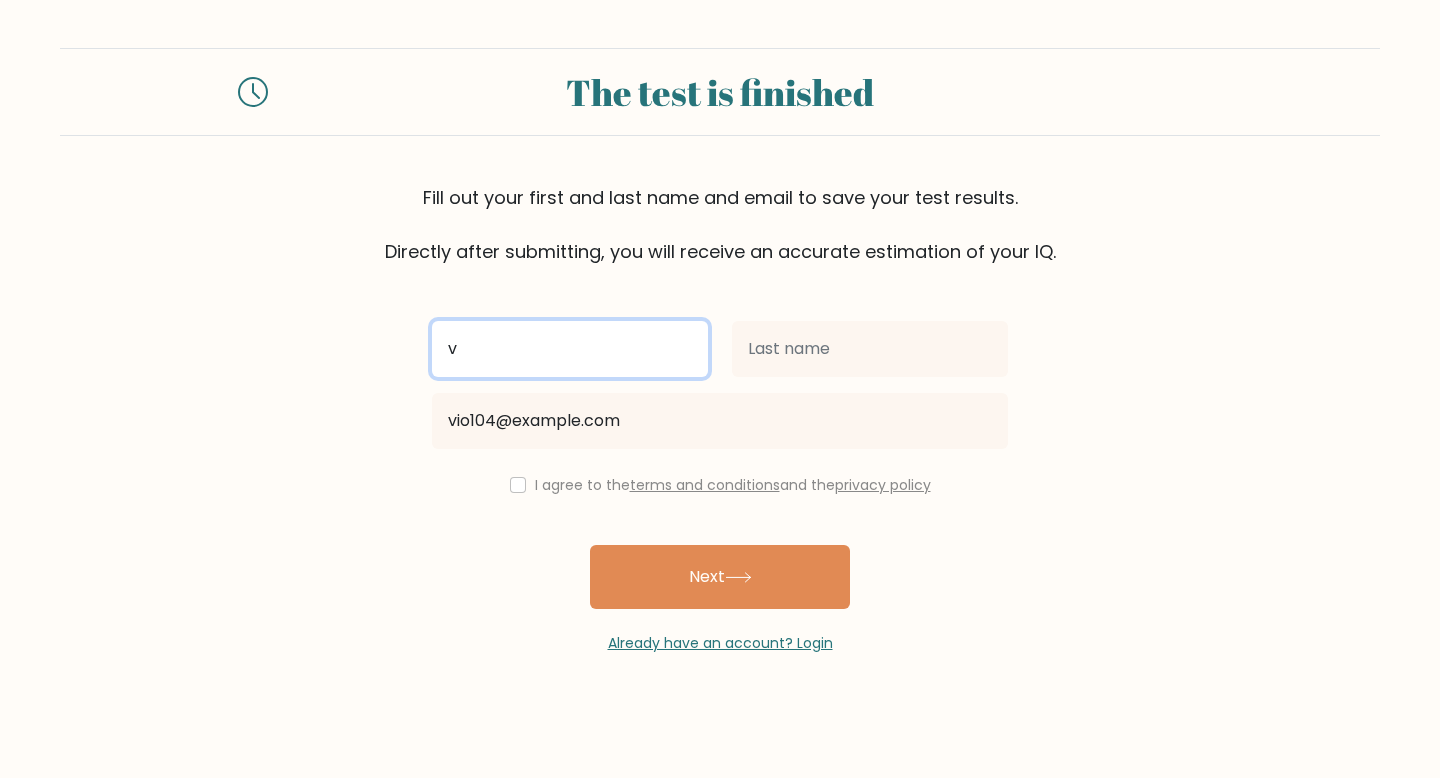 type on "v" 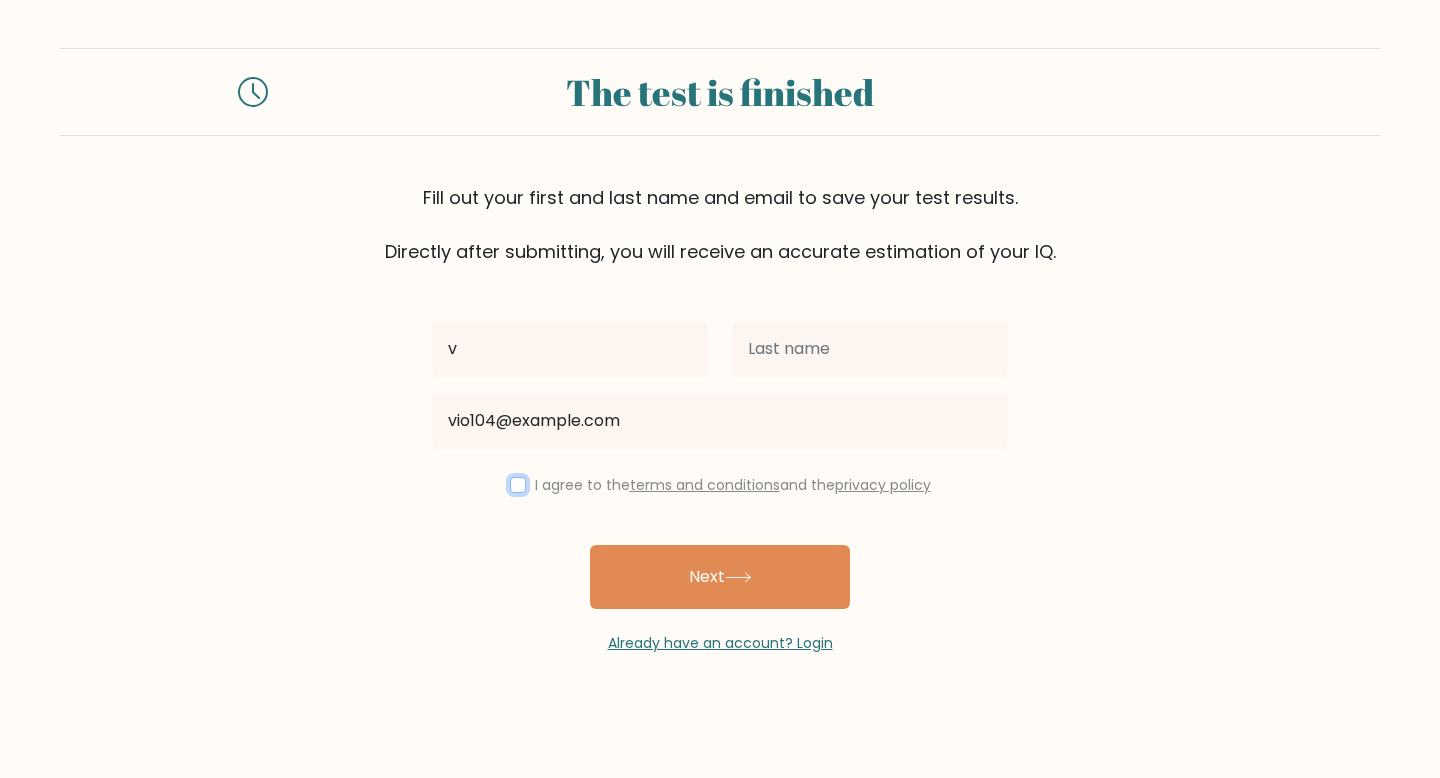 click at bounding box center [518, 485] 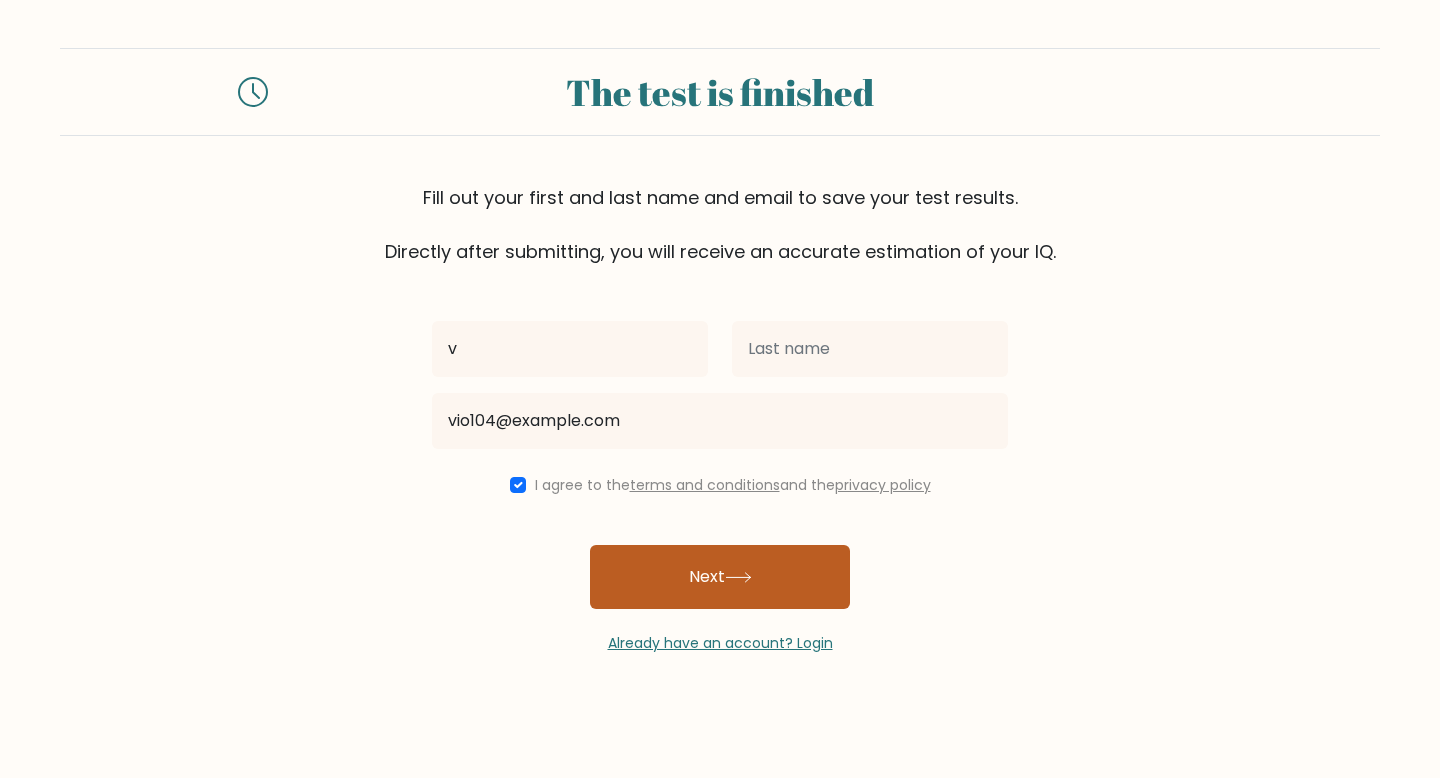 click on "Next" at bounding box center (720, 577) 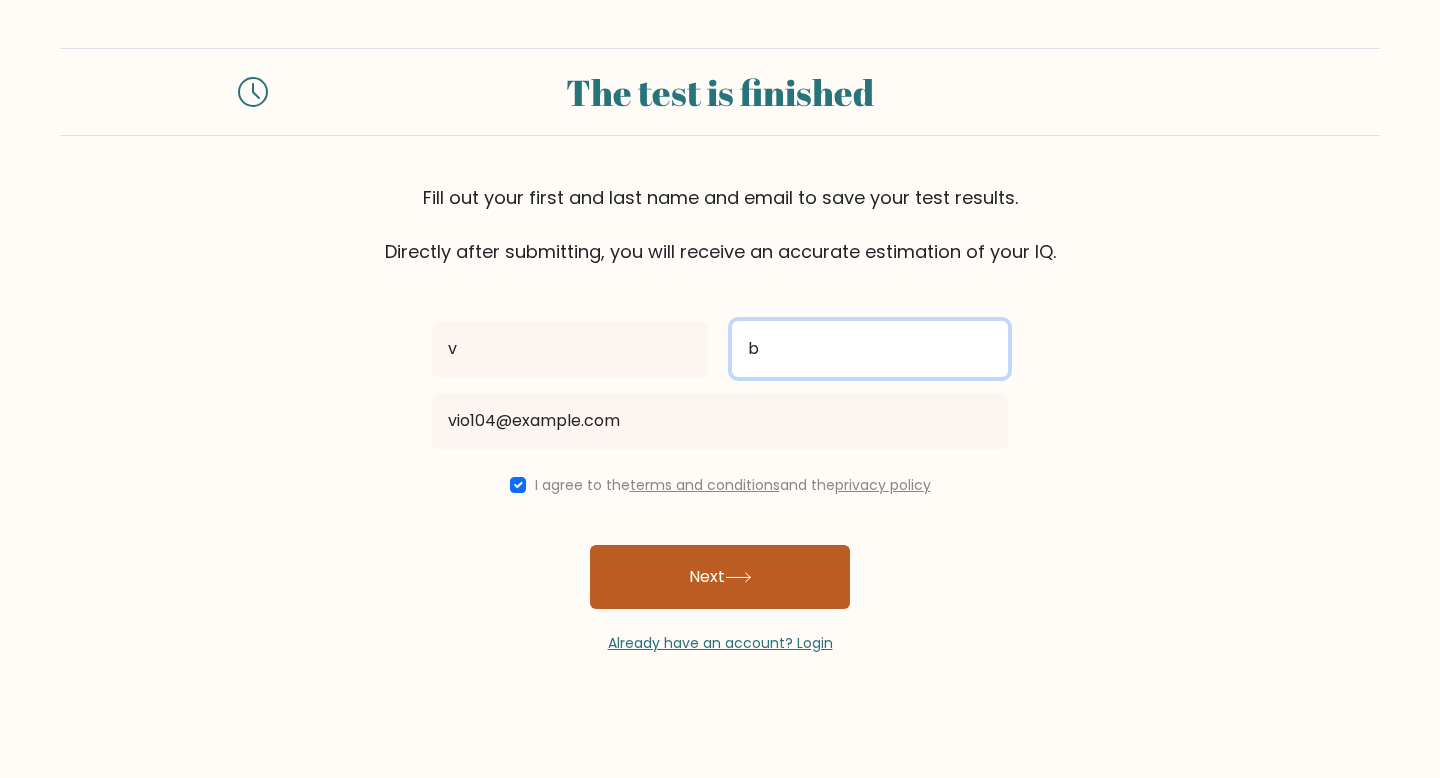 type on "b" 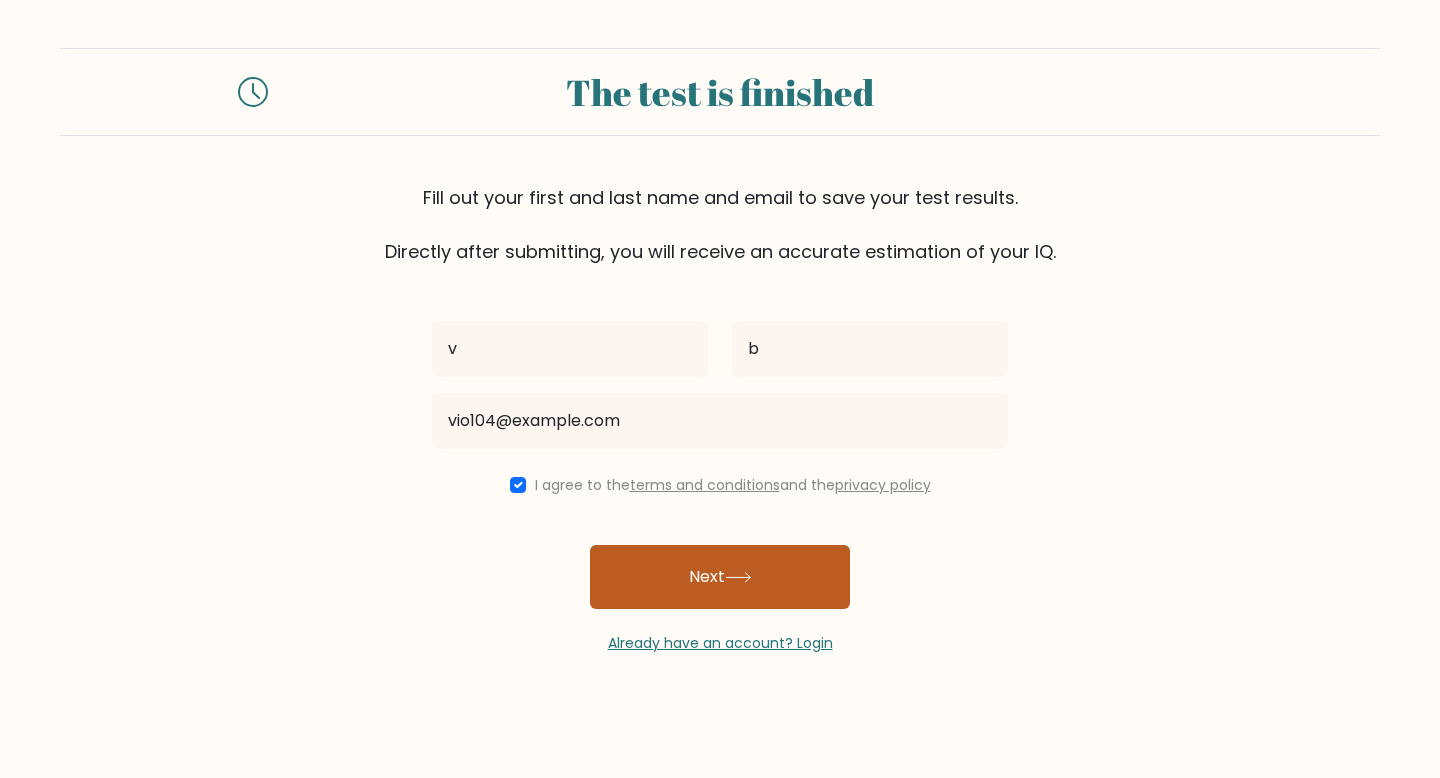 click on "Next" at bounding box center (720, 577) 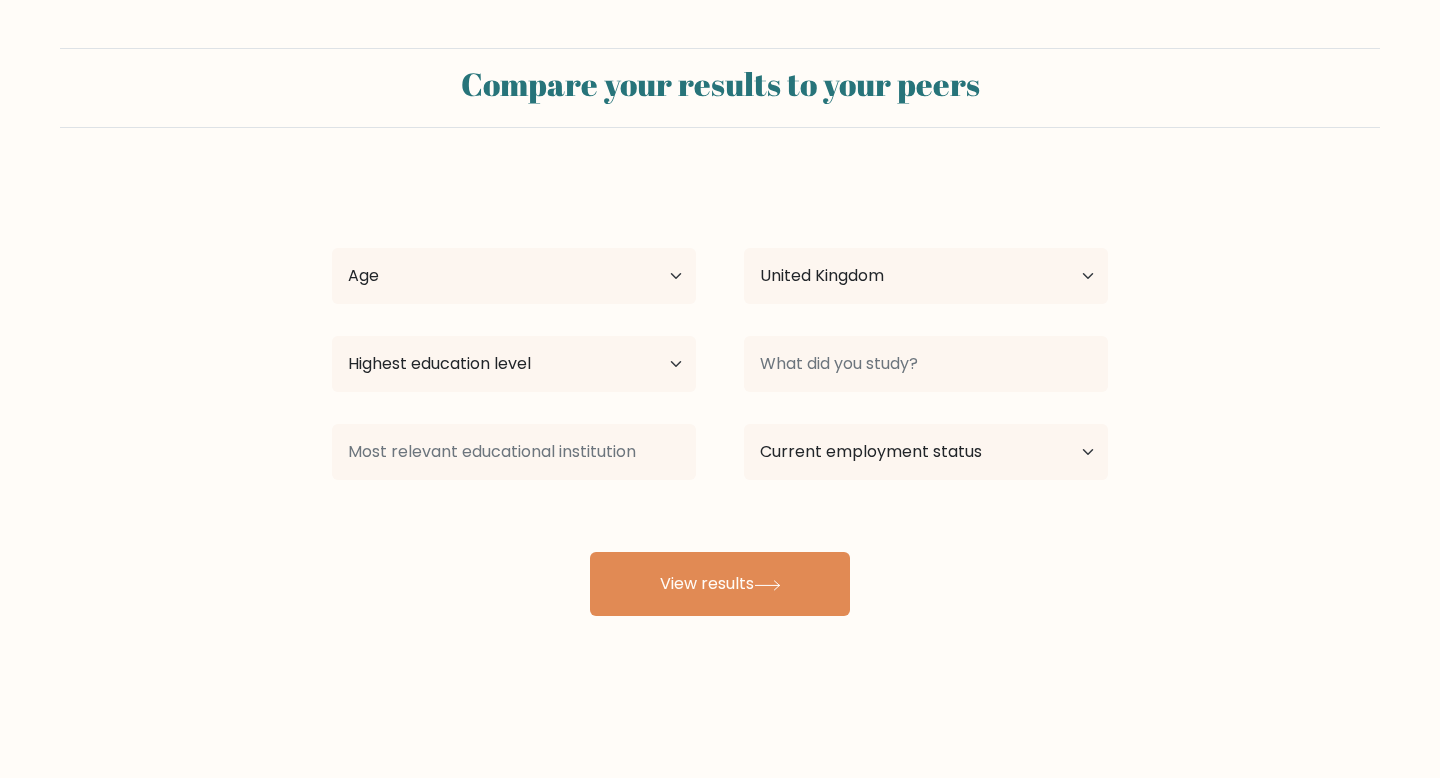 select on "GB" 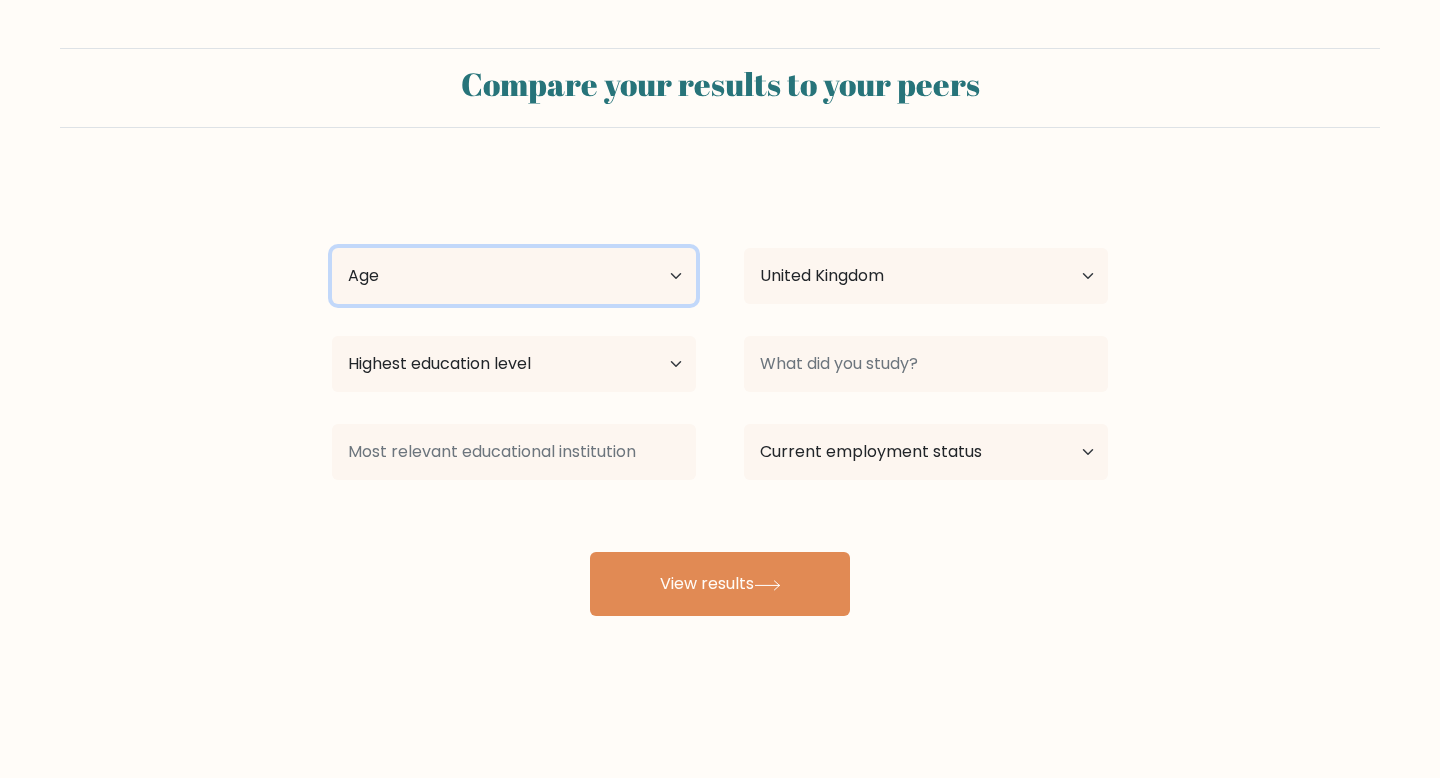 click on "Age
Under 18 years old
18-24 years old
25-34 years old
35-44 years old
45-54 years old
55-64 years old
65 years old and above" at bounding box center [514, 276] 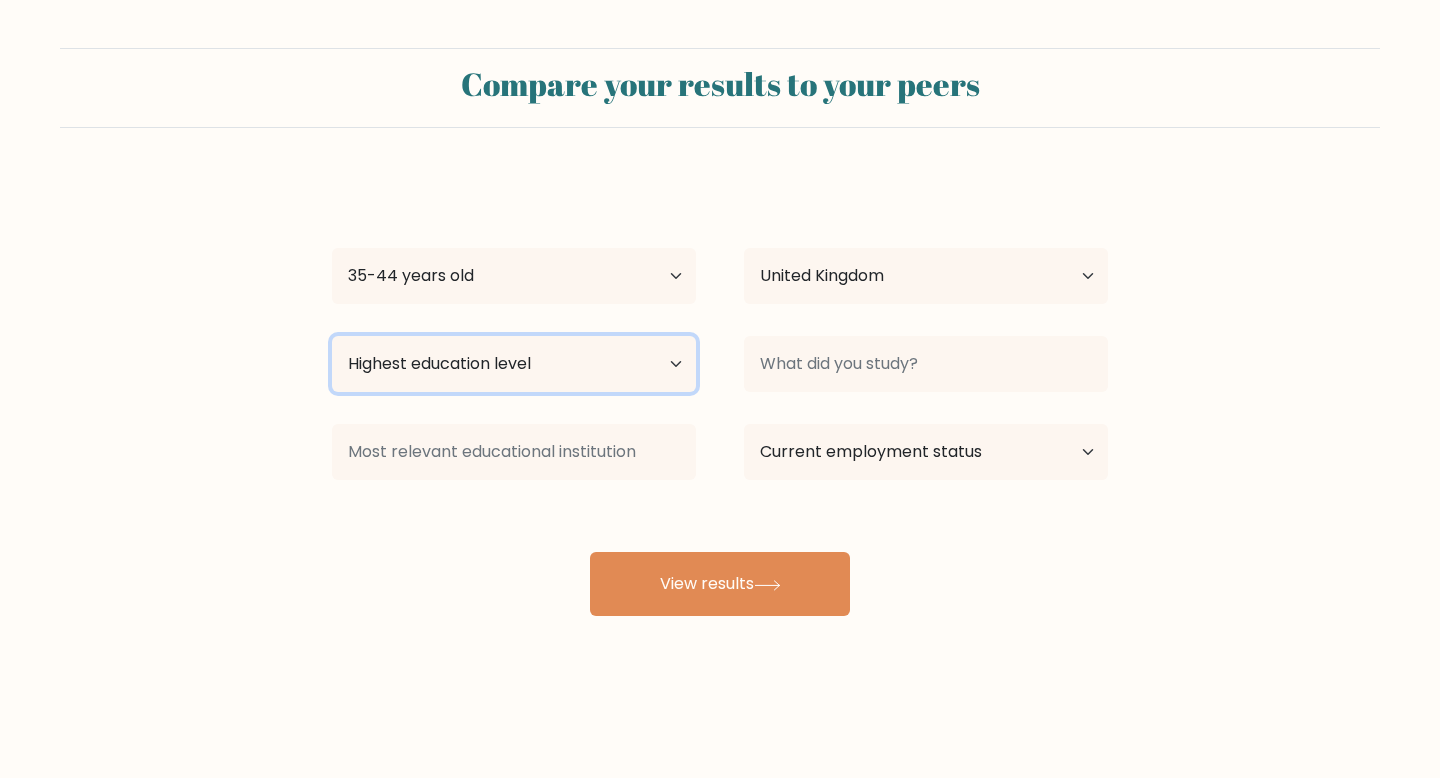 click on "Highest education level
No schooling
Primary
Lower Secondary
Upper Secondary
Occupation Specific
Bachelor's degree
Master's degree
Doctoral degree" at bounding box center (514, 364) 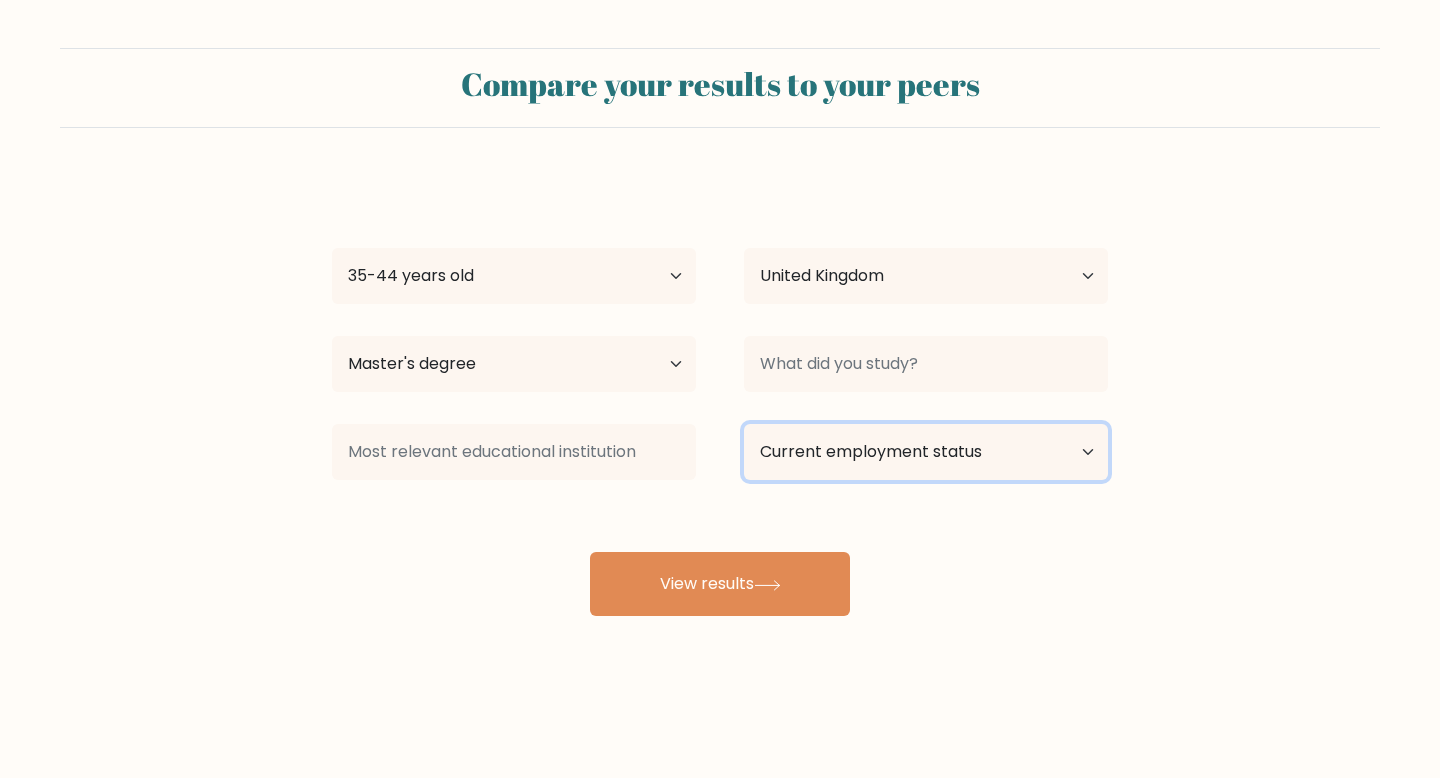 click on "Current employment status
Employed
Student
Retired
Other / prefer not to answer" at bounding box center [926, 452] 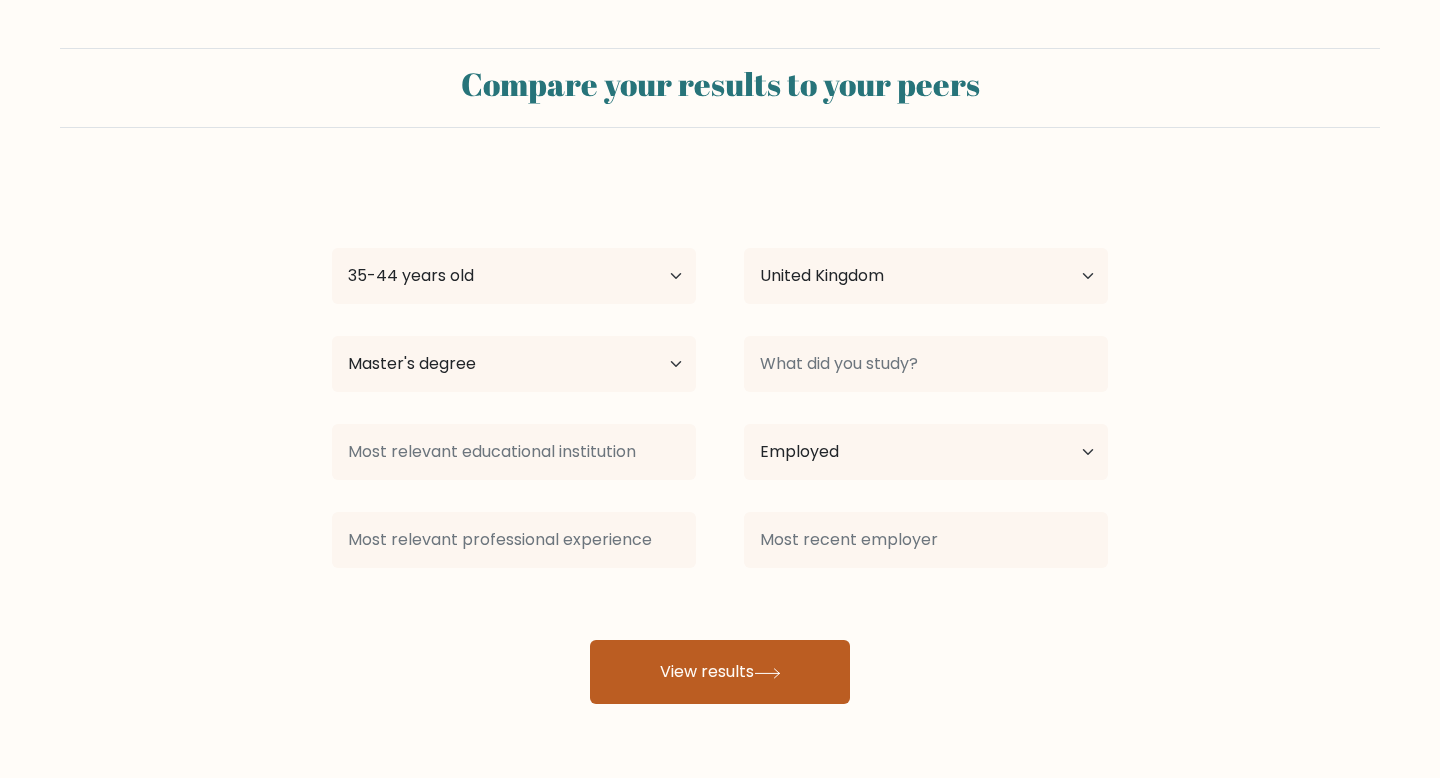 click on "View results" at bounding box center [720, 672] 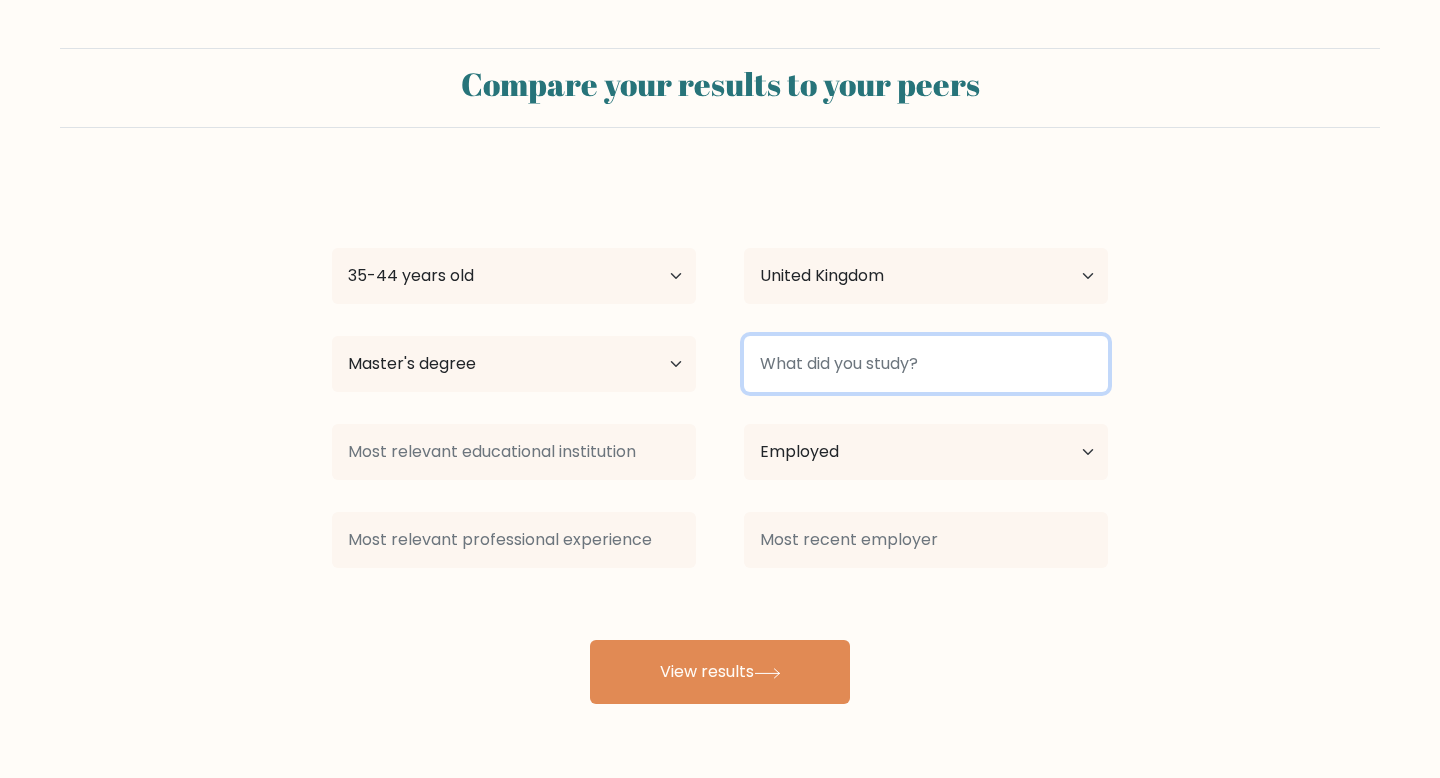 click at bounding box center [926, 364] 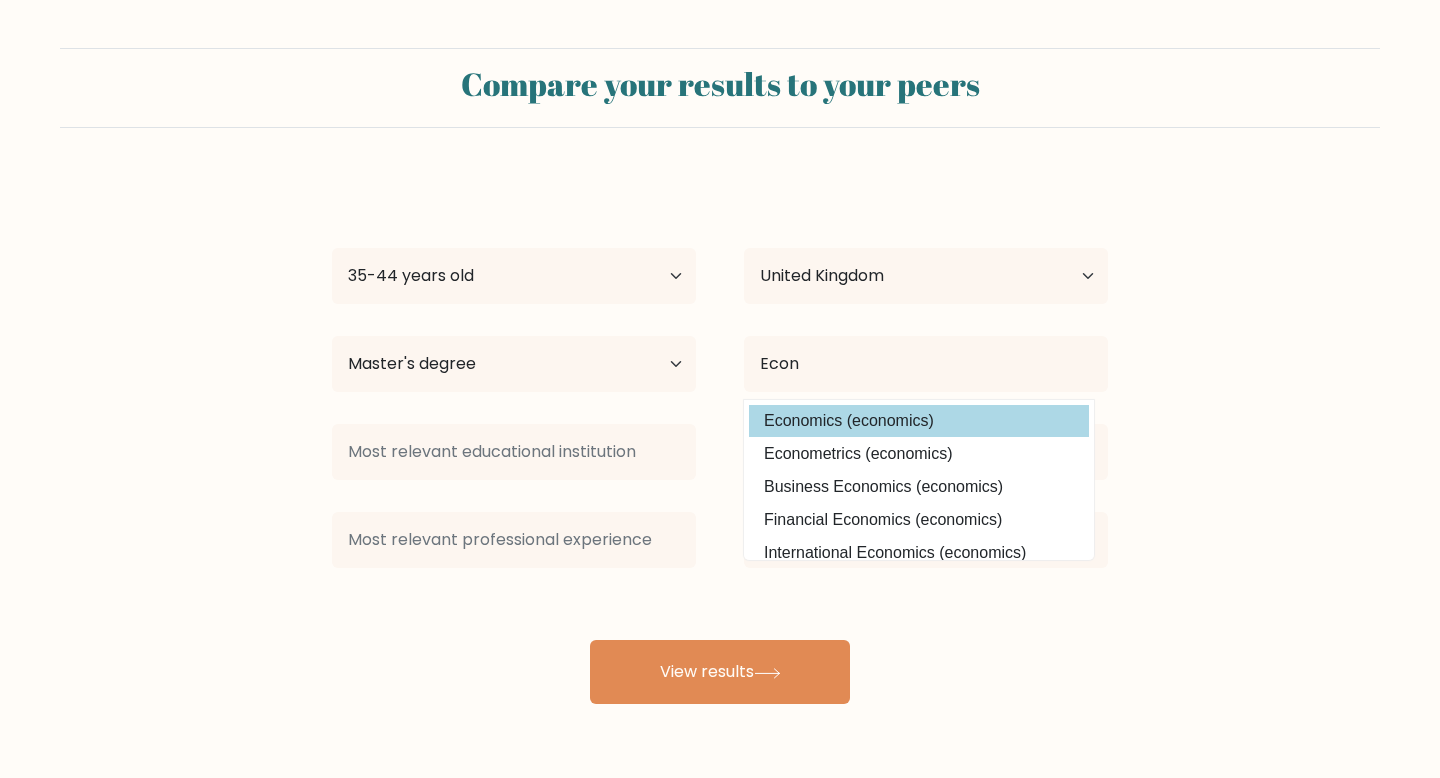 click on "Economics (economics)" at bounding box center (919, 421) 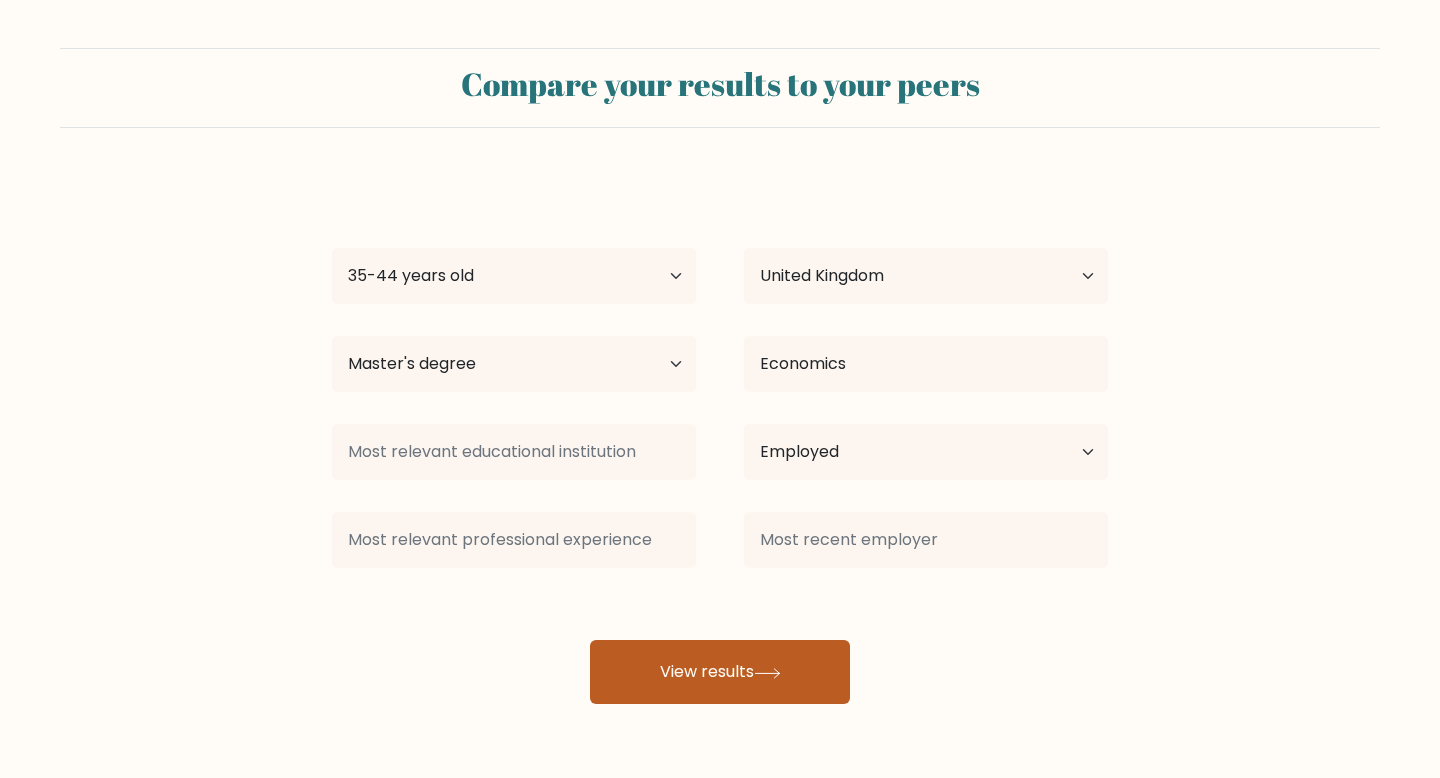 click on "View results" at bounding box center [720, 672] 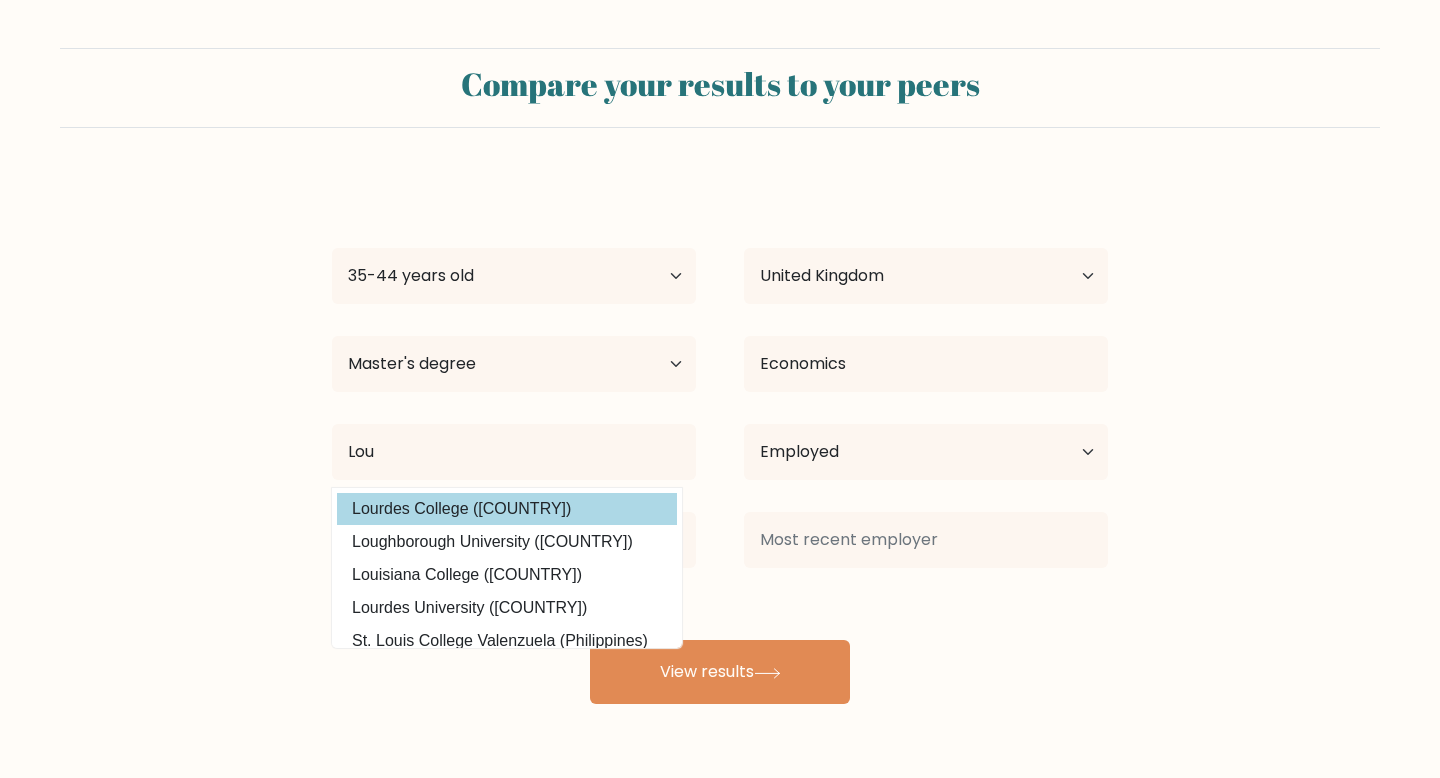 click on "v
b
Age
Under 18 years old
18-24 years old
25-34 years old
35-44 years old
45-54 years old
55-64 years old
65 years old and above
Country
Afghanistan
Albania
Algeria
American Samoa
Andorra
Angola
Anguilla
Antarctica
Antigua and Barbuda
Argentina
Armenia
Aruba
Australia
Austria
Azerbaijan
Bahamas
Bahrain
Bangladesh
Barbados
Belarus
Belgium
Belize
Benin
Bermuda
Bhutan
Bolivia
Bonaire, Sint Eustatius and Saba
Bosnia and Herzegovina
Botswana
Bouvet Island
Brazil
Brunei" at bounding box center (720, 440) 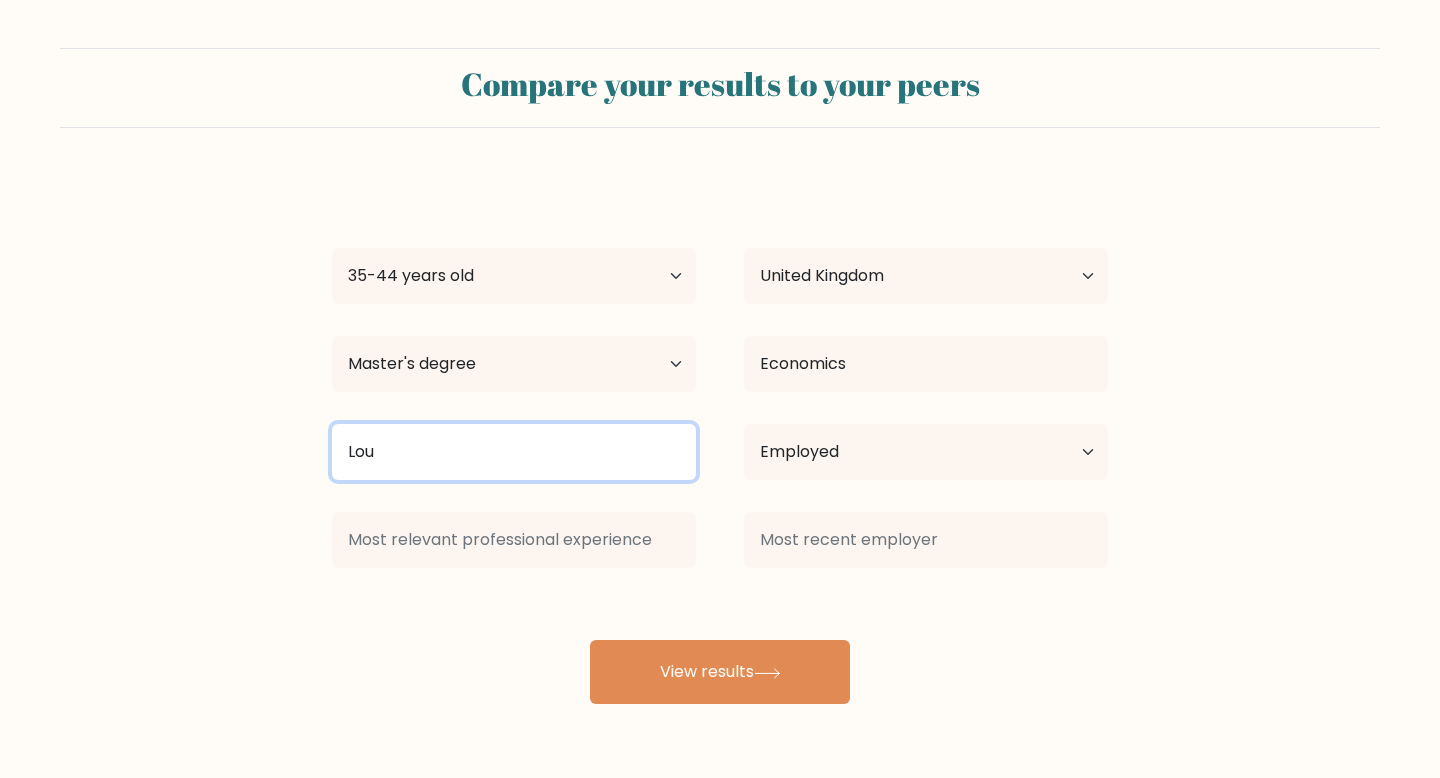 click on "Lou" at bounding box center [514, 452] 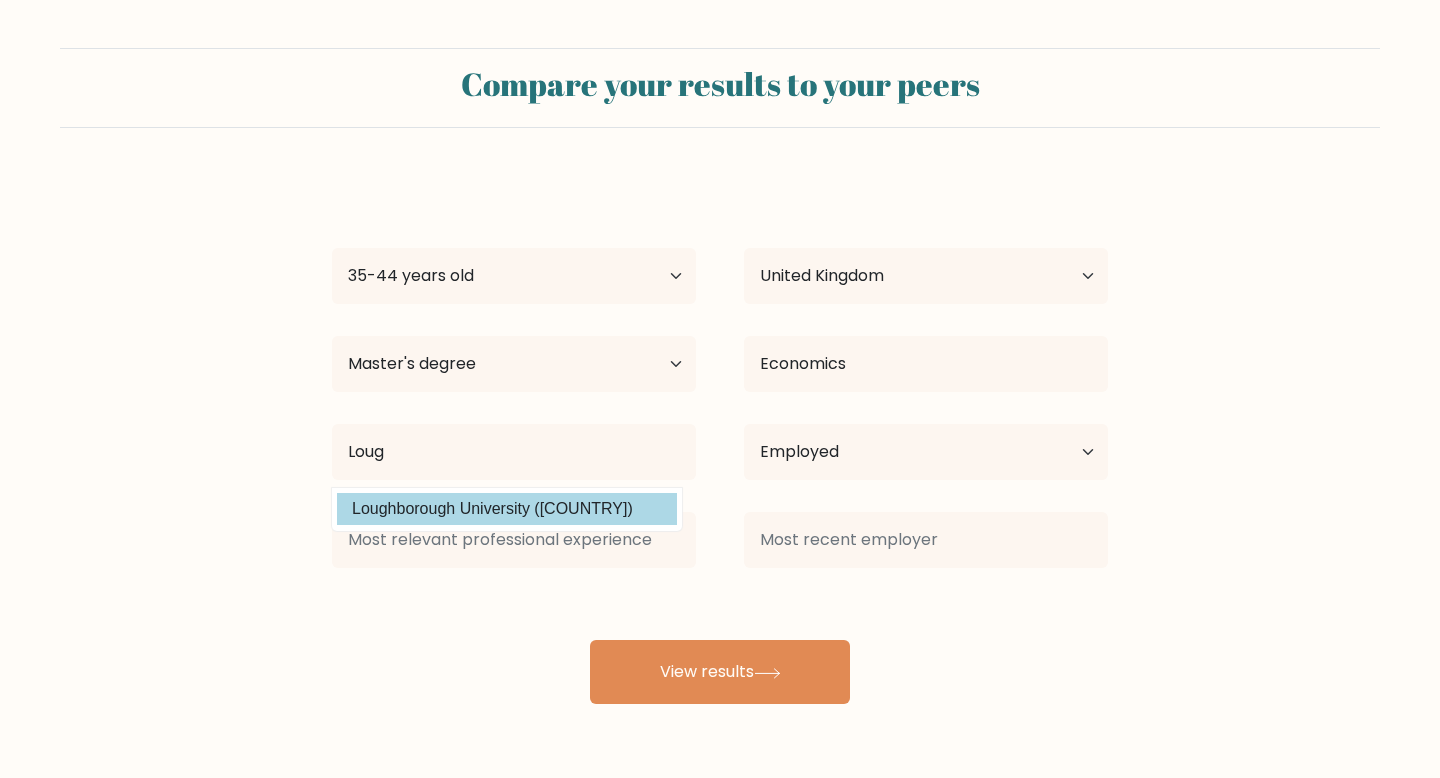 click on "Loughborough University (United Kingdom)" at bounding box center [507, 509] 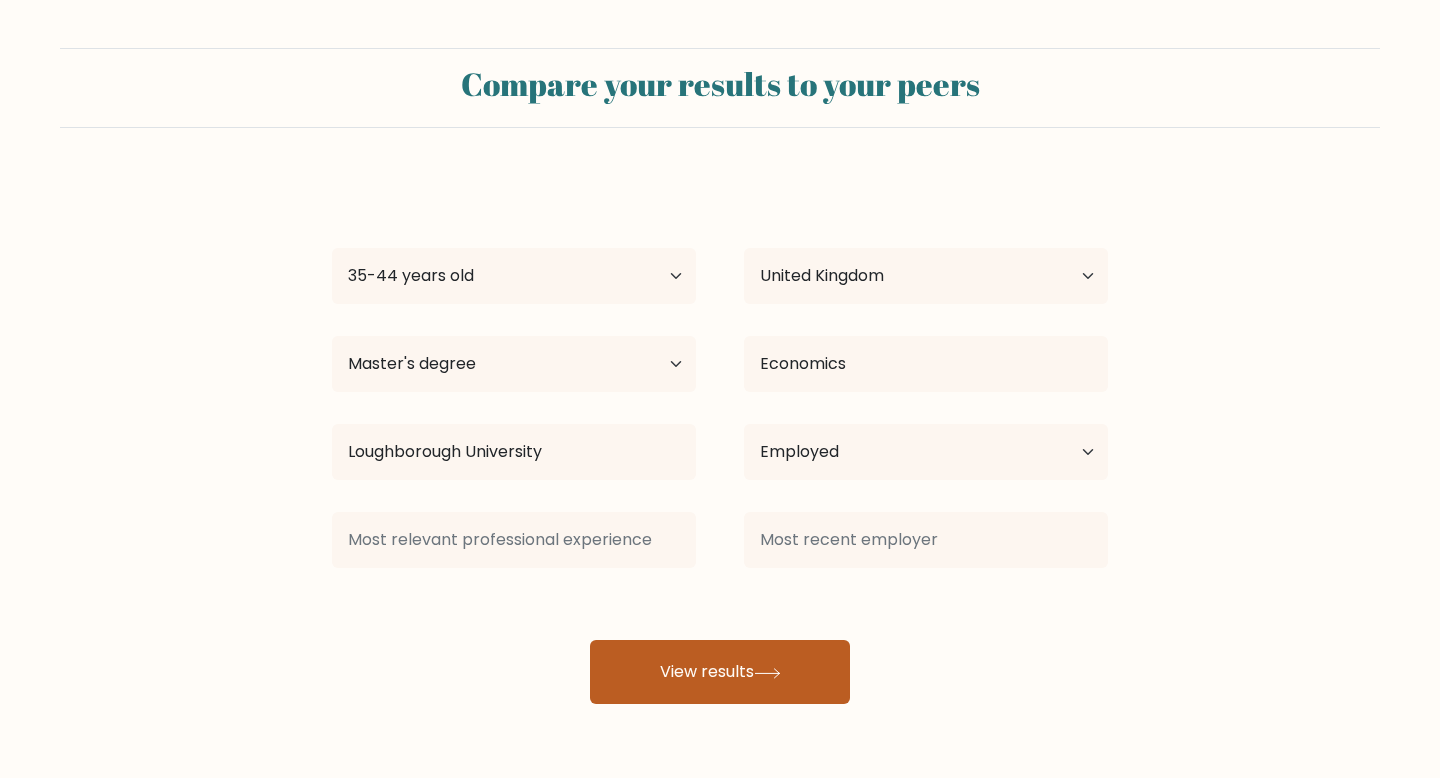 click on "View results" at bounding box center [720, 672] 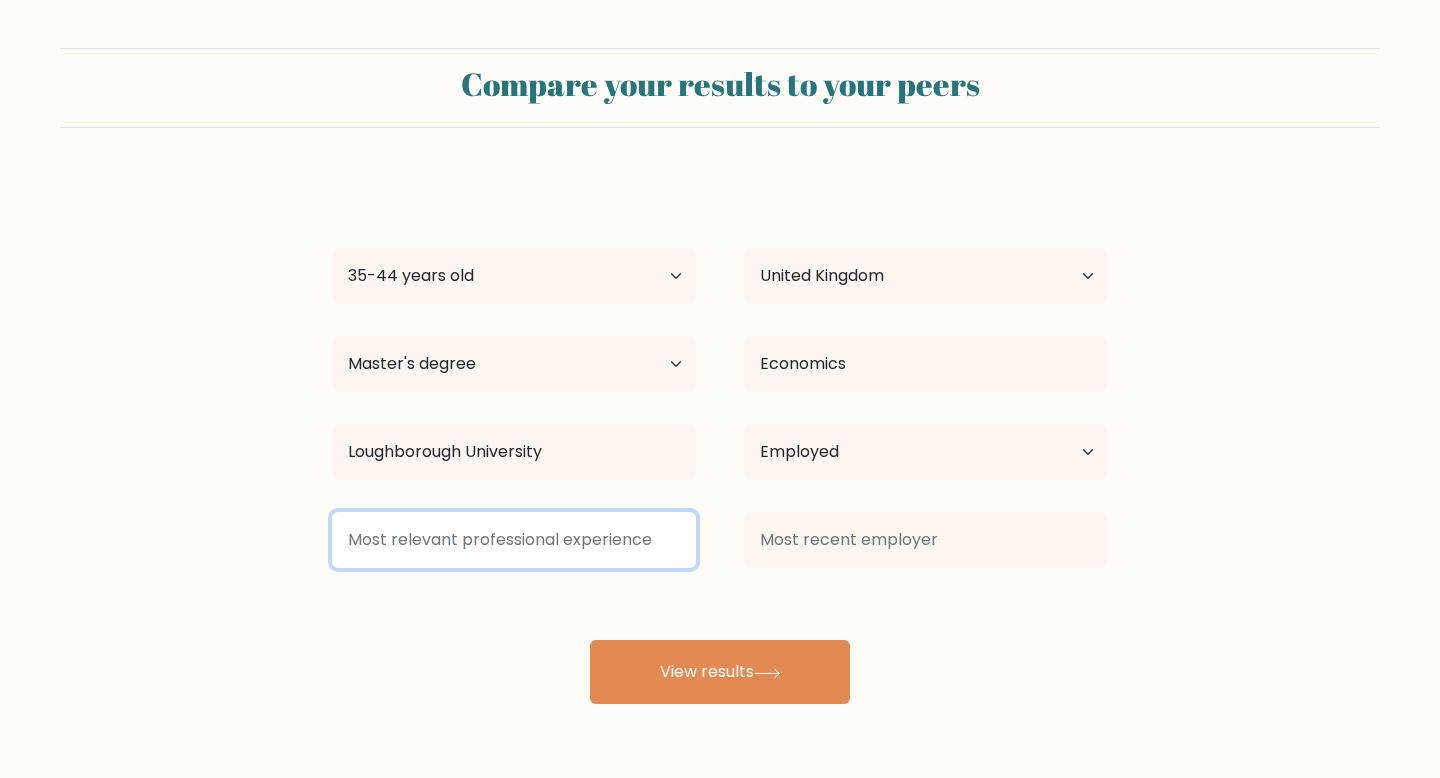 click at bounding box center (514, 540) 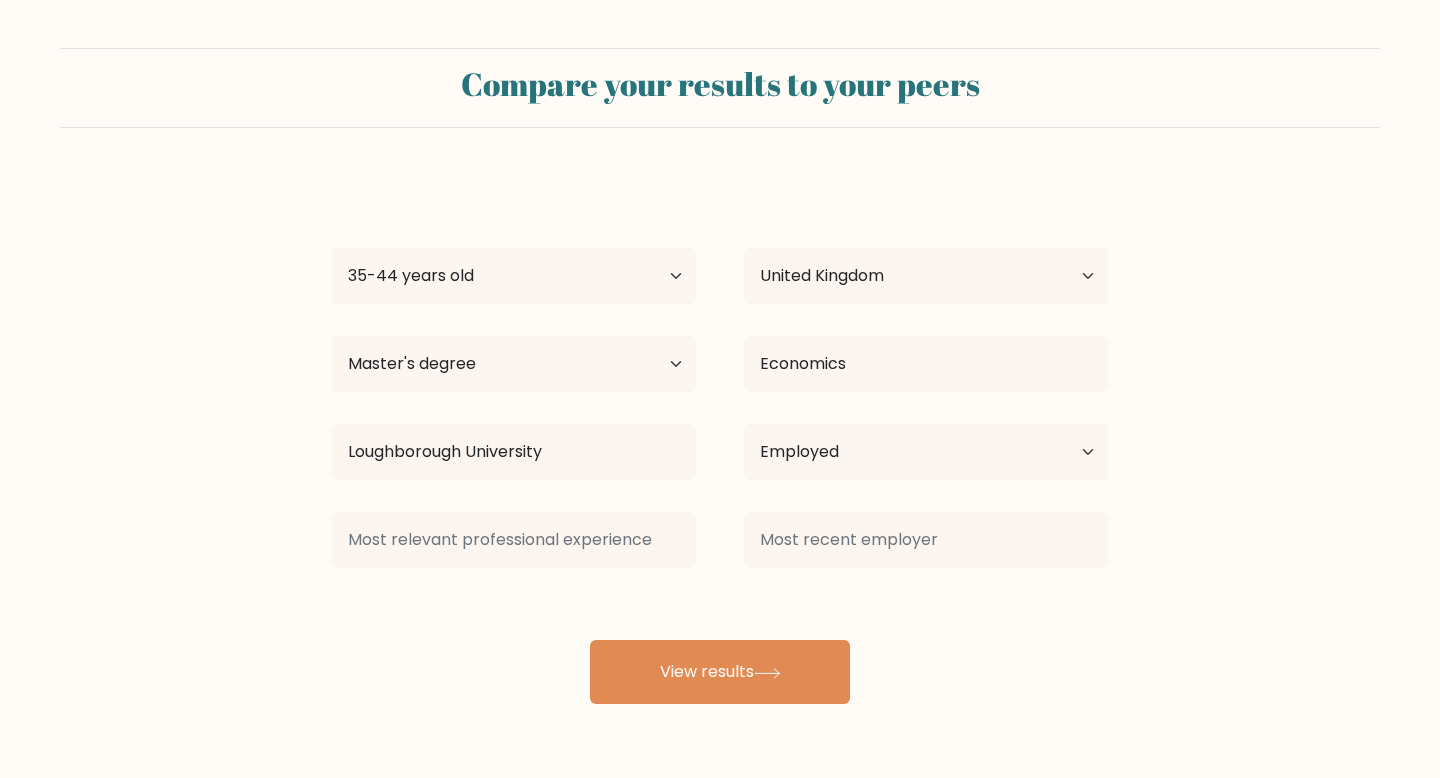 click on "Compare your results to your peers
v
b
Age
Under 18 years old
18-24 years old
25-34 years old
35-44 years old
45-54 years old
55-64 years old
65 years old and above
Country
Afghanistan
Albania
Algeria
American Samoa
Andorra
Angola
Anguilla
Antarctica
Antigua and Barbuda
Argentina
Armenia
Aruba
Australia
Austria" at bounding box center (720, 376) 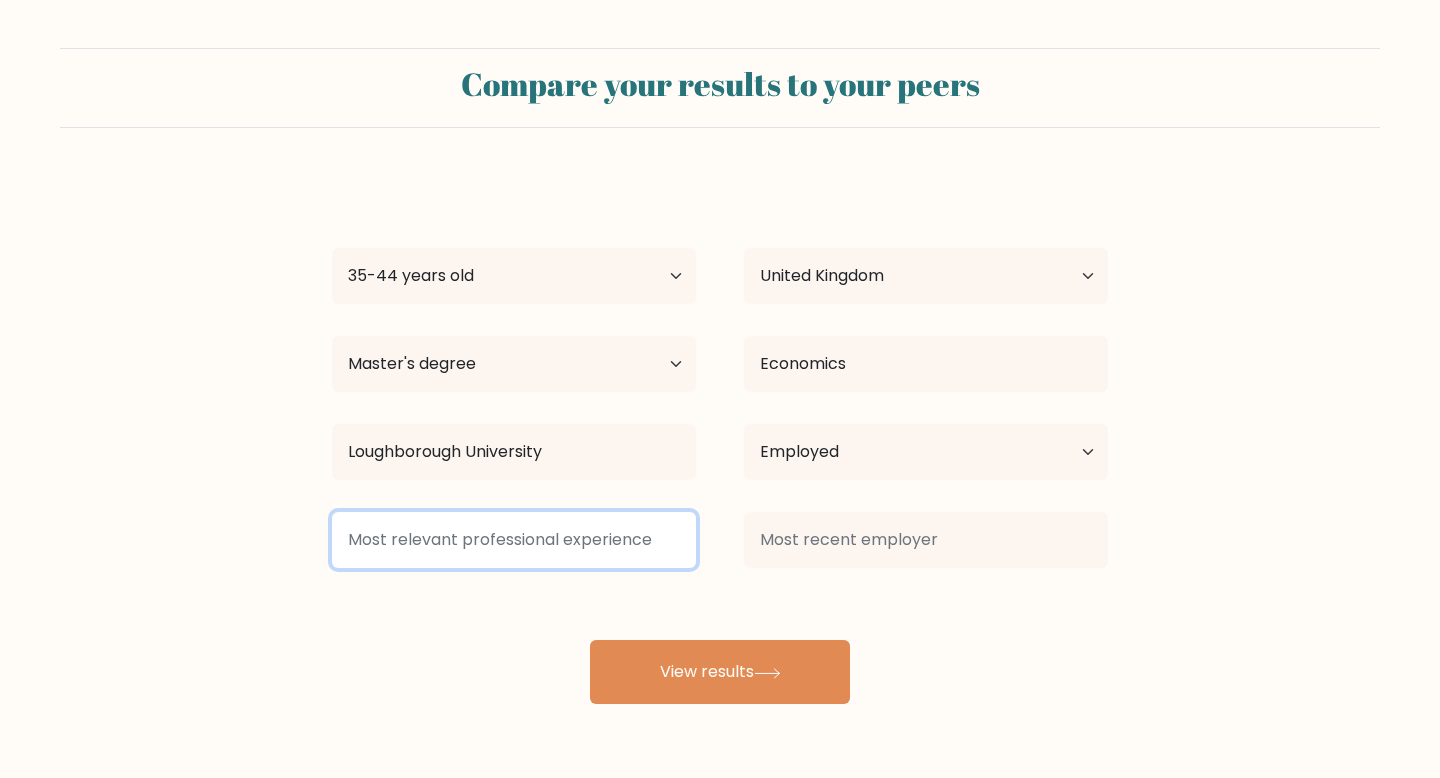 click at bounding box center [514, 540] 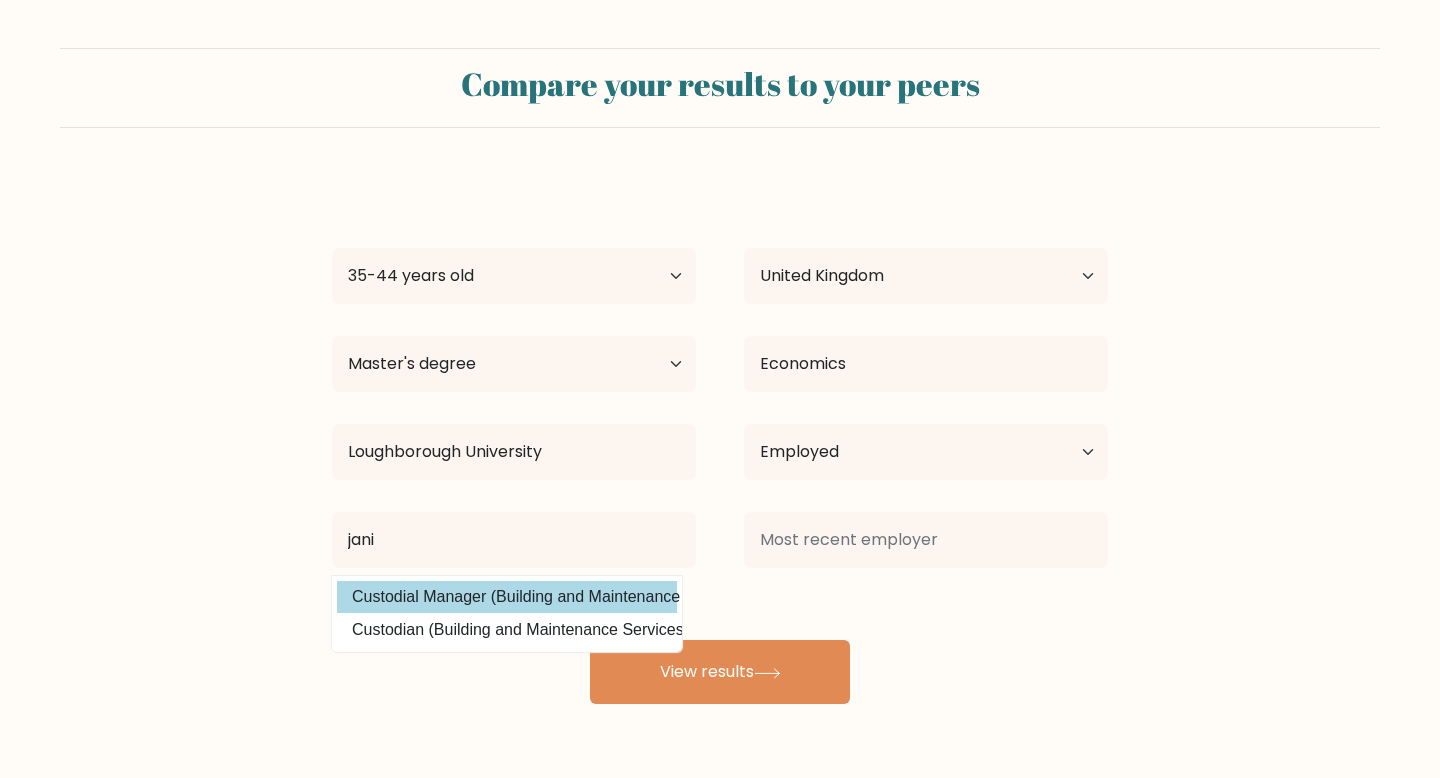 click on "v
b
Age
Under 18 years old
18-24 years old
25-34 years old
35-44 years old
45-54 years old
55-64 years old
65 years old and above
Country
Afghanistan
Albania
Algeria
American Samoa
Andorra
Angola
Anguilla
Antarctica
Antigua and Barbuda
Argentina
Armenia
Aruba
Australia
Austria
Azerbaijan
Bahamas
Bahrain
Bangladesh
Barbados
Belarus
Belgium
Belize
Benin
Bermuda
Bhutan
Bolivia
Bonaire, Sint Eustatius and Saba
Bosnia and Herzegovina
Botswana
Bouvet Island
Brazil
Brunei" at bounding box center [720, 440] 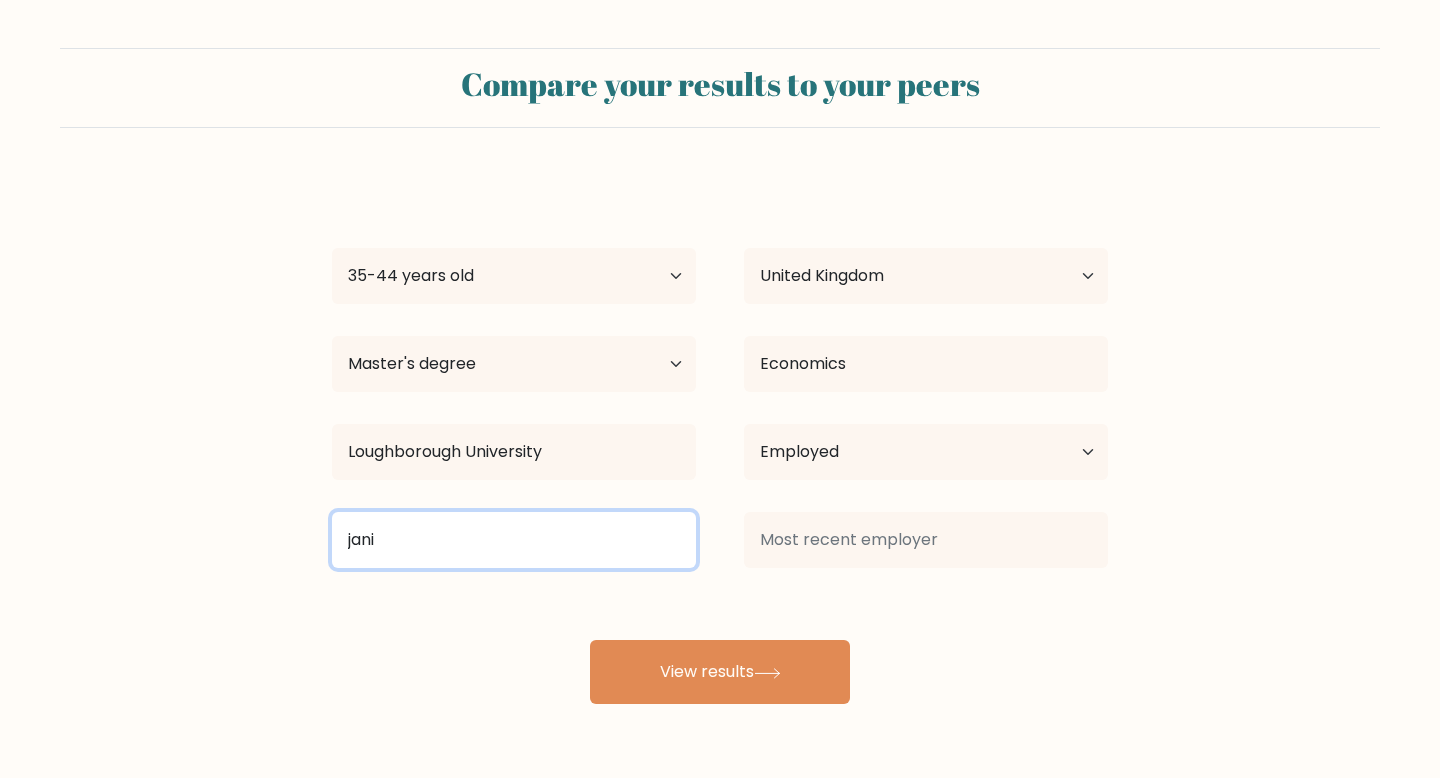 click on "jani" at bounding box center [514, 540] 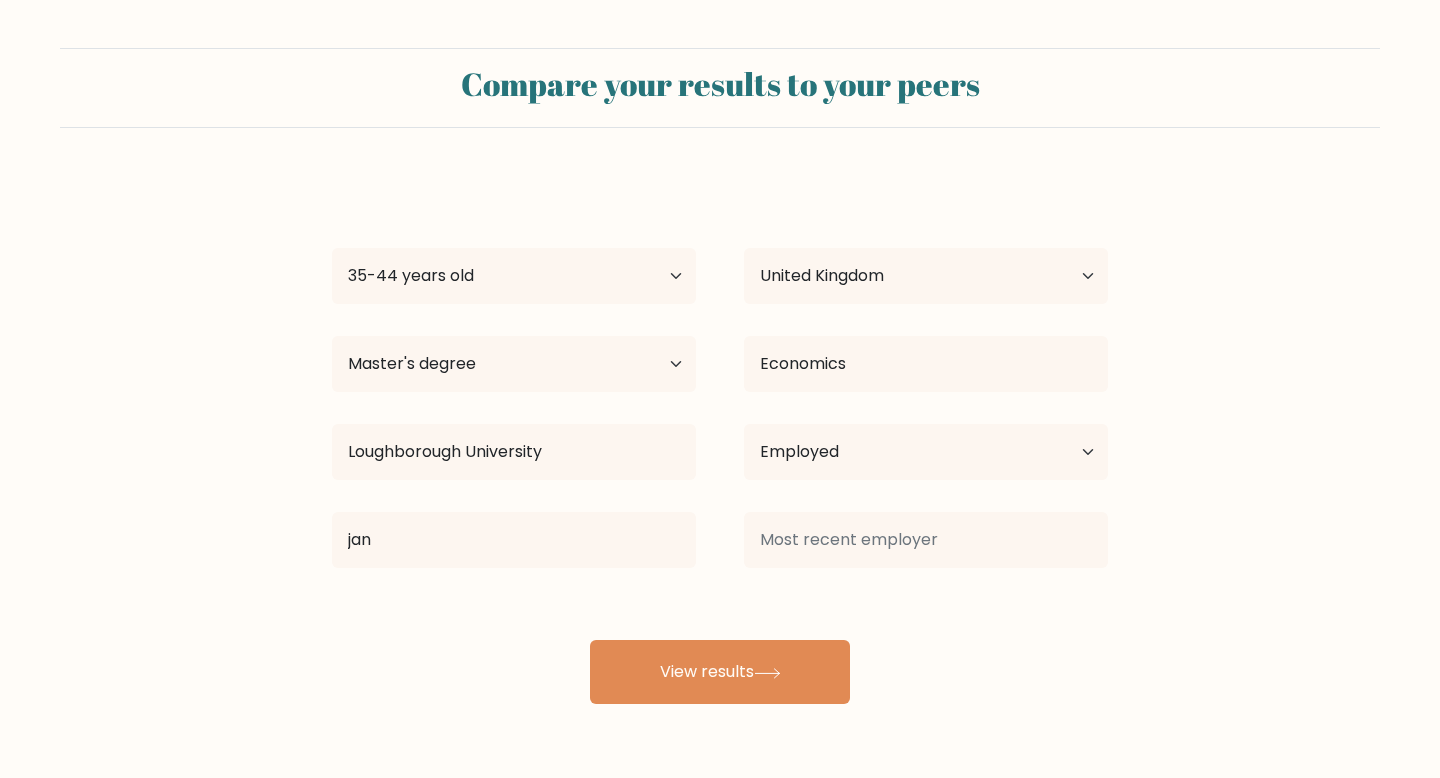 click on "v
b
Age
Under 18 years old
18-24 years old
25-34 years old
35-44 years old
45-54 years old
55-64 years old
65 years old and above
Country
Afghanistan
Albania
Algeria
American Samoa
Andorra
Angola
Anguilla
Antarctica
Antigua and Barbuda
Argentina
Armenia
Aruba
Australia
Austria
Azerbaijan
Bahamas
Bahrain
Bangladesh
Barbados
Belarus
Belgium
Belize
Benin
Bermuda
Bhutan
Bolivia
Bonaire, Sint Eustatius and Saba
Bosnia and Herzegovina
Botswana
Bouvet Island
Brazil
Brunei" at bounding box center [720, 440] 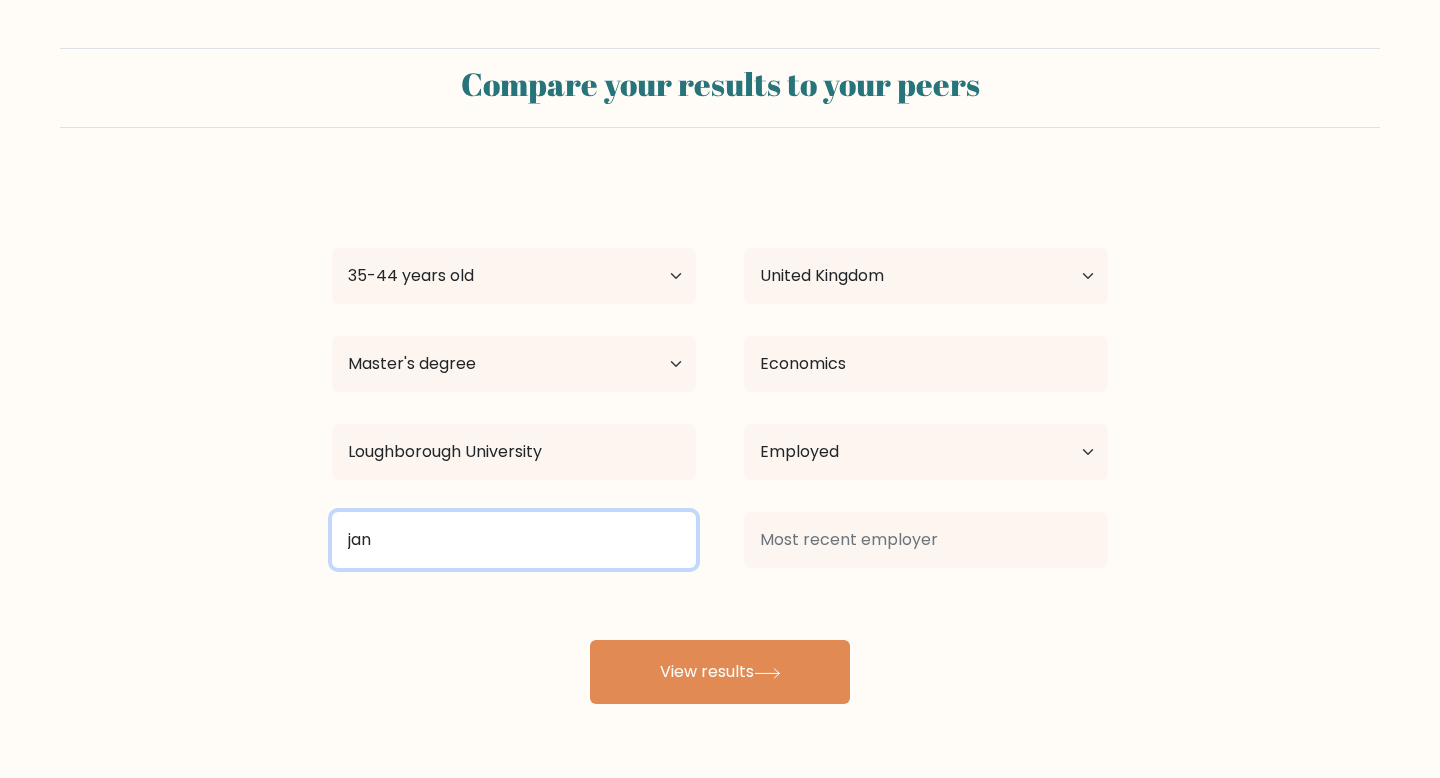 click on "jan" at bounding box center (514, 540) 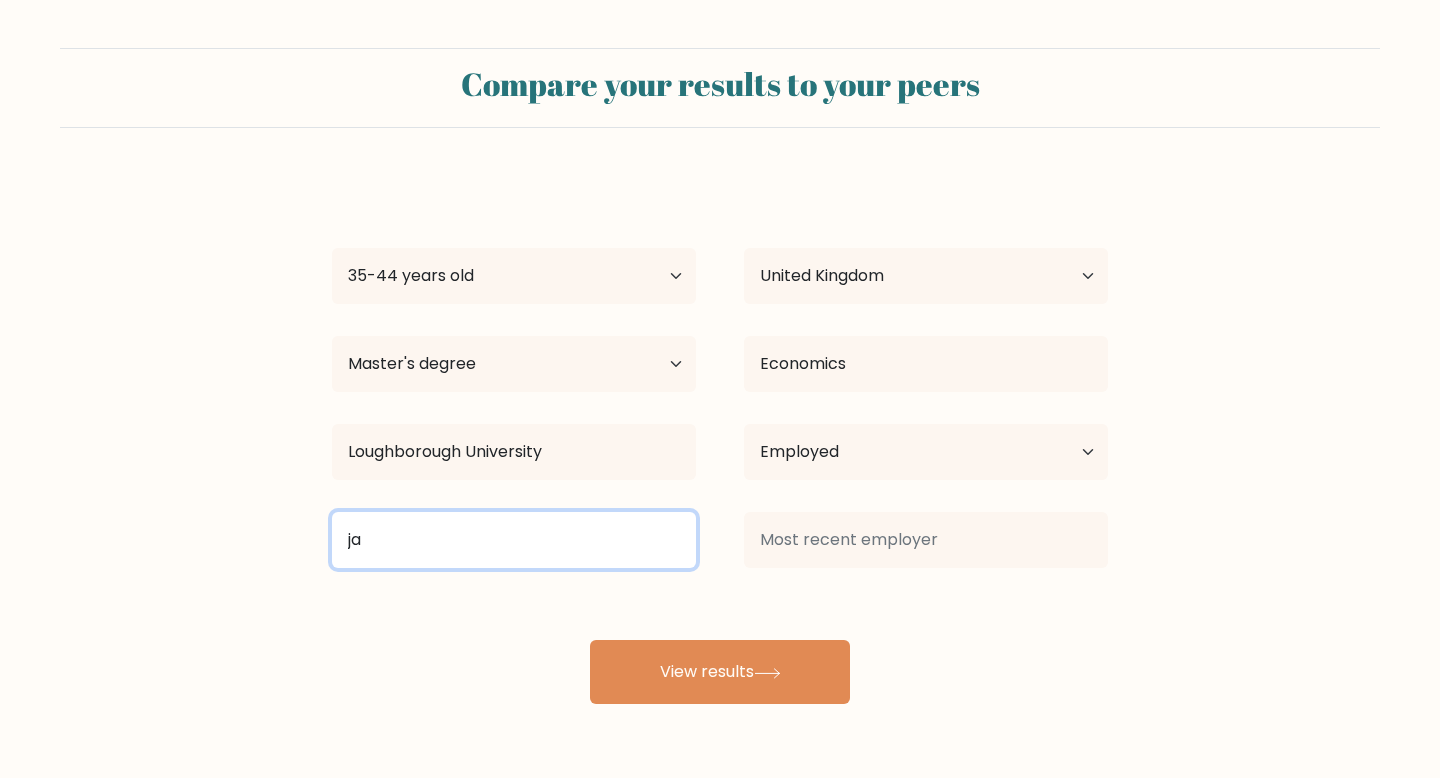 type on "j" 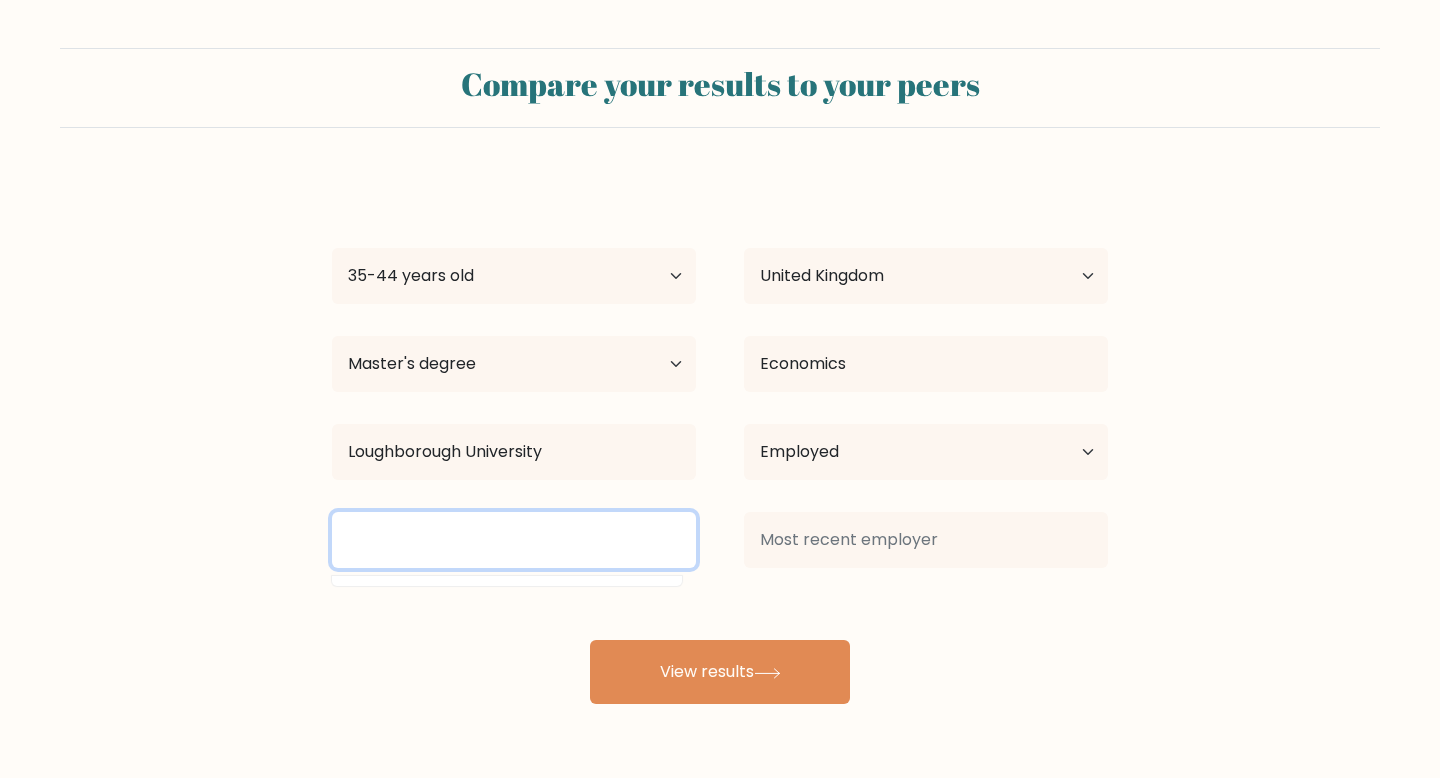 type 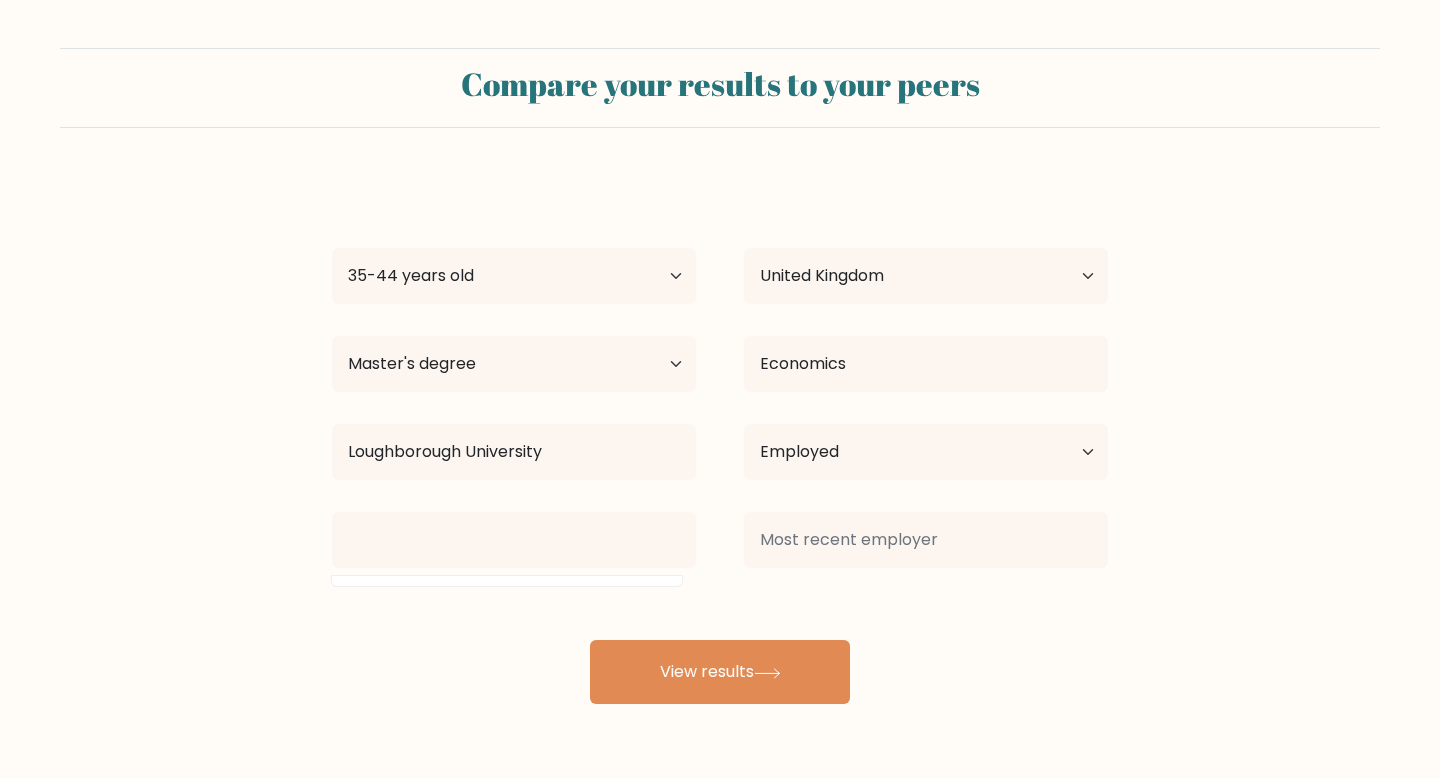 click on "v
b
Age
Under 18 years old
18-24 years old
25-34 years old
35-44 years old
45-54 years old
55-64 years old
65 years old and above
Country
Afghanistan
Albania
Algeria
American Samoa
Andorra
Angola
Anguilla
Antarctica
Antigua and Barbuda
Argentina
Armenia
Aruba
Australia
Austria
Azerbaijan
Bahamas
Bahrain
Bangladesh
Barbados
Belarus
Belgium
Belize
Benin
Bermuda
Bhutan
Bolivia
Bonaire, Sint Eustatius and Saba
Bosnia and Herzegovina
Botswana
Bouvet Island
Brazil
Brunei" at bounding box center [720, 440] 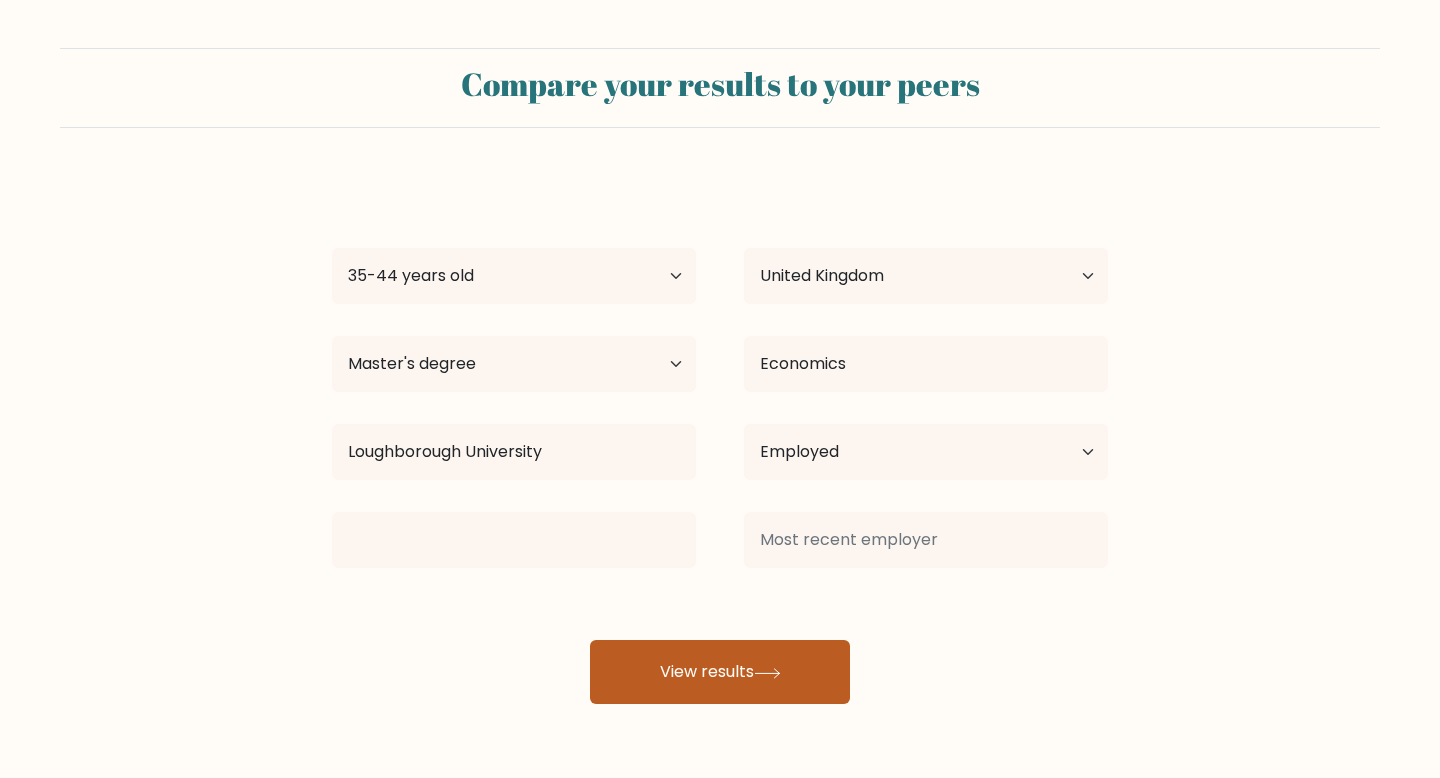 click on "View results" at bounding box center [720, 672] 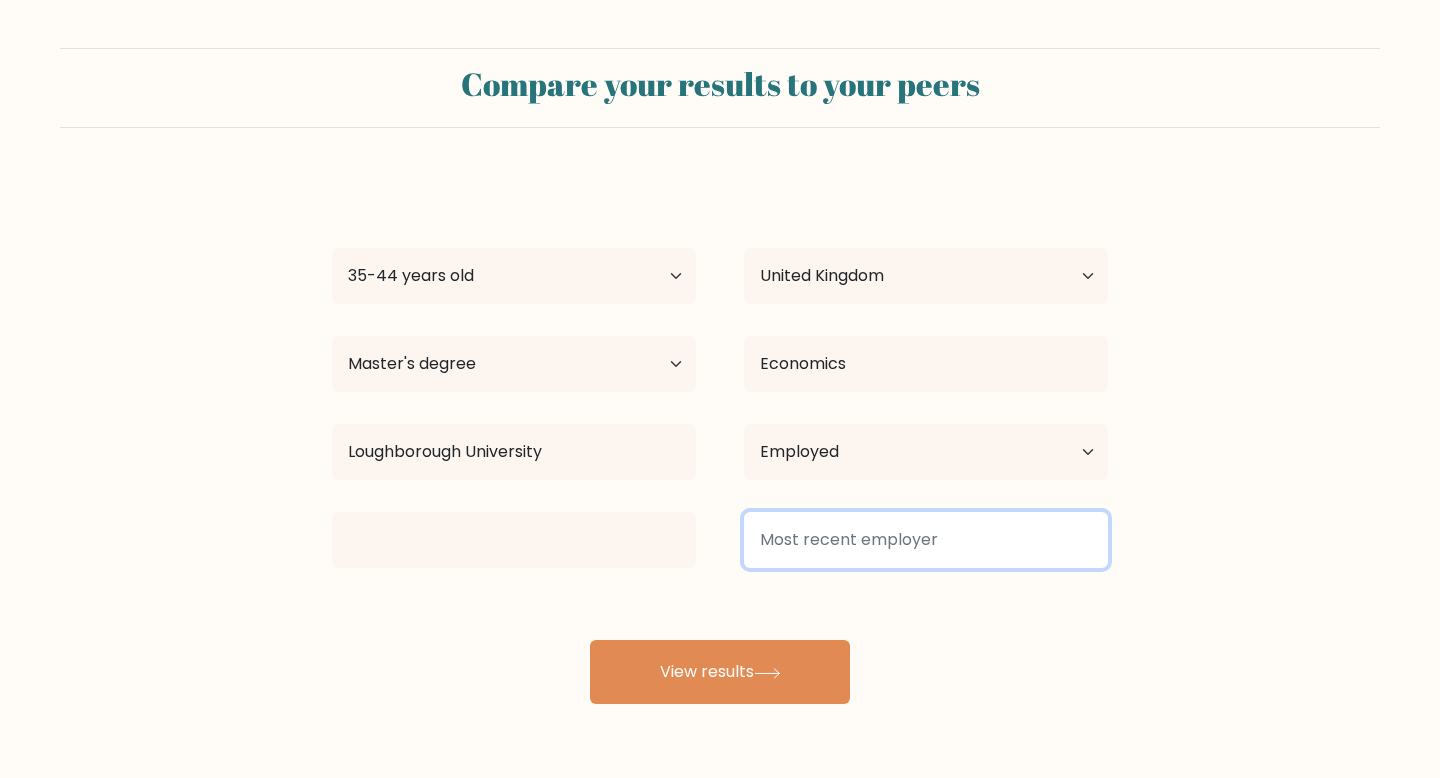 click at bounding box center [926, 540] 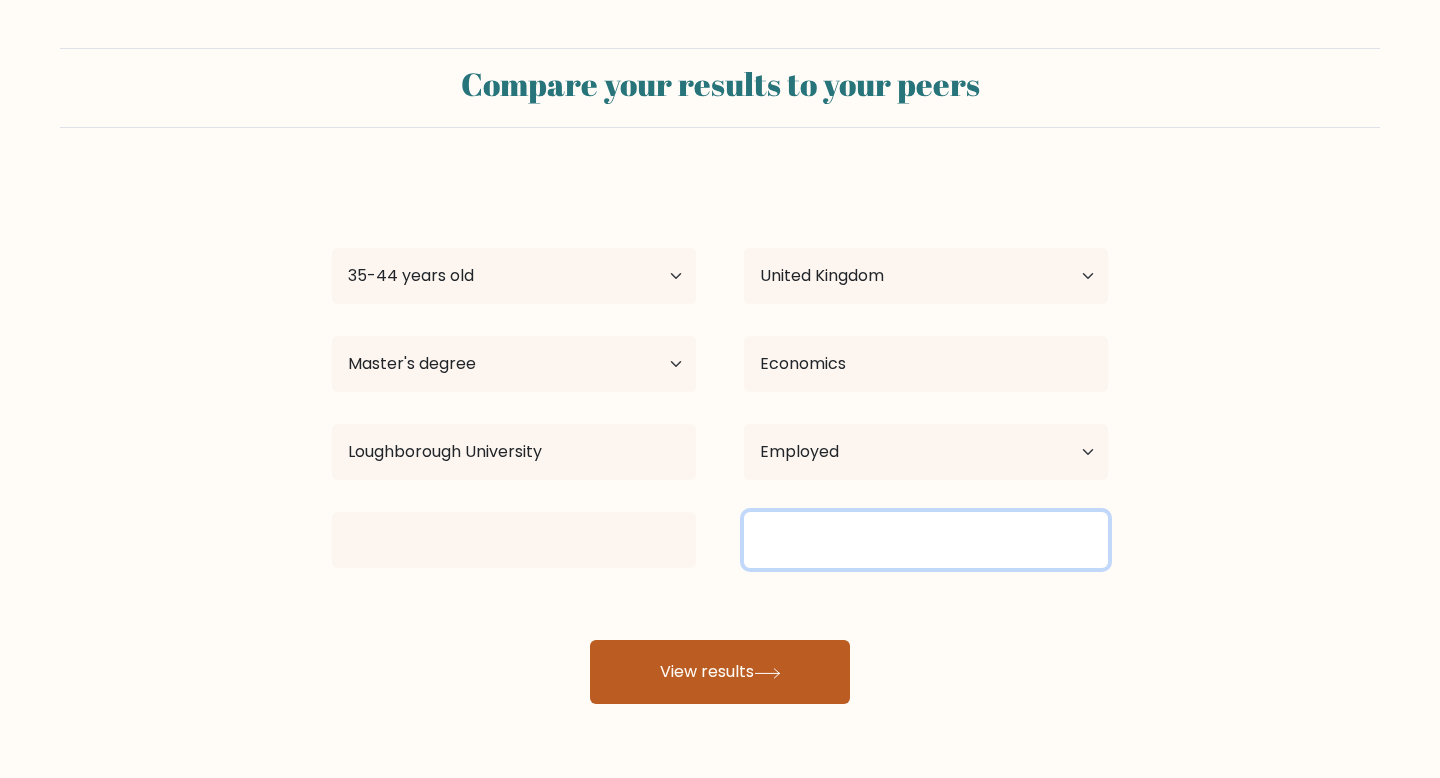 type 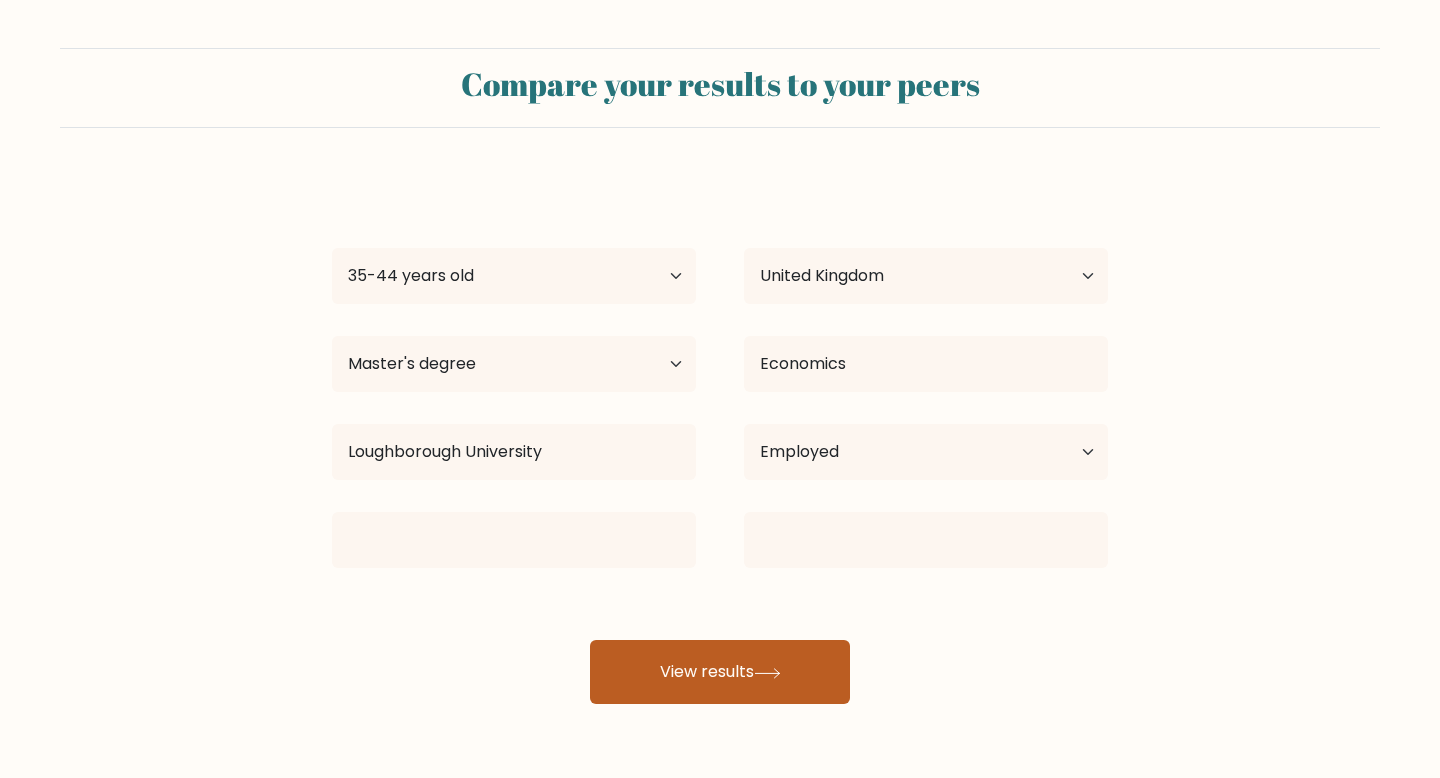 click on "View results" at bounding box center [720, 672] 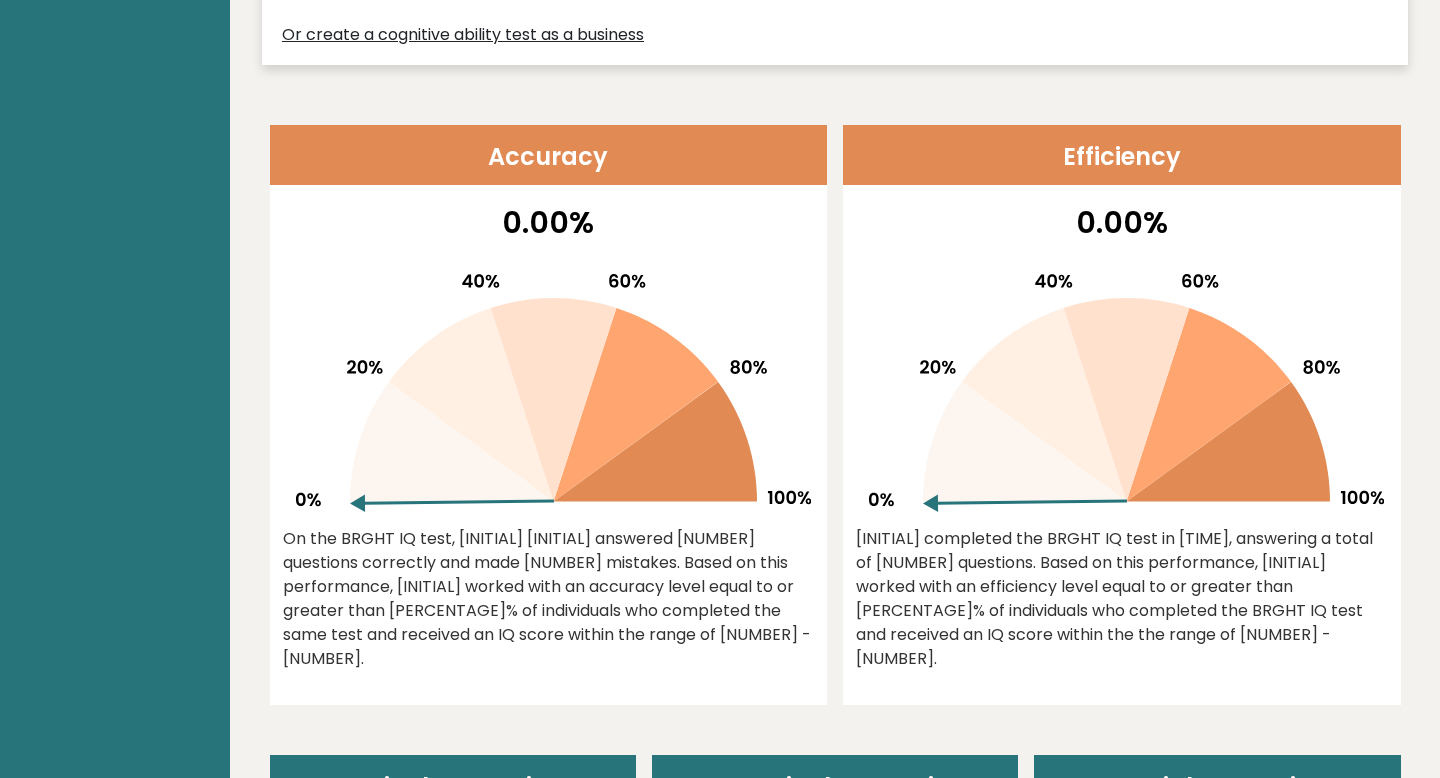 scroll, scrollTop: 0, scrollLeft: 0, axis: both 